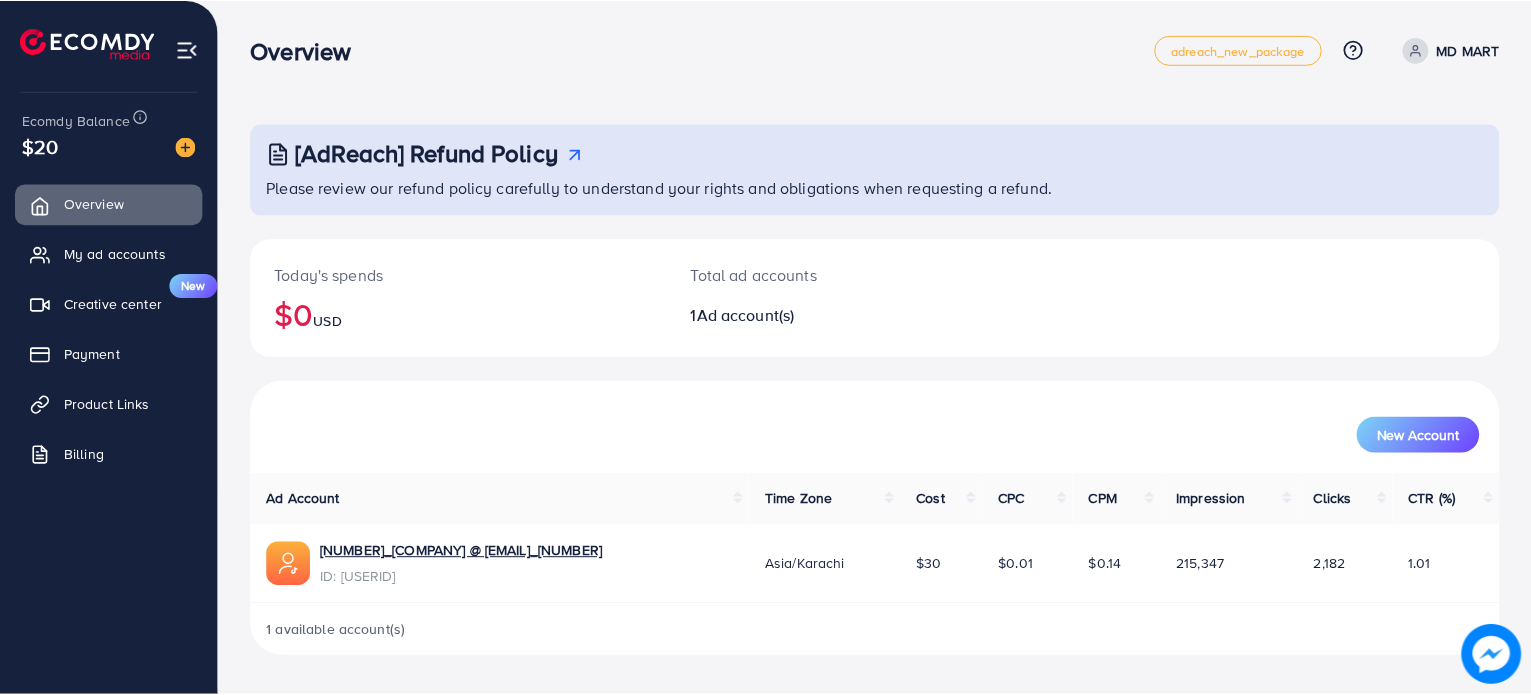 scroll, scrollTop: 0, scrollLeft: 0, axis: both 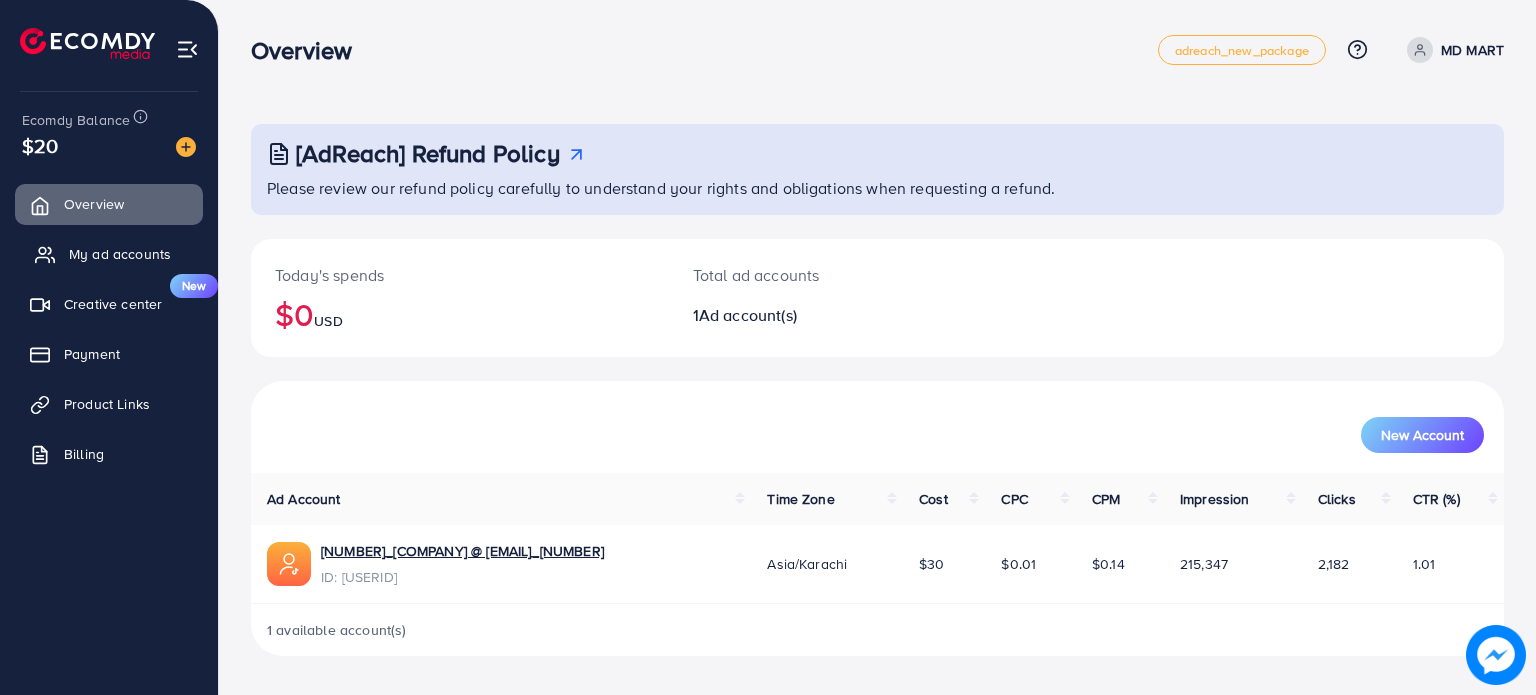 click on "My ad accounts" at bounding box center [120, 254] 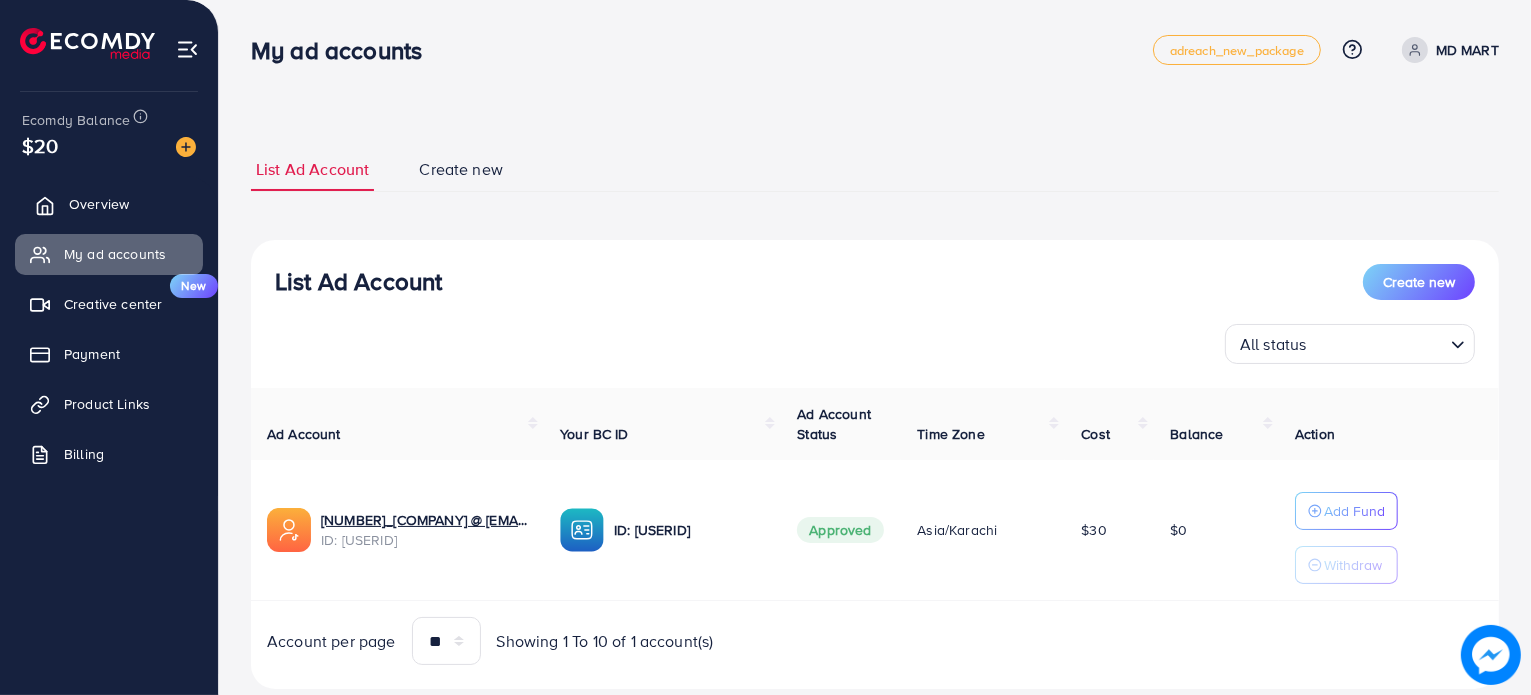 click on "Overview" at bounding box center (99, 204) 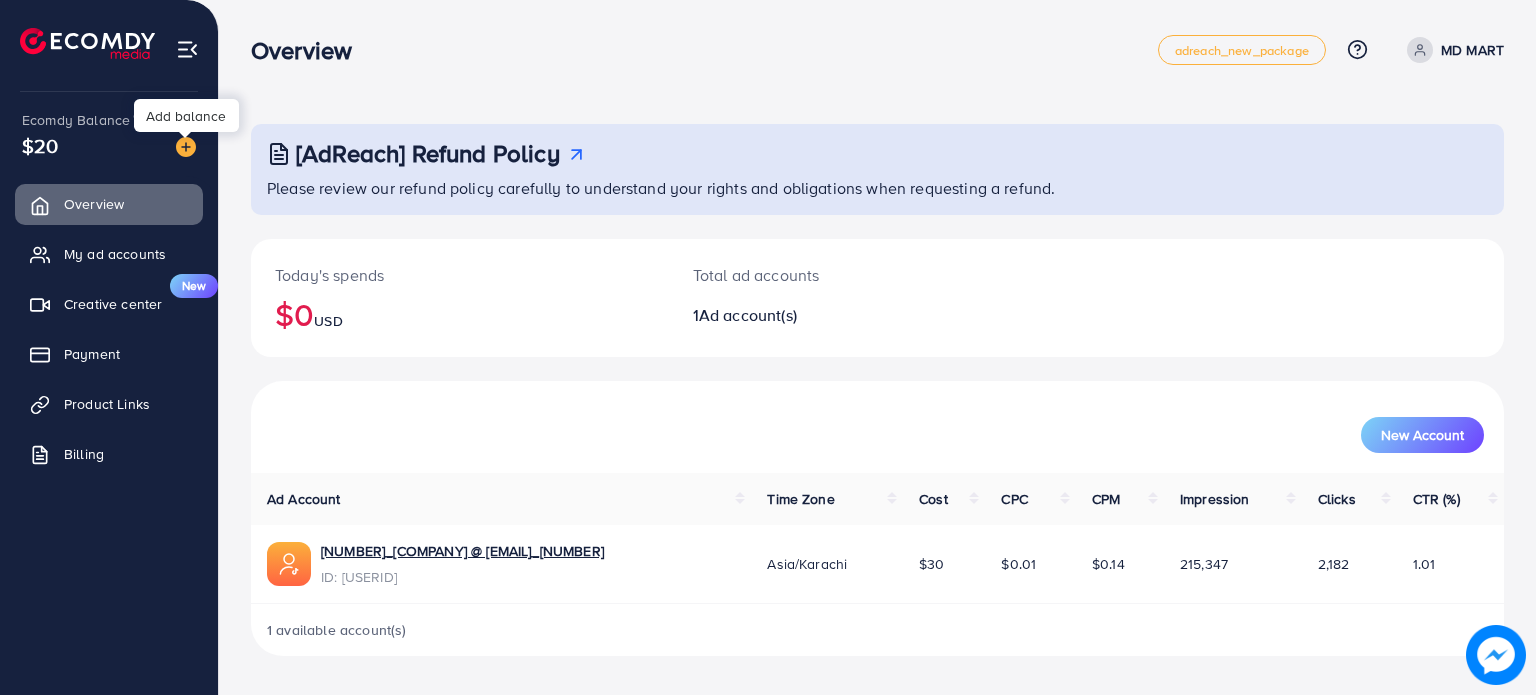 click at bounding box center [186, 147] 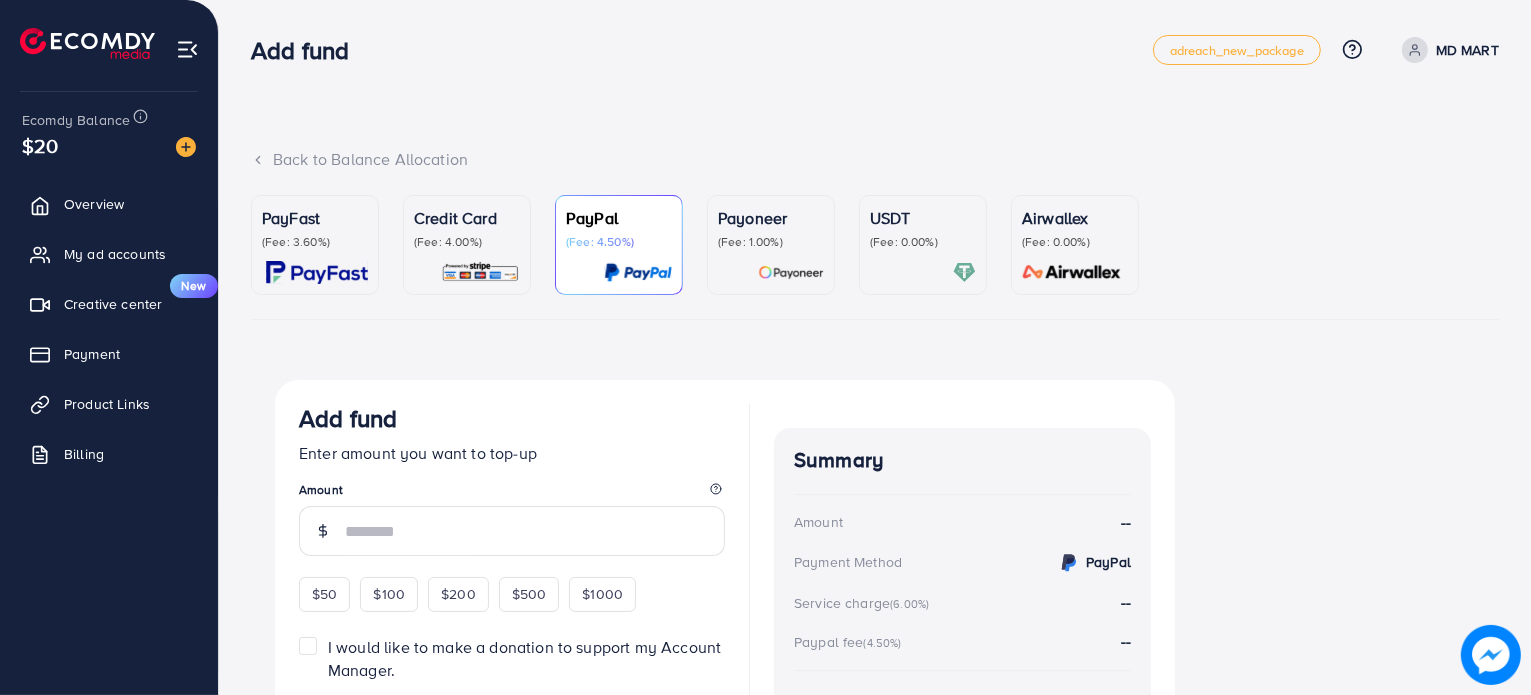 click on "PayFast   (Fee: 3.60%)" at bounding box center (315, 245) 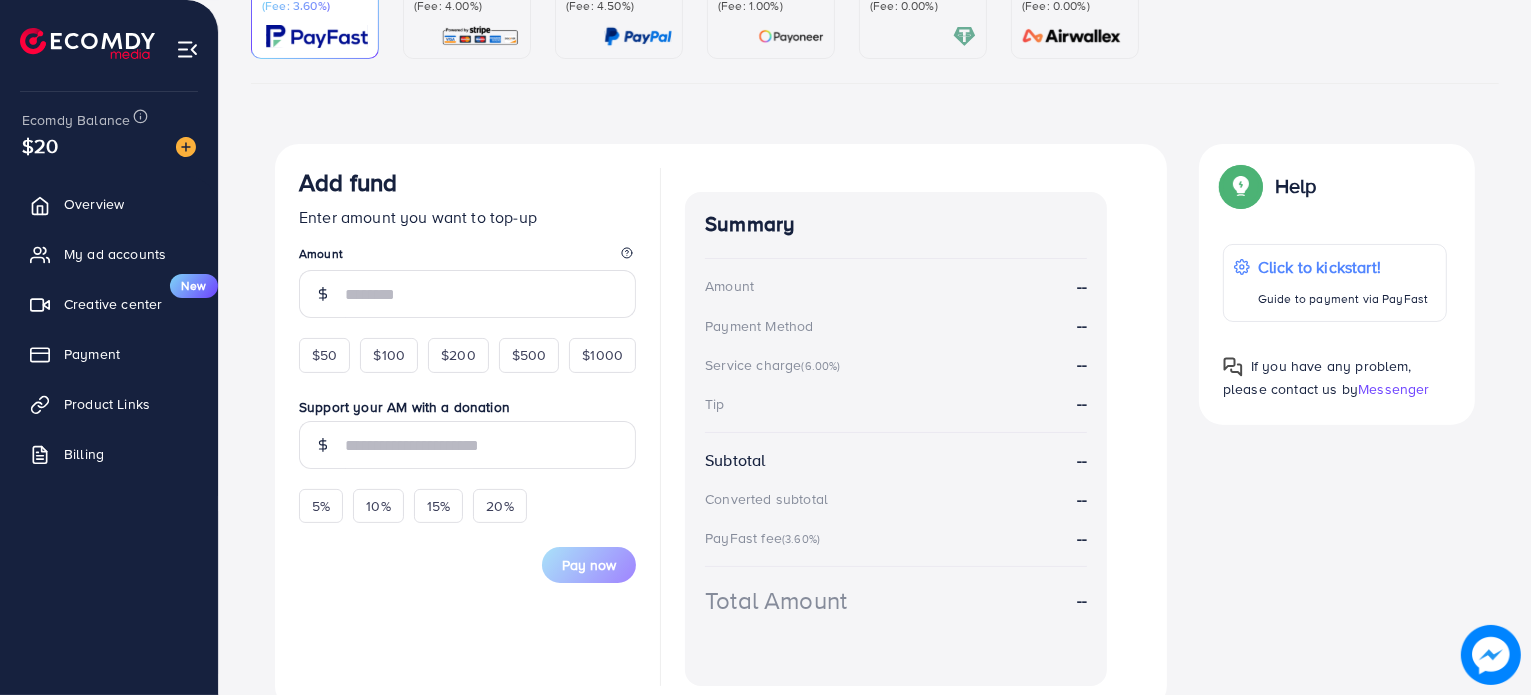 scroll, scrollTop: 236, scrollLeft: 0, axis: vertical 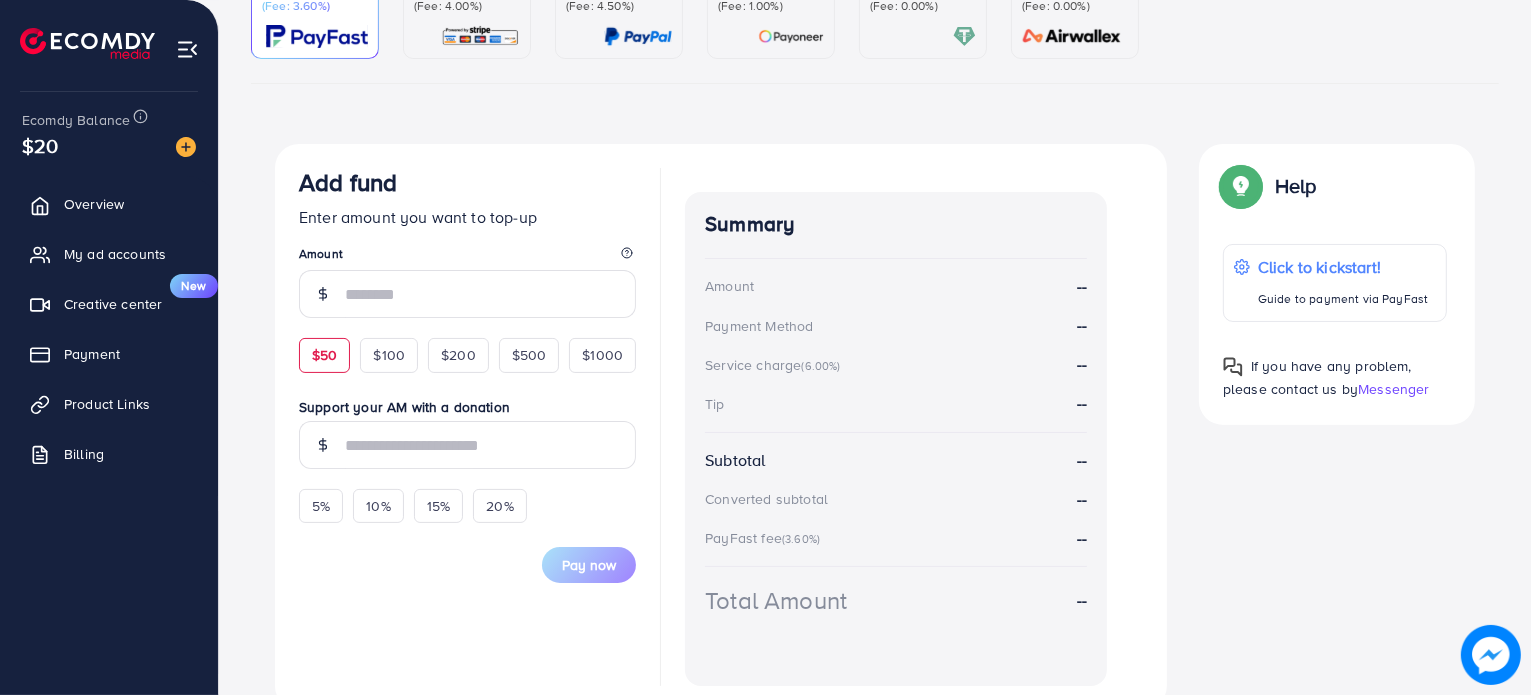 click on "$50" at bounding box center [324, 355] 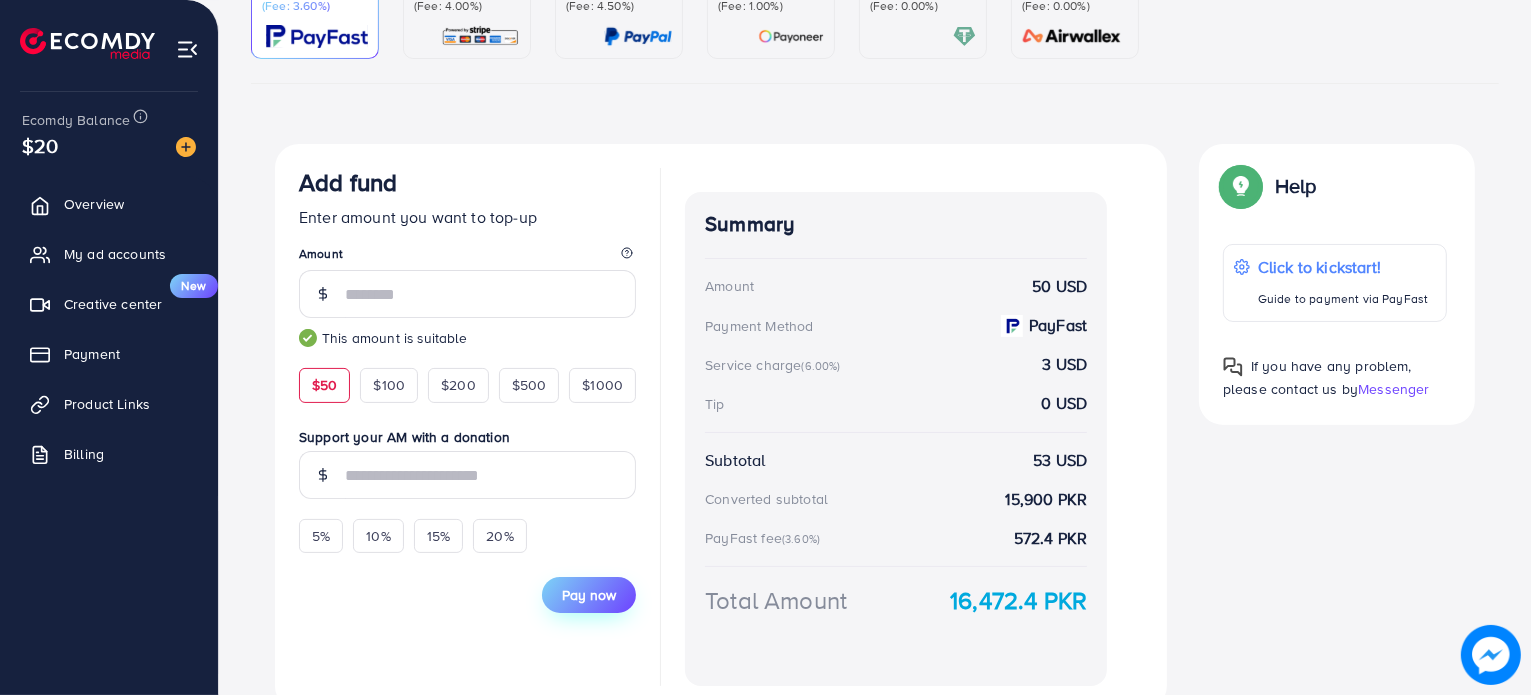 click on "Pay now" at bounding box center [589, 595] 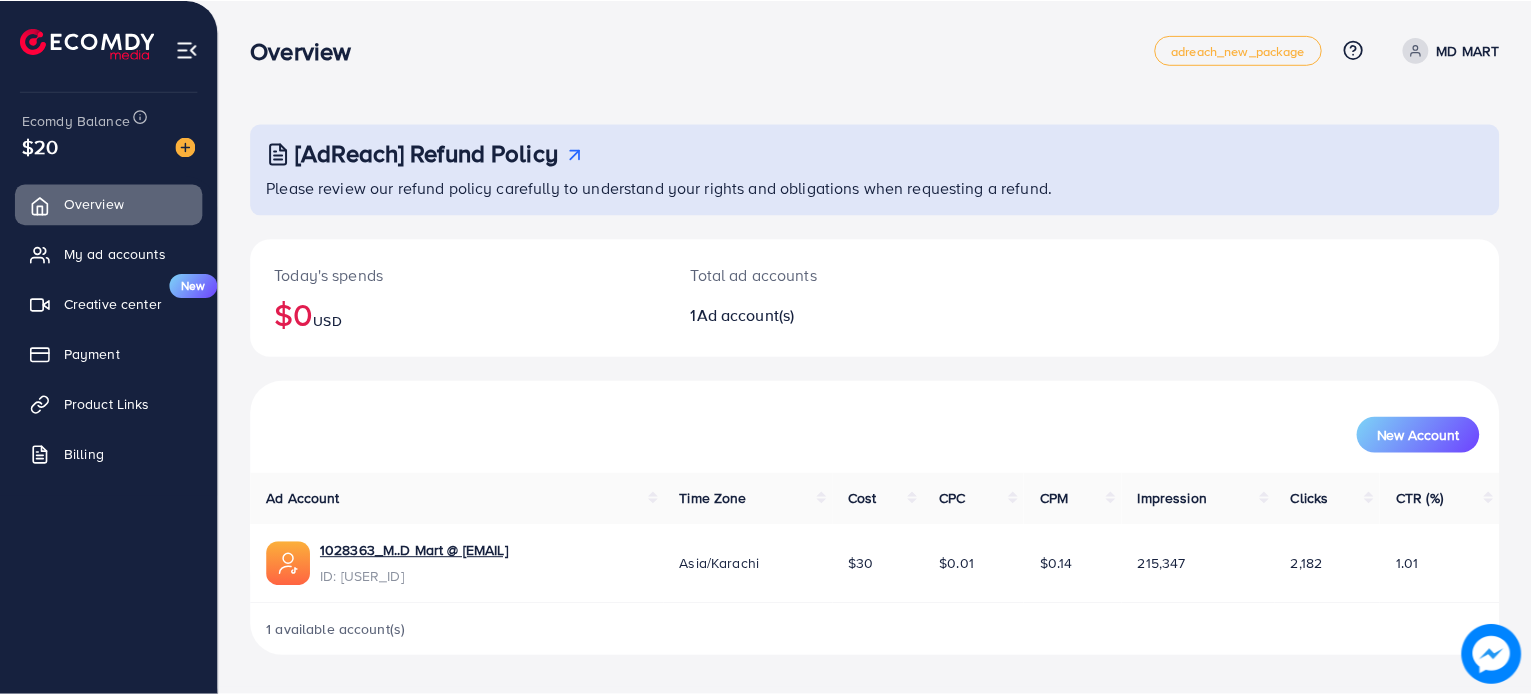 scroll, scrollTop: 0, scrollLeft: 0, axis: both 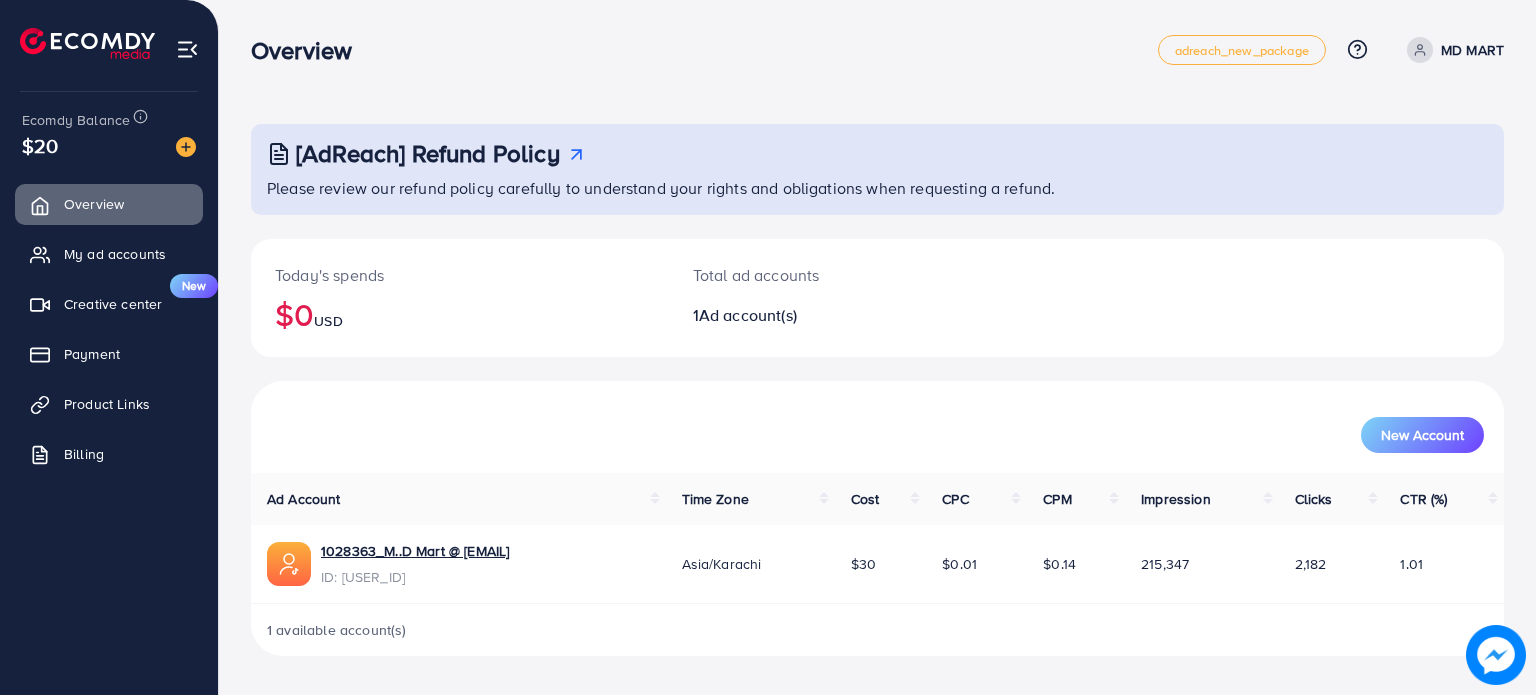 click on "Today's spends   $0  USD" at bounding box center [460, 298] 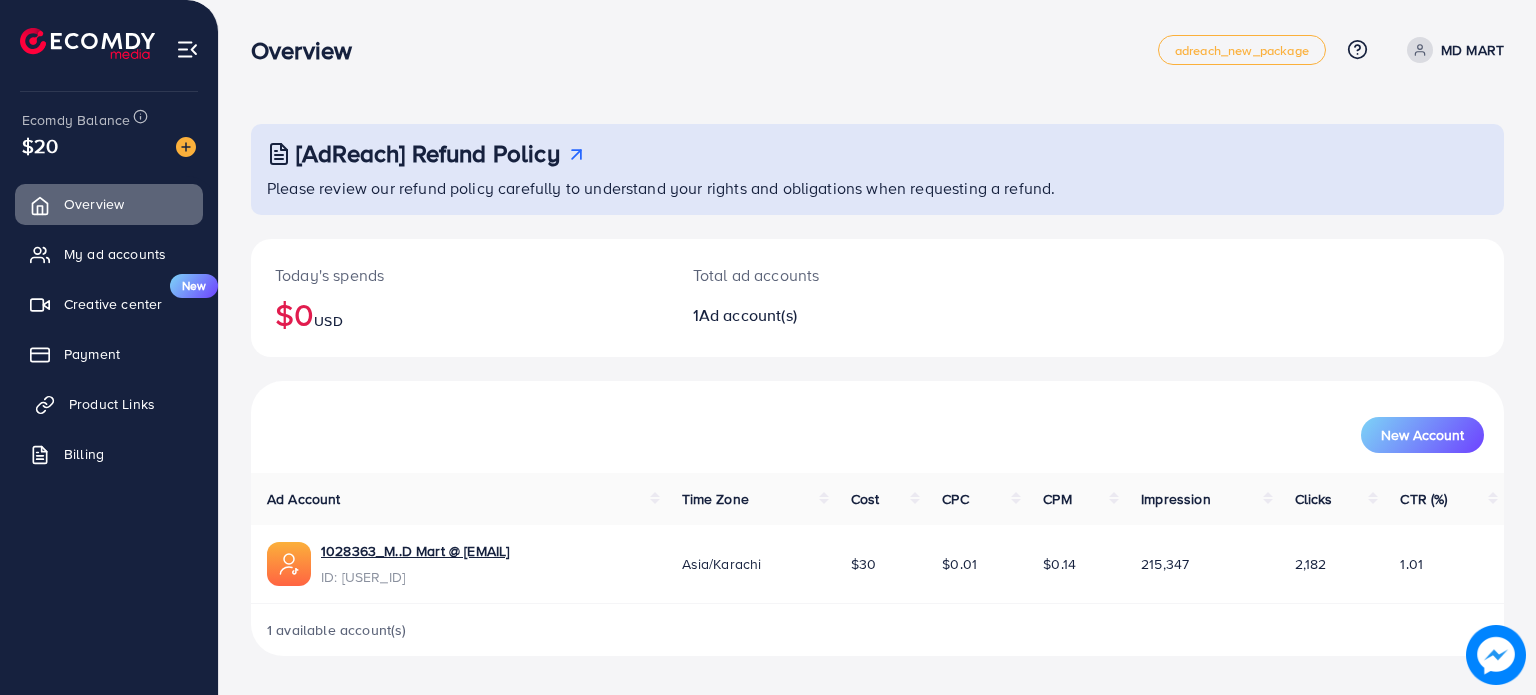 click on "Product Links" at bounding box center [112, 404] 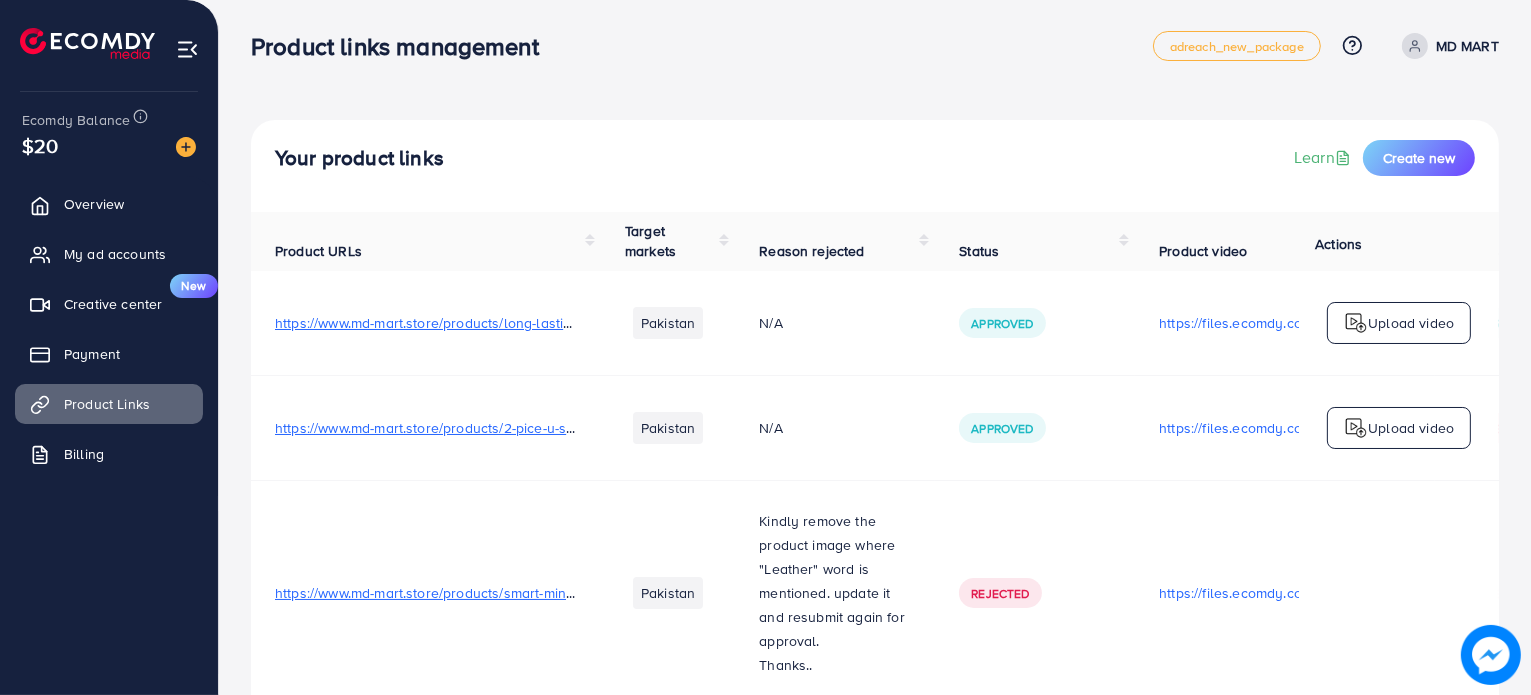 scroll, scrollTop: 6, scrollLeft: 0, axis: vertical 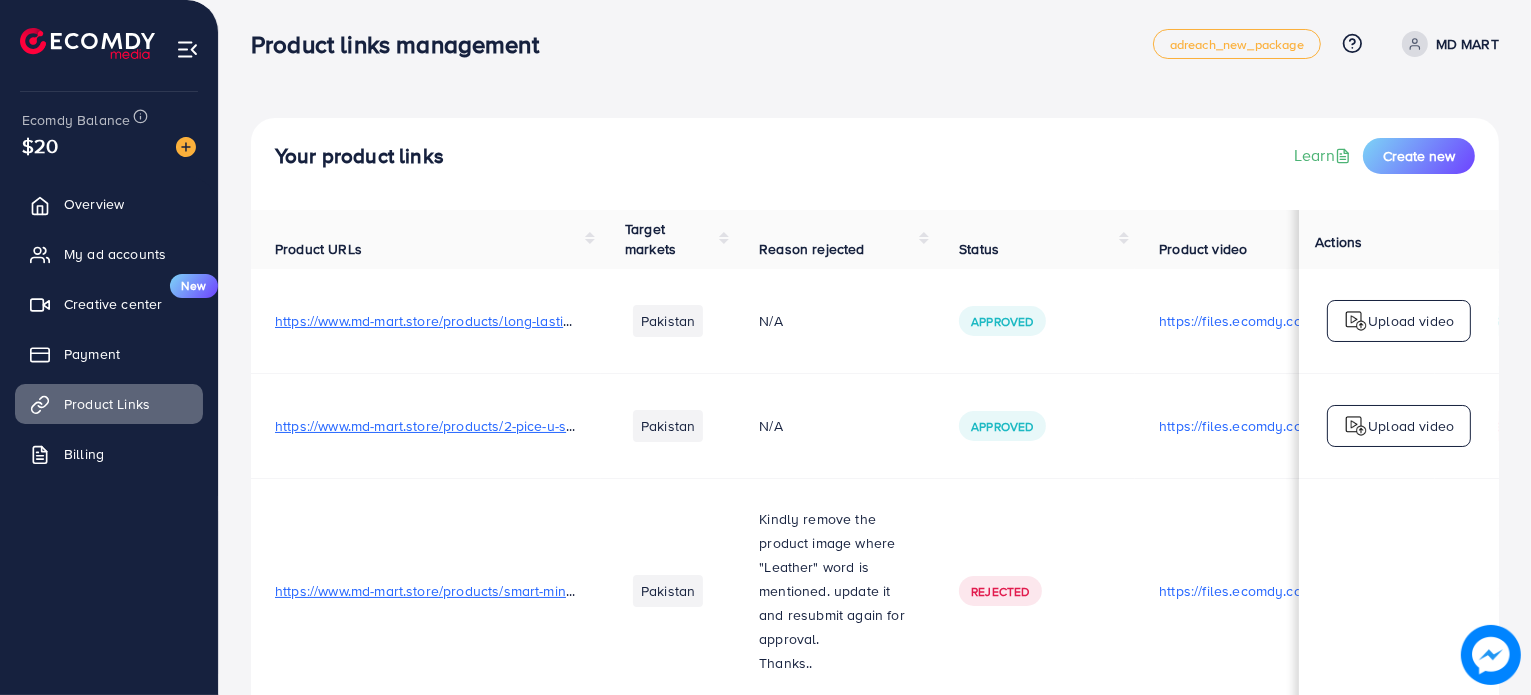click on "Upload video" at bounding box center [1411, 321] 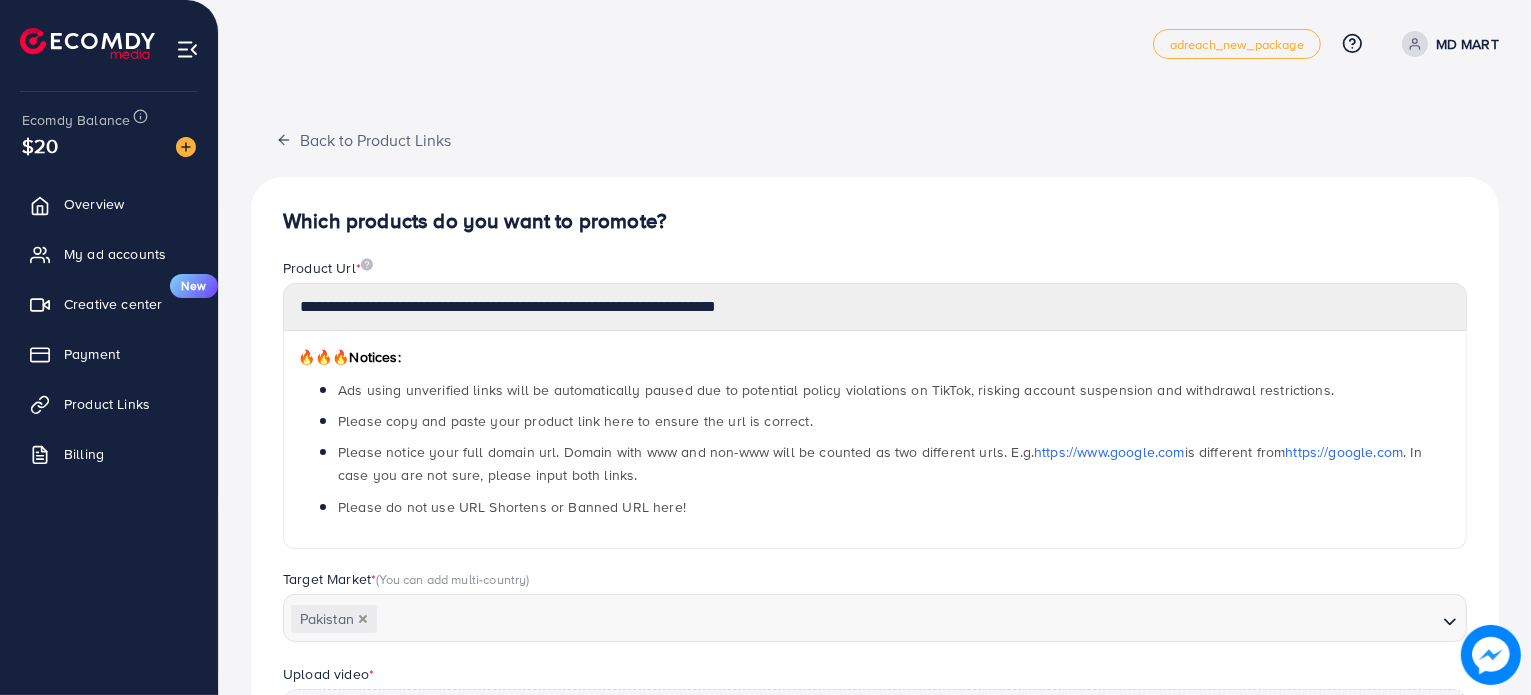 scroll, scrollTop: 619, scrollLeft: 0, axis: vertical 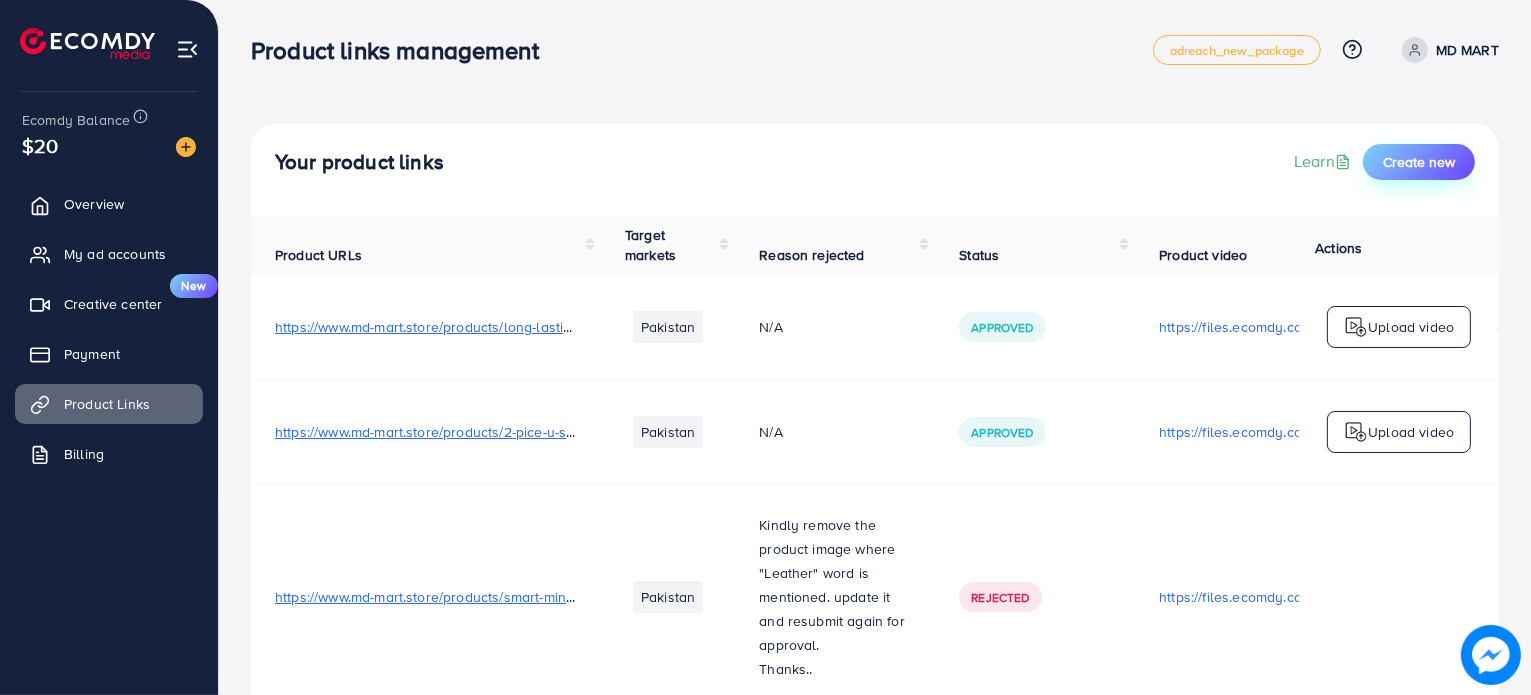 click on "Create new" at bounding box center (1419, 162) 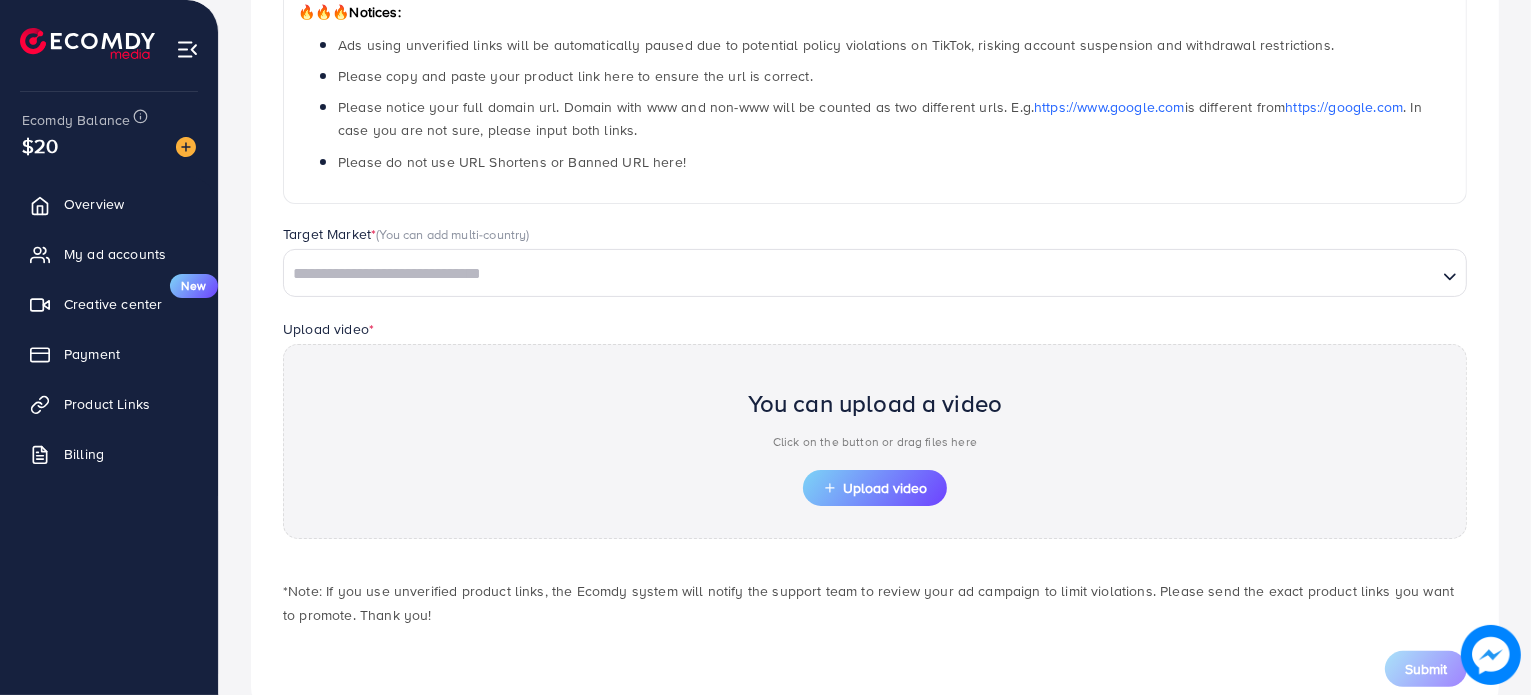 scroll, scrollTop: 353, scrollLeft: 0, axis: vertical 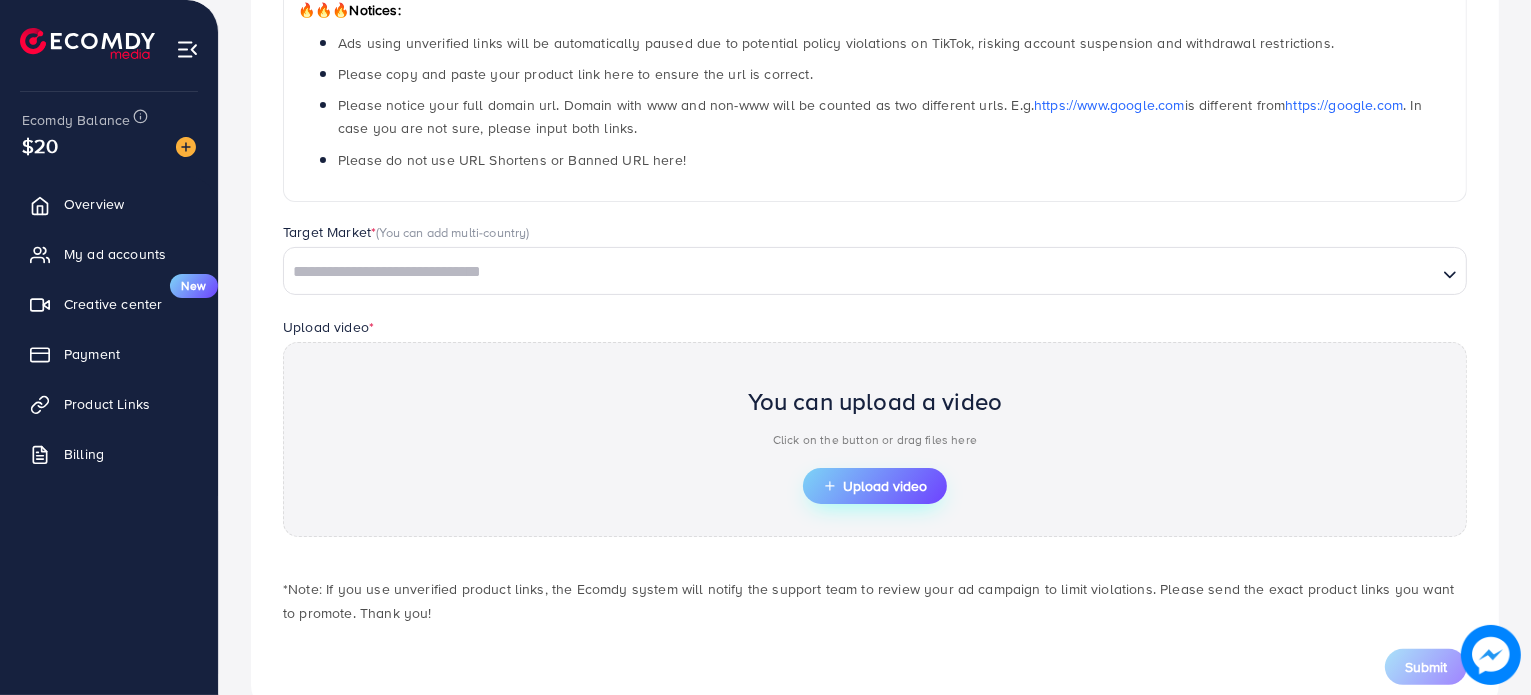 click on "Upload video" at bounding box center [875, 486] 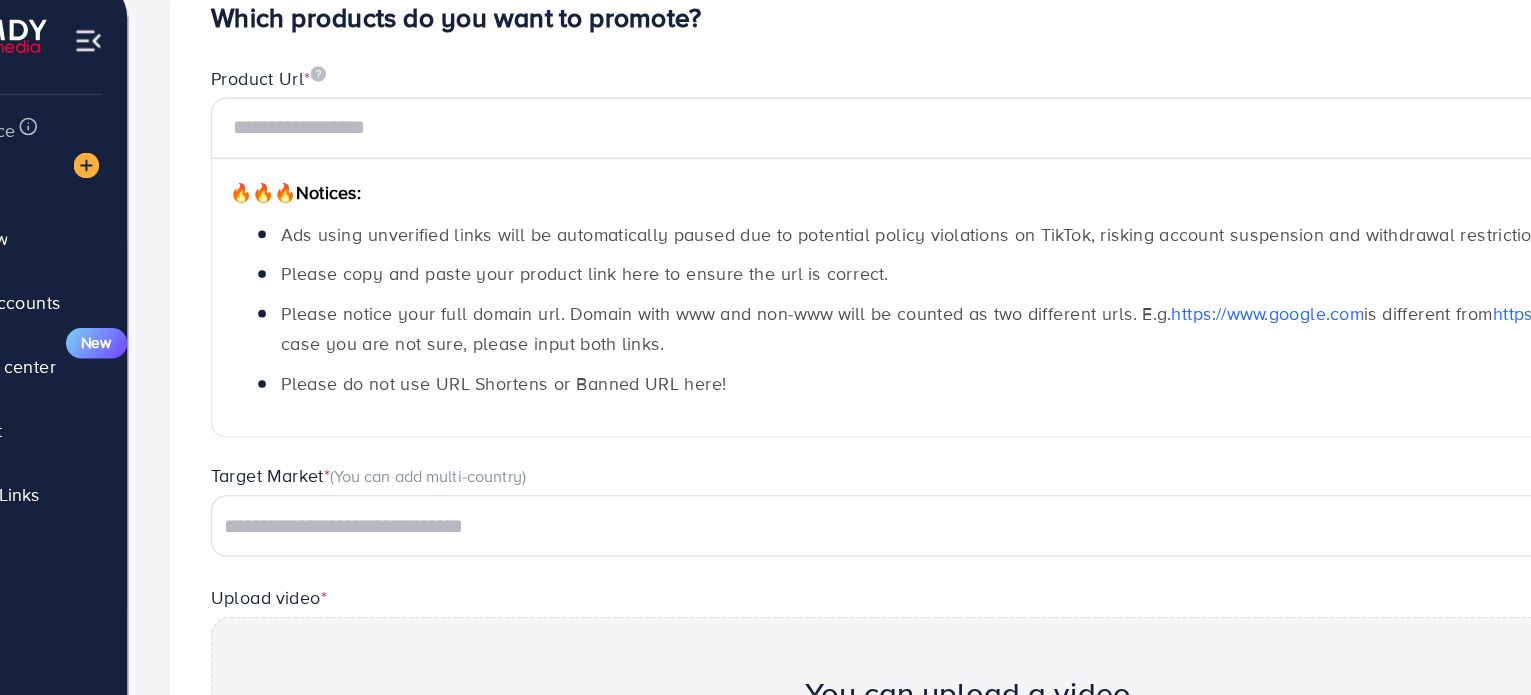 scroll, scrollTop: 195, scrollLeft: 0, axis: vertical 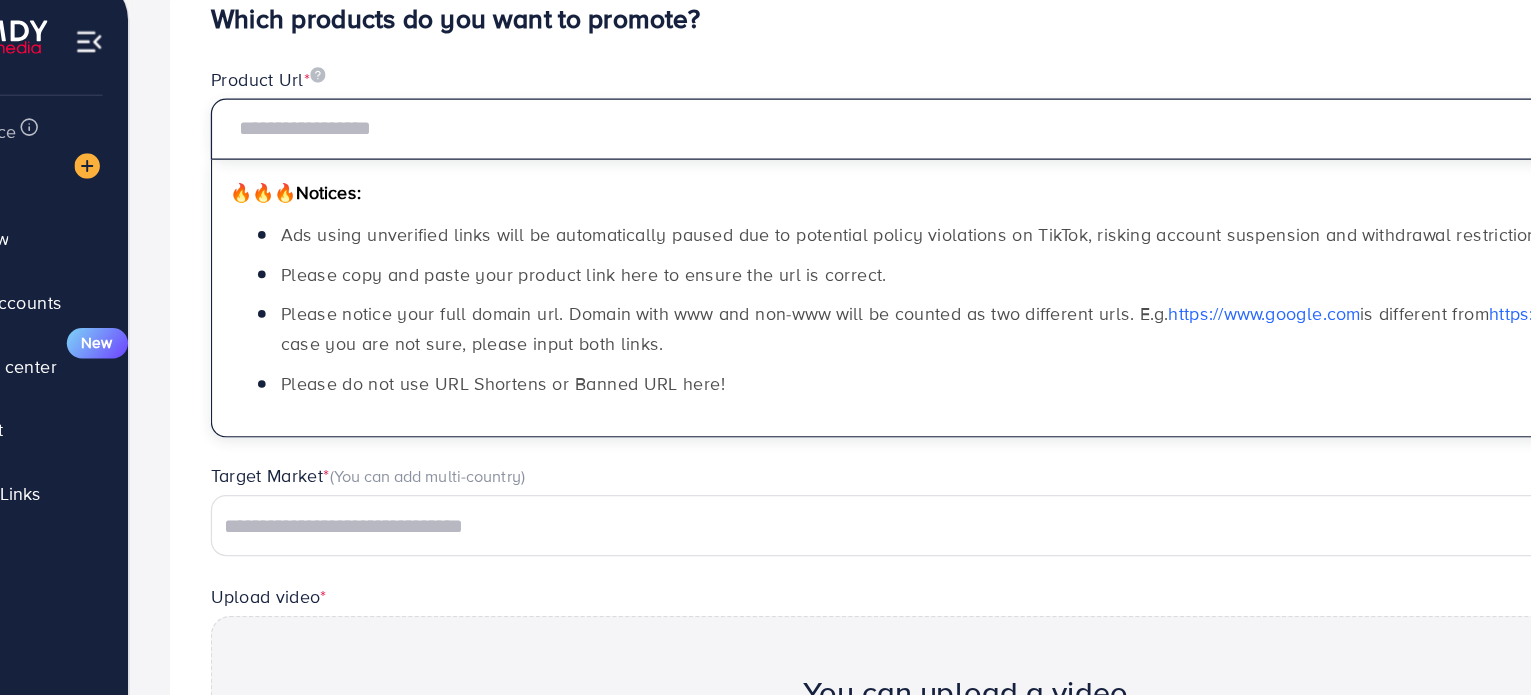 click at bounding box center [875, 118] 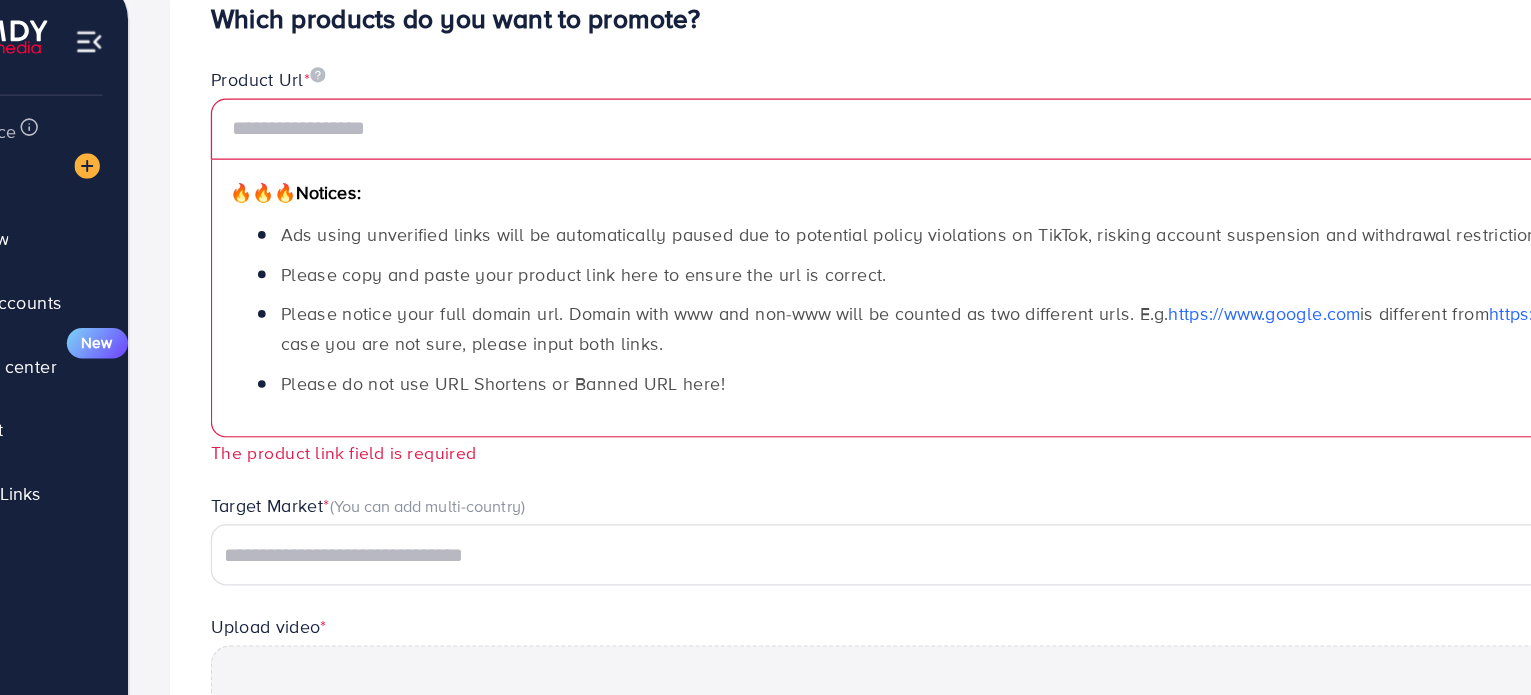 click on "Which products do you want to promote?   Product Url  *  🔥🔥🔥  Notices: Ads using unverified links will be automatically paused due to potential policy violations on TikTok, risking account suspension and withdrawal restrictions. Please copy and paste your product link here to ensure the url is correct. Please notice your full domain url. Domain with www and non-www will be counted as two different urls. E.g.  https://www.google.com  is different from  https://google.com . In case you are not sure, please input both links. Please do not use URL Shortens or Banned URL here! The product link field is required  Target Market  *  (You can add multi-country)           Loading...      Upload video  *  You can upload a video   Click on the button or drag files here   Upload video   *Note: If you use unverified product links, the Ecomdy system will notify the support team to review your ad campaign to limit violations. Please send the exact product links you want to promote. Thank you!   Submit" at bounding box center (875, 443) 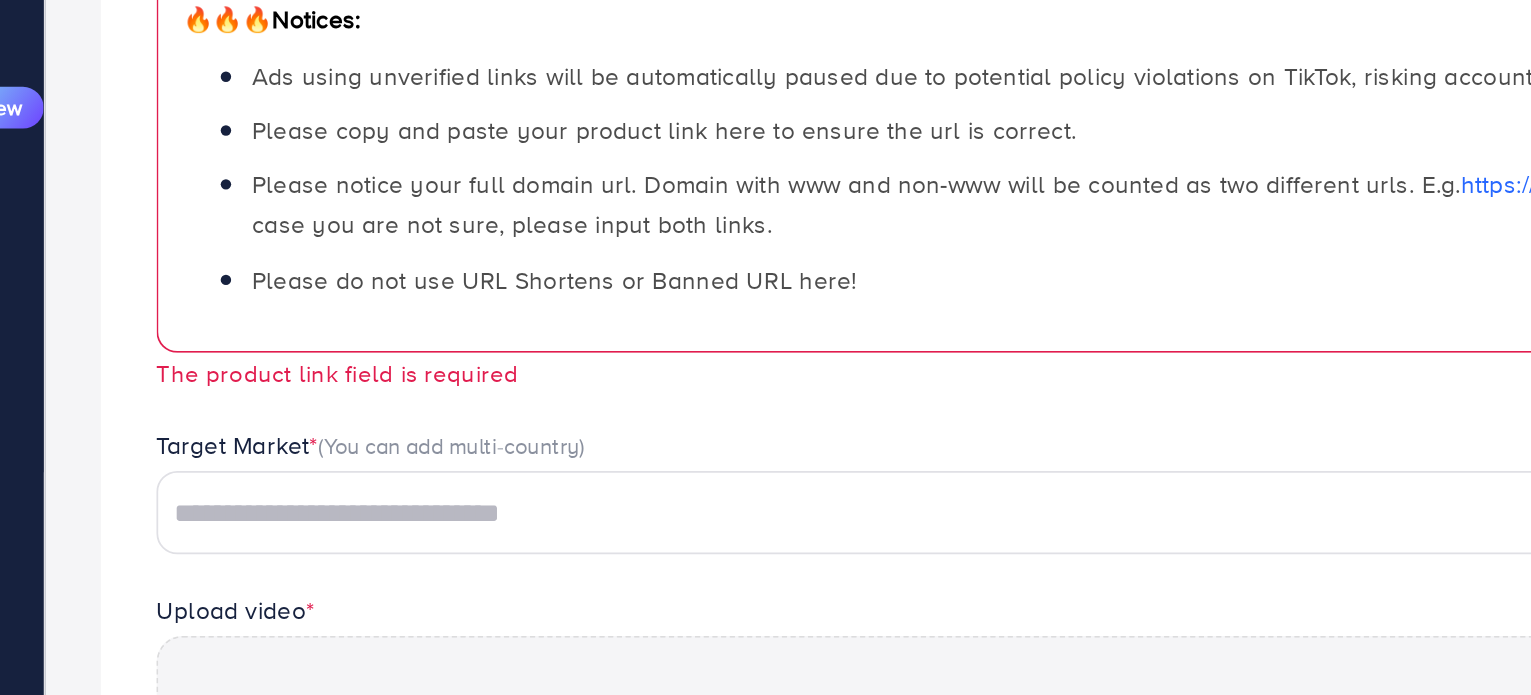scroll, scrollTop: 127, scrollLeft: 0, axis: vertical 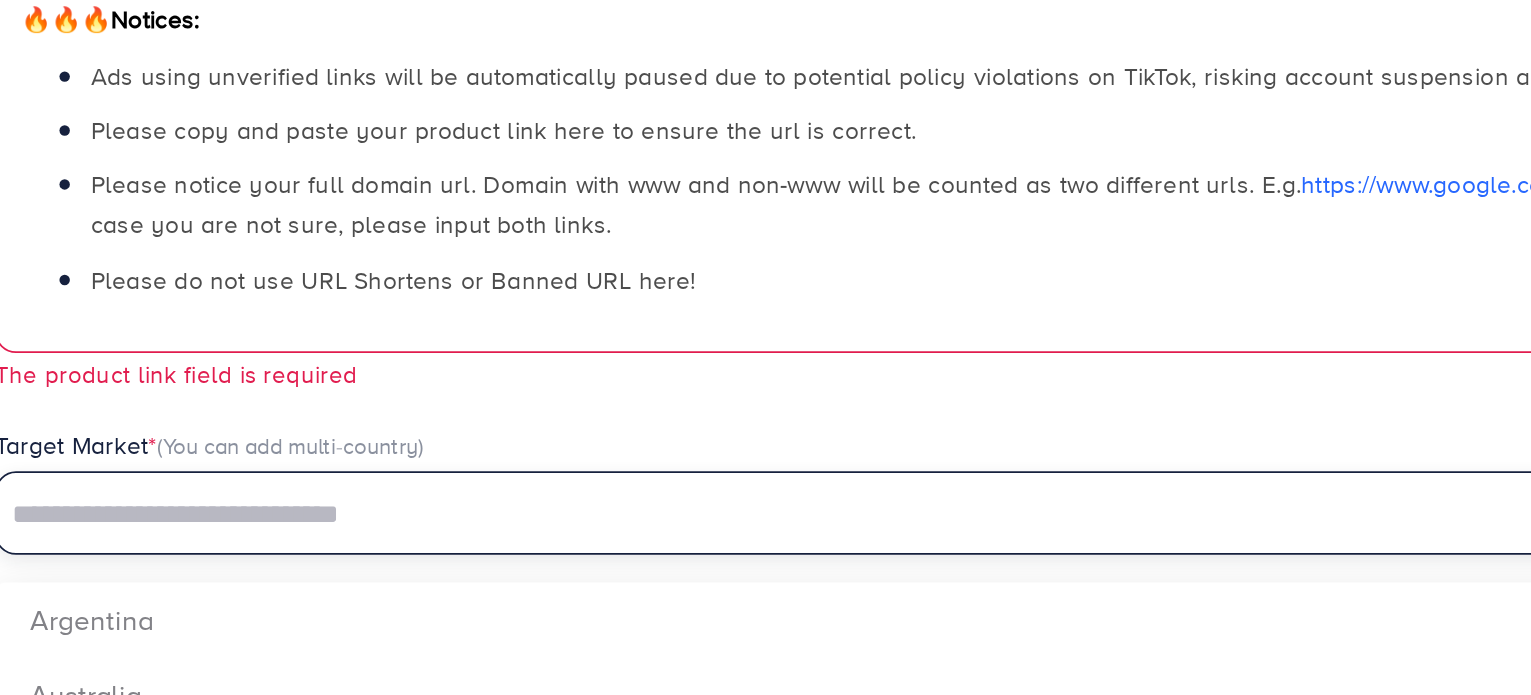 click at bounding box center [860, 521] 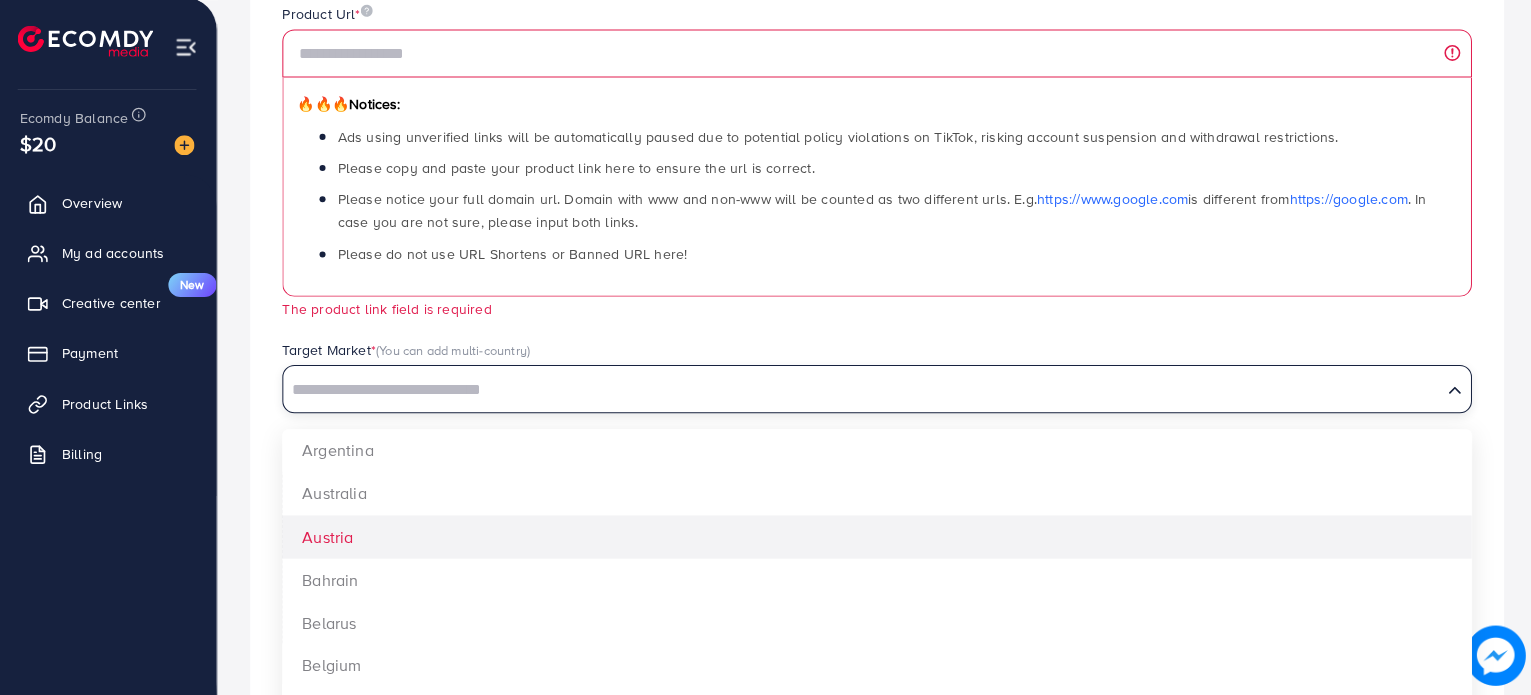 scroll, scrollTop: 257, scrollLeft: 0, axis: vertical 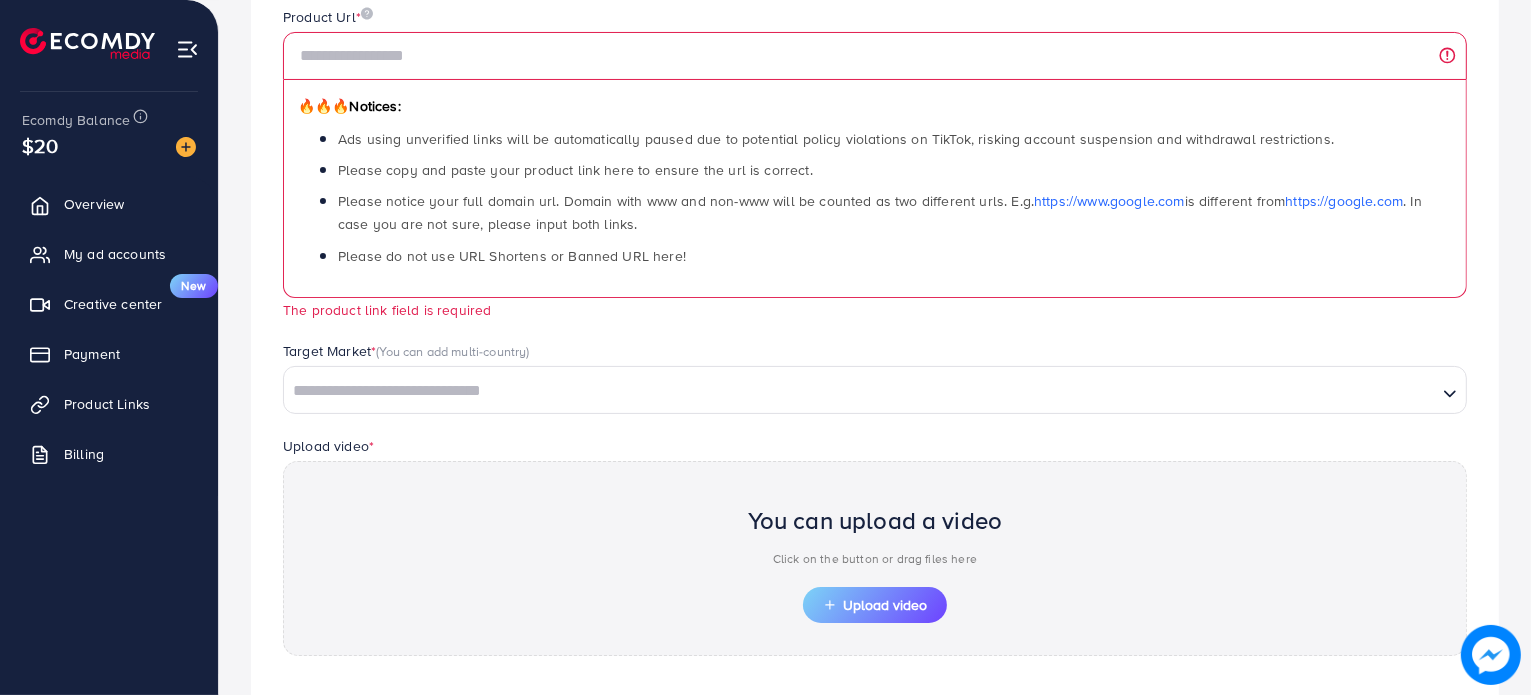 click on "Product Url  *  🔥🔥🔥  Notices: Ads using unverified links will be automatically paused due to potential policy violations on TikTok, risking account suspension and withdrawal restrictions. Please copy and paste your product link here to ensure the url is correct. Please notice your full domain url. Domain with www and non-www will be counted as two different urls. E.g.  https://www.example.com  is different from  https://example.com . In case you are not sure, please input both links. Please do not use URL Shortens or Banned URL here! The product link field is required" at bounding box center (875, 174) 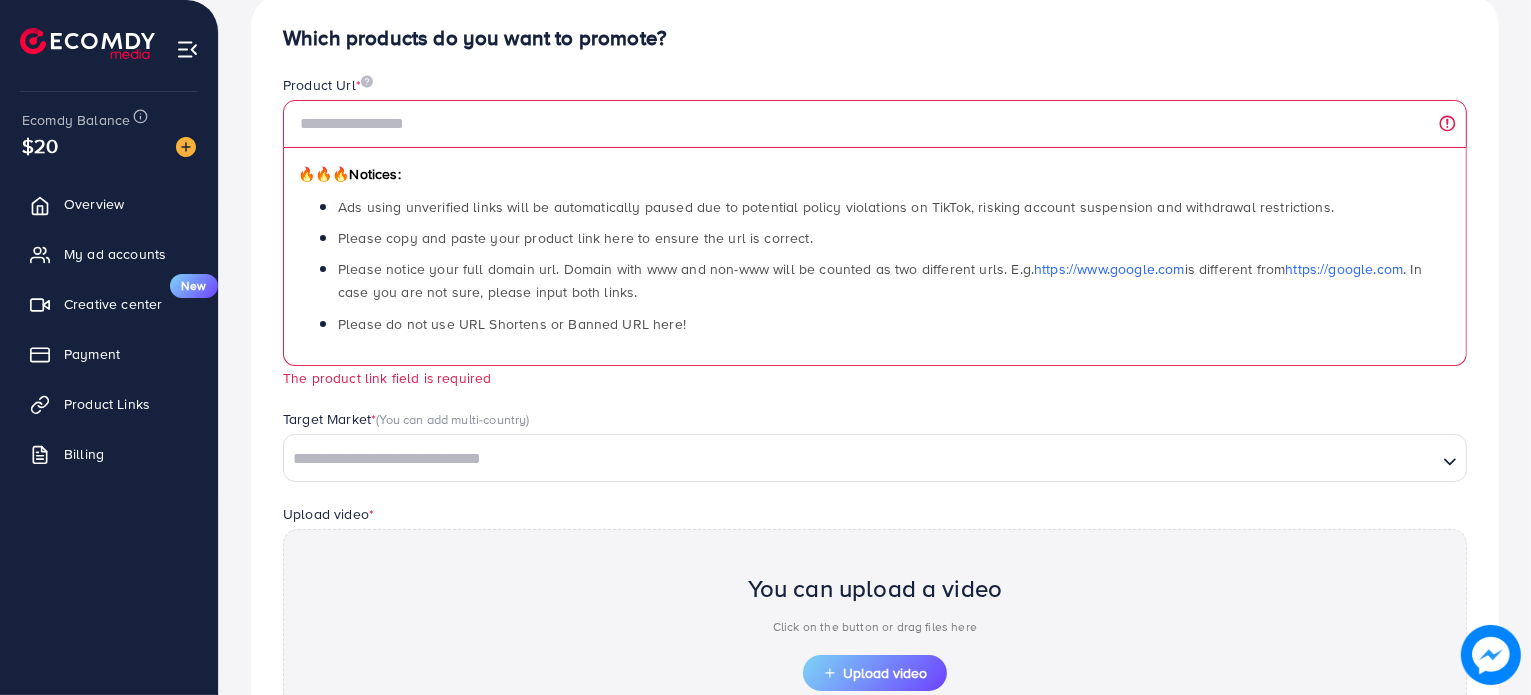 scroll, scrollTop: 192, scrollLeft: 0, axis: vertical 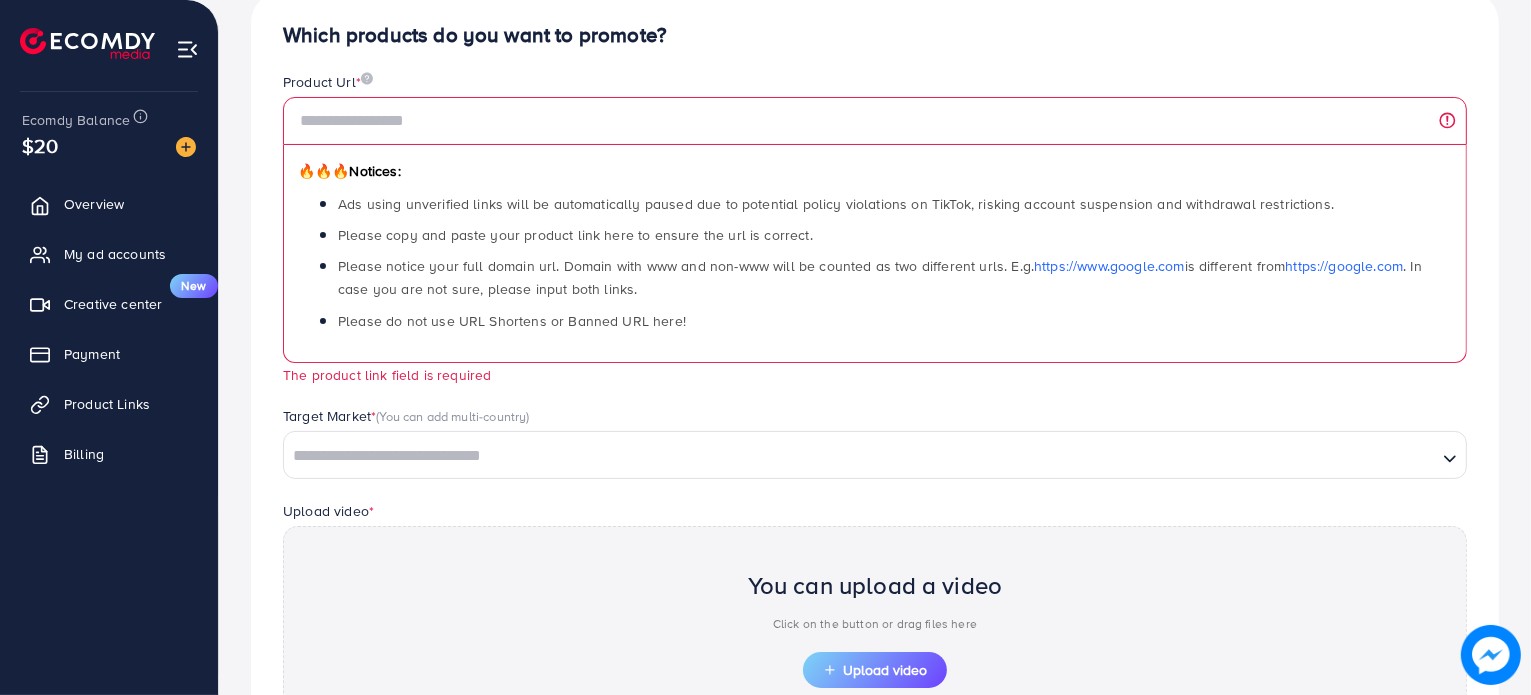 click on "Please notice your full domain url. Domain with www and non-www will be counted as two different urls. E.g.  https://www.google.com  is different from  https://google.com . In case you are not sure, please input both links." at bounding box center [880, 277] 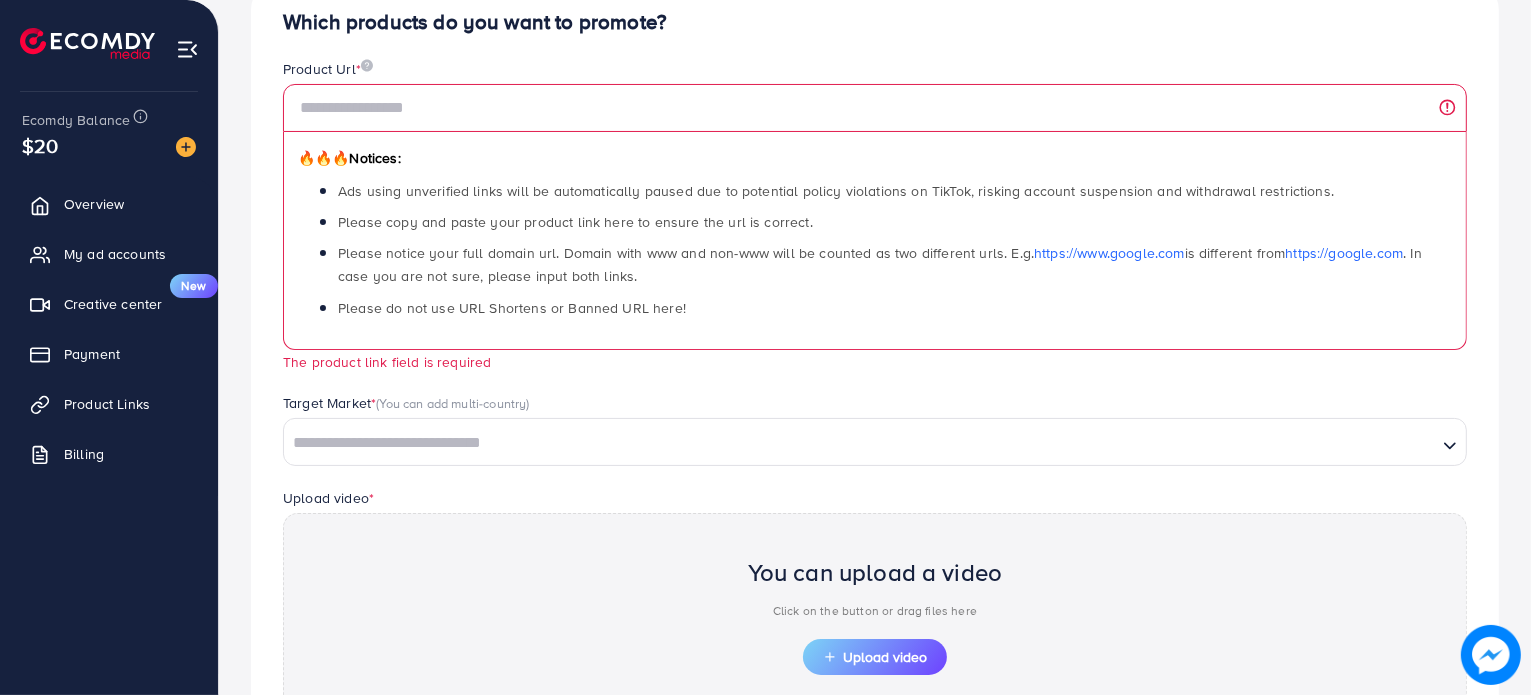 scroll, scrollTop: 204, scrollLeft: 0, axis: vertical 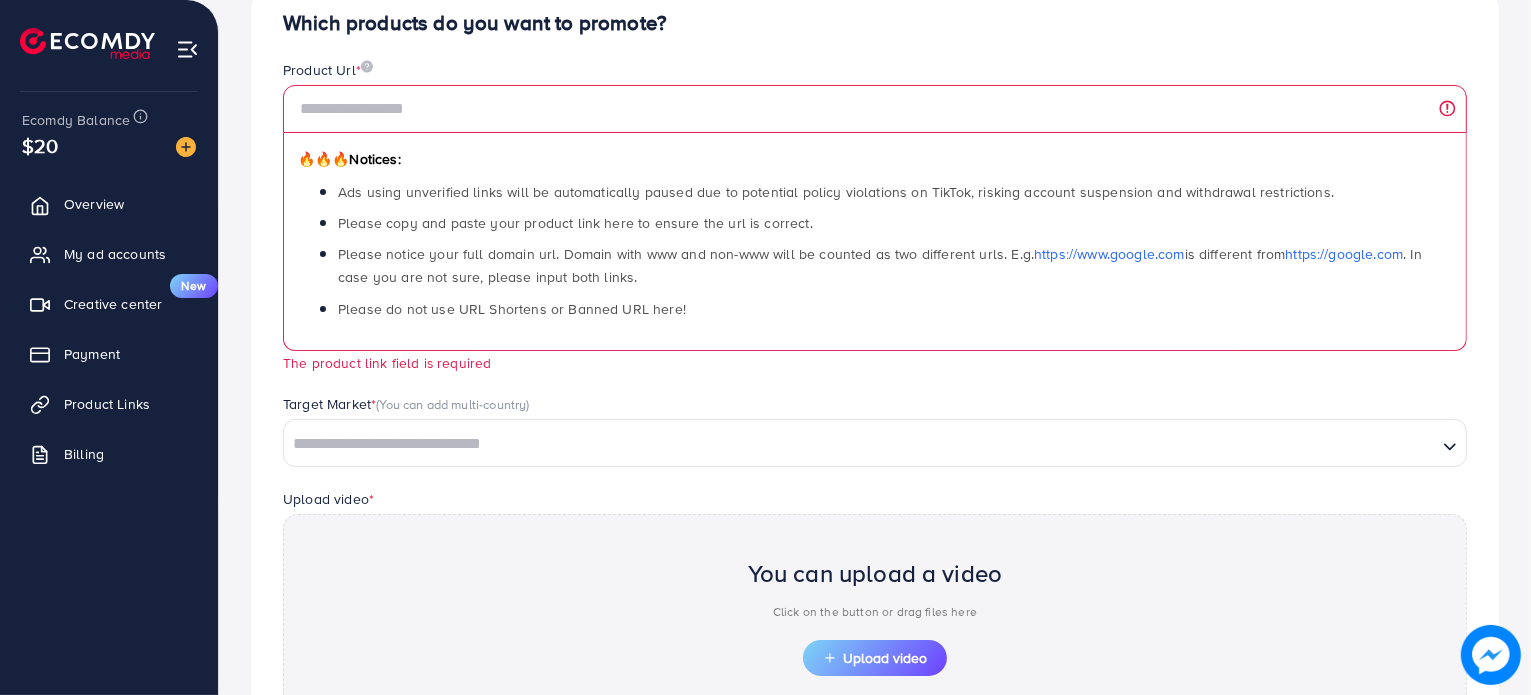 click on "Ads using unverified links will be automatically paused due to potential policy violations on TikTok, risking account suspension and withdrawal restrictions. Please copy and paste your product link here to ensure the url is correct. Please notice your full domain url. Domain with www and non-www will be counted as two different urls. E.g.  https://www.google.com  is different from  https://google.com . In case you are not sure, please input both links. Please do not use URL Shortens or Banned URL here!" at bounding box center [875, 250] 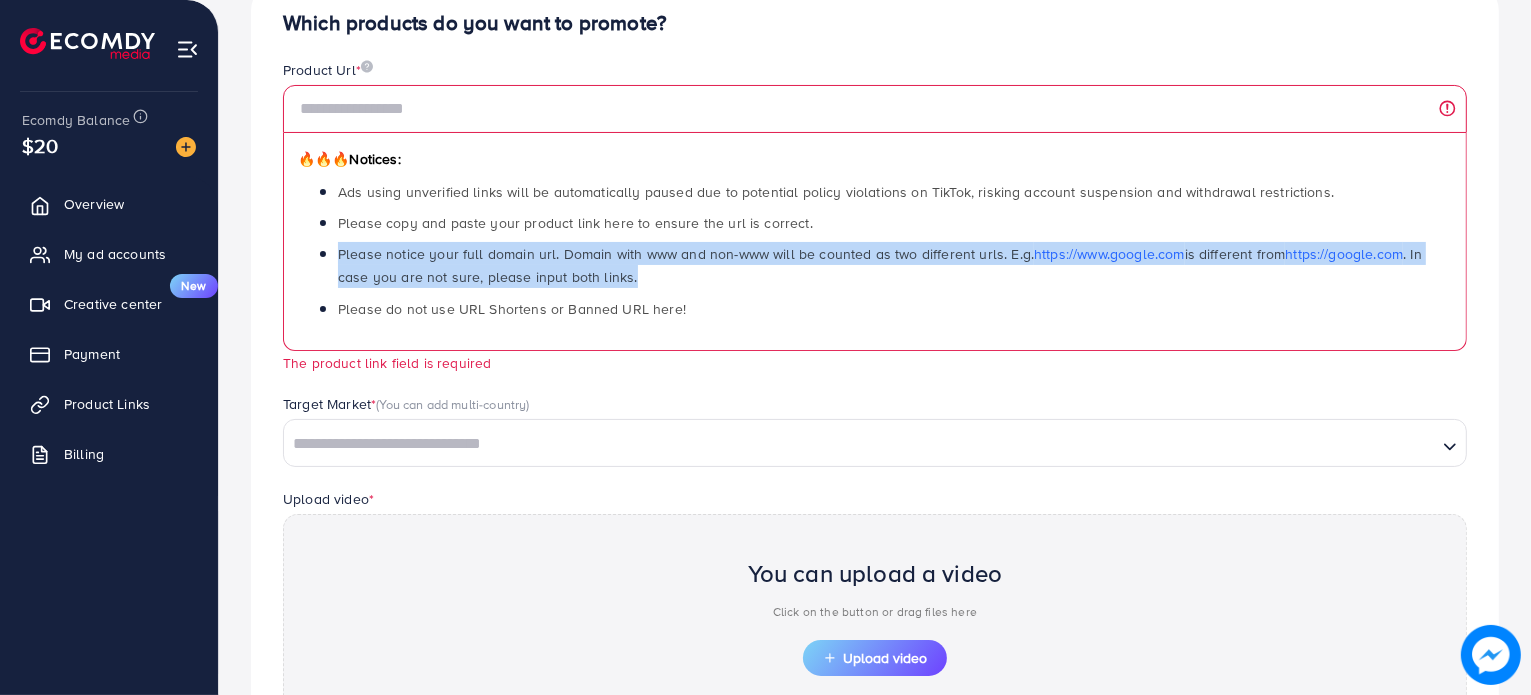 drag, startPoint x: 337, startPoint y: 250, endPoint x: 692, endPoint y: 274, distance: 355.81033 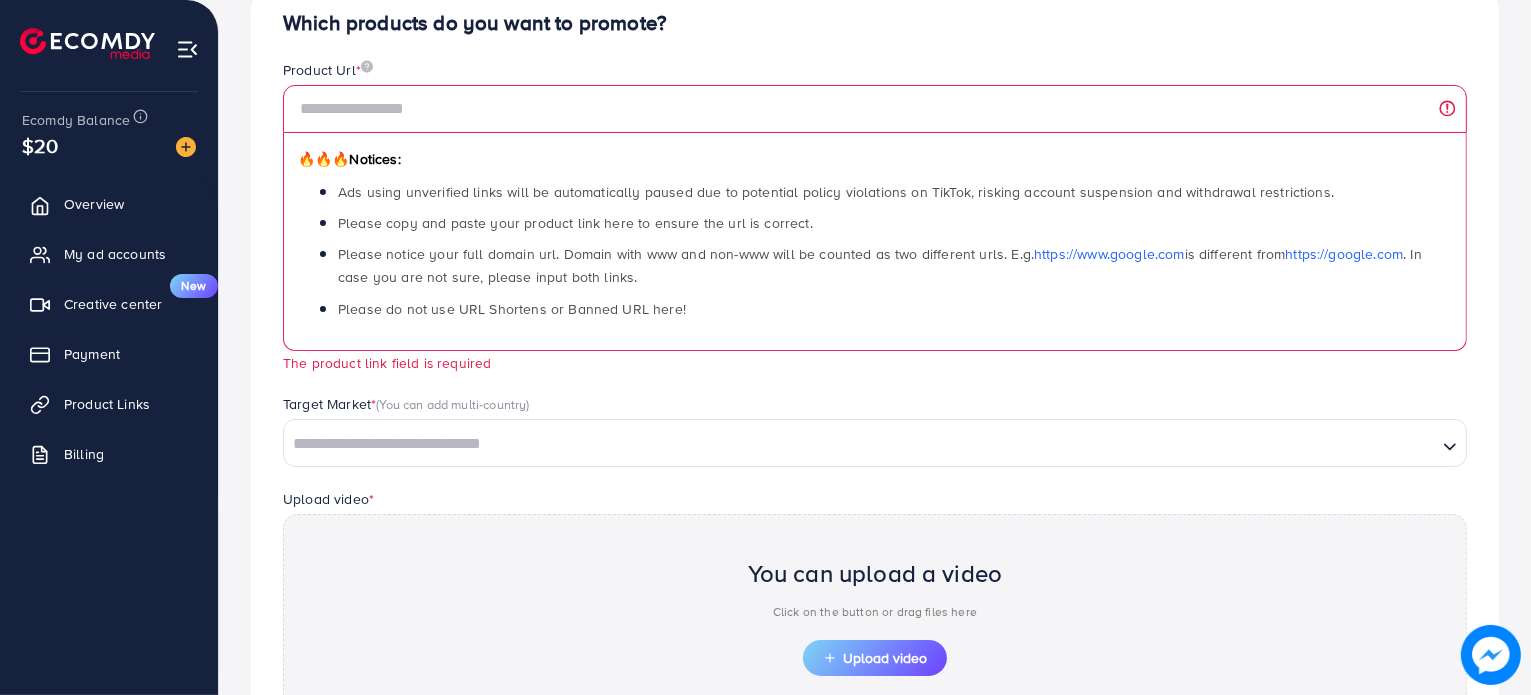click on "Please do not use URL Shortens or Banned URL here!" at bounding box center [895, 308] 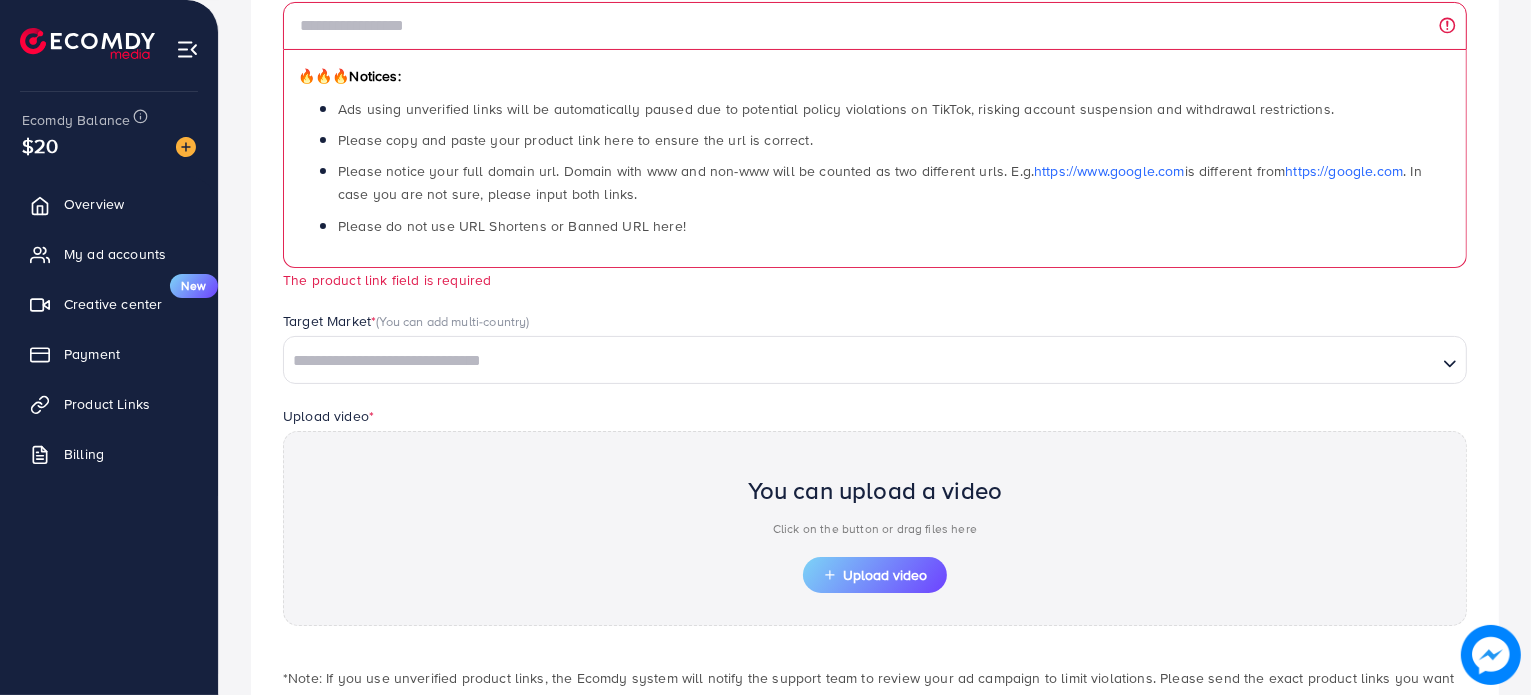 scroll, scrollTop: 284, scrollLeft: 0, axis: vertical 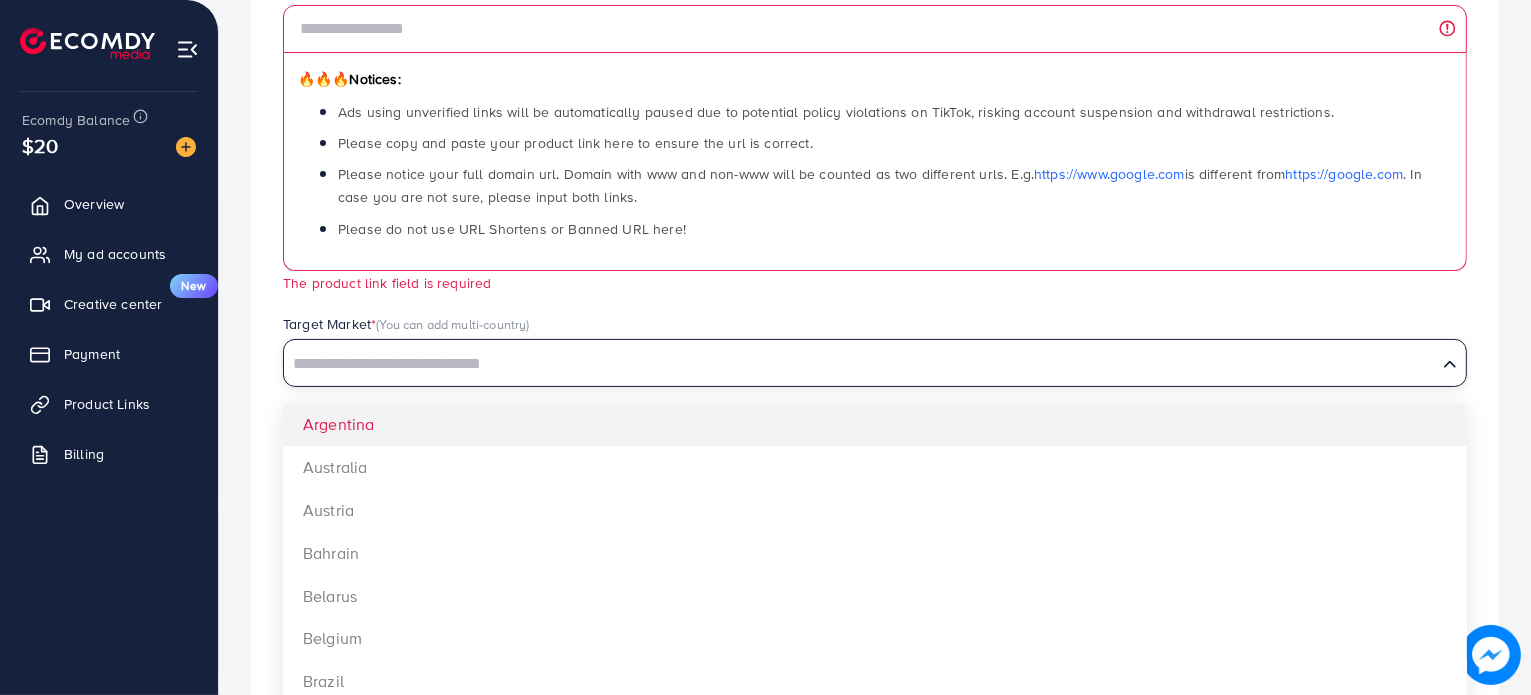 click at bounding box center (860, 362) 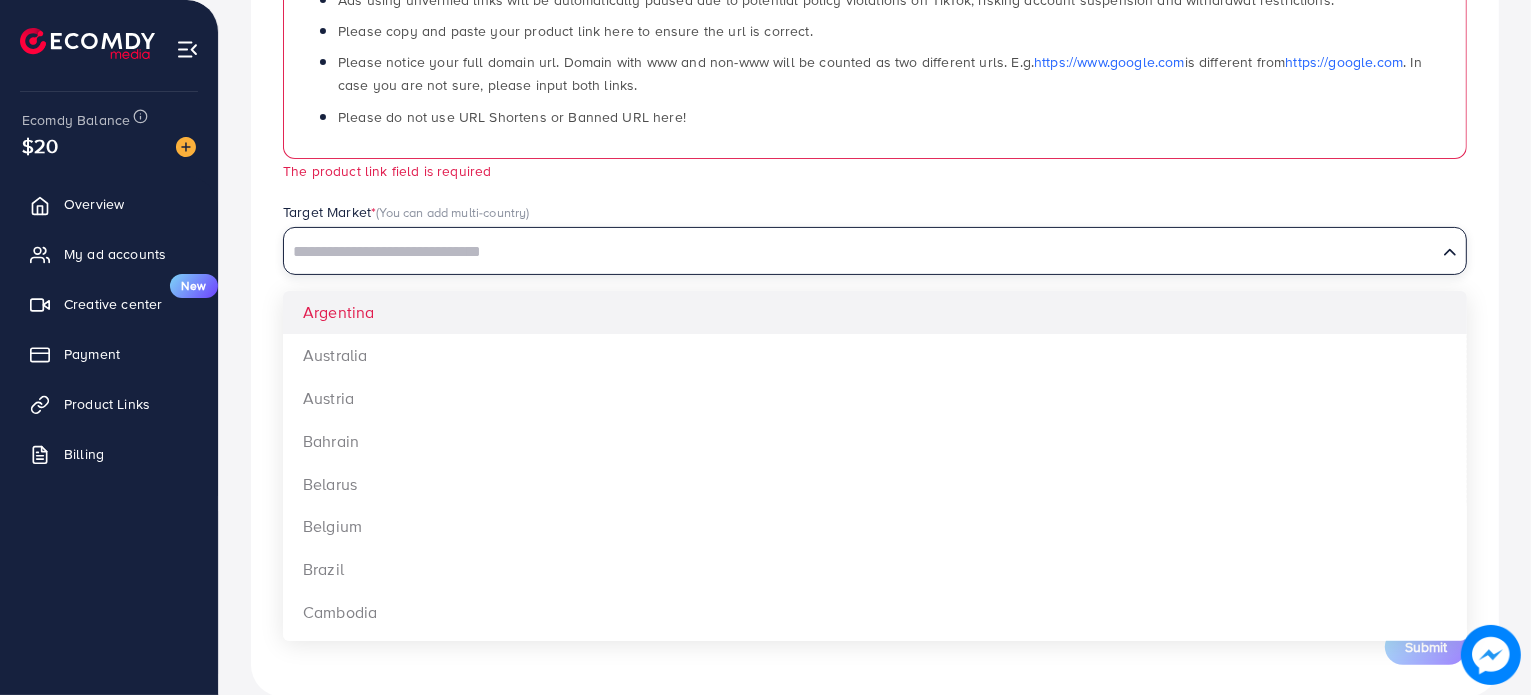 scroll, scrollTop: 401, scrollLeft: 0, axis: vertical 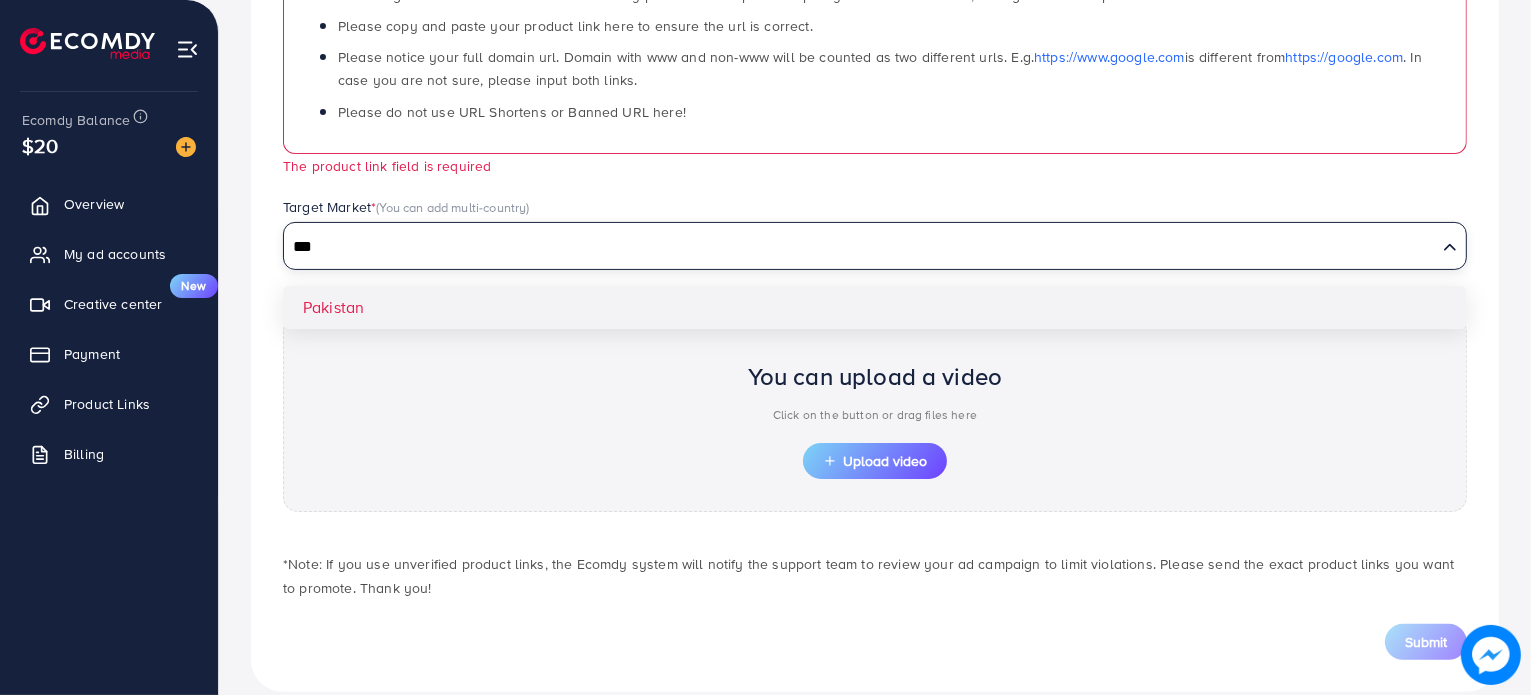 type on "***" 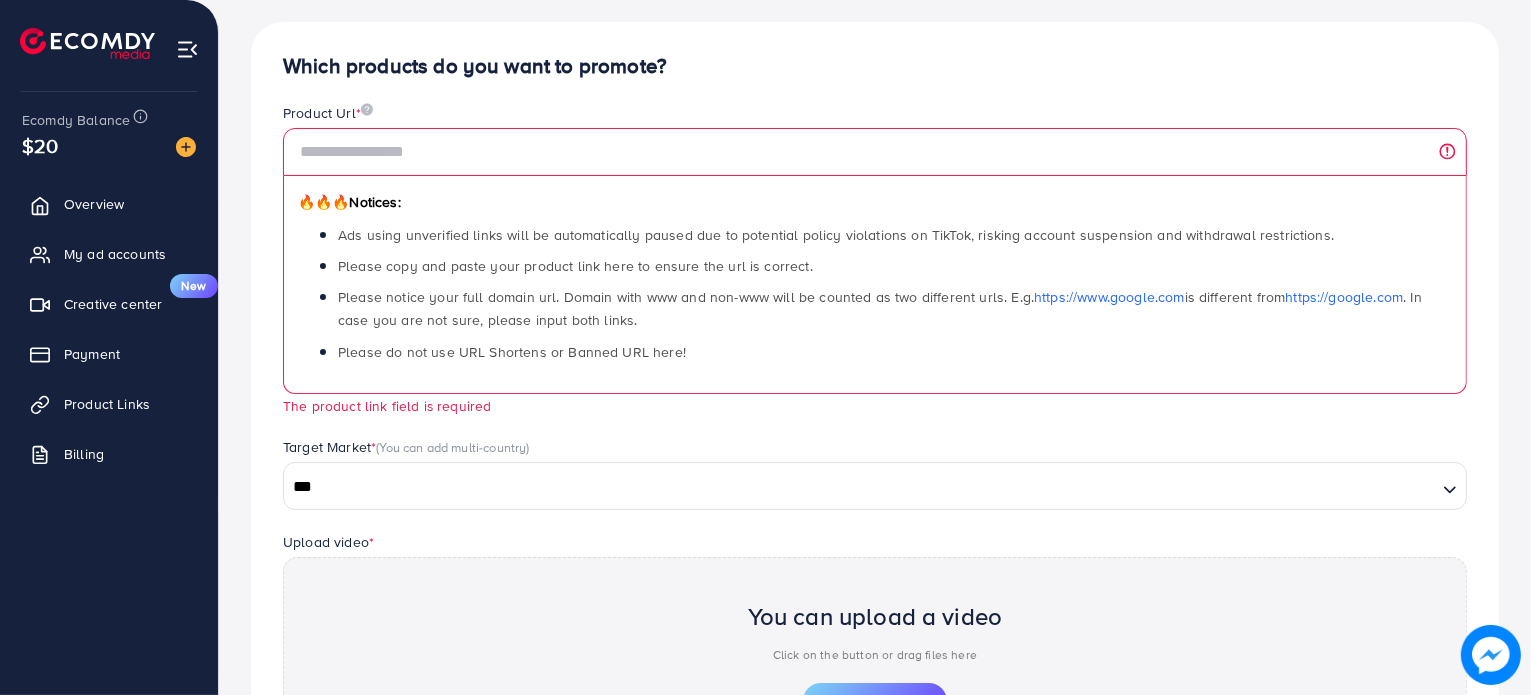 scroll, scrollTop: 157, scrollLeft: 0, axis: vertical 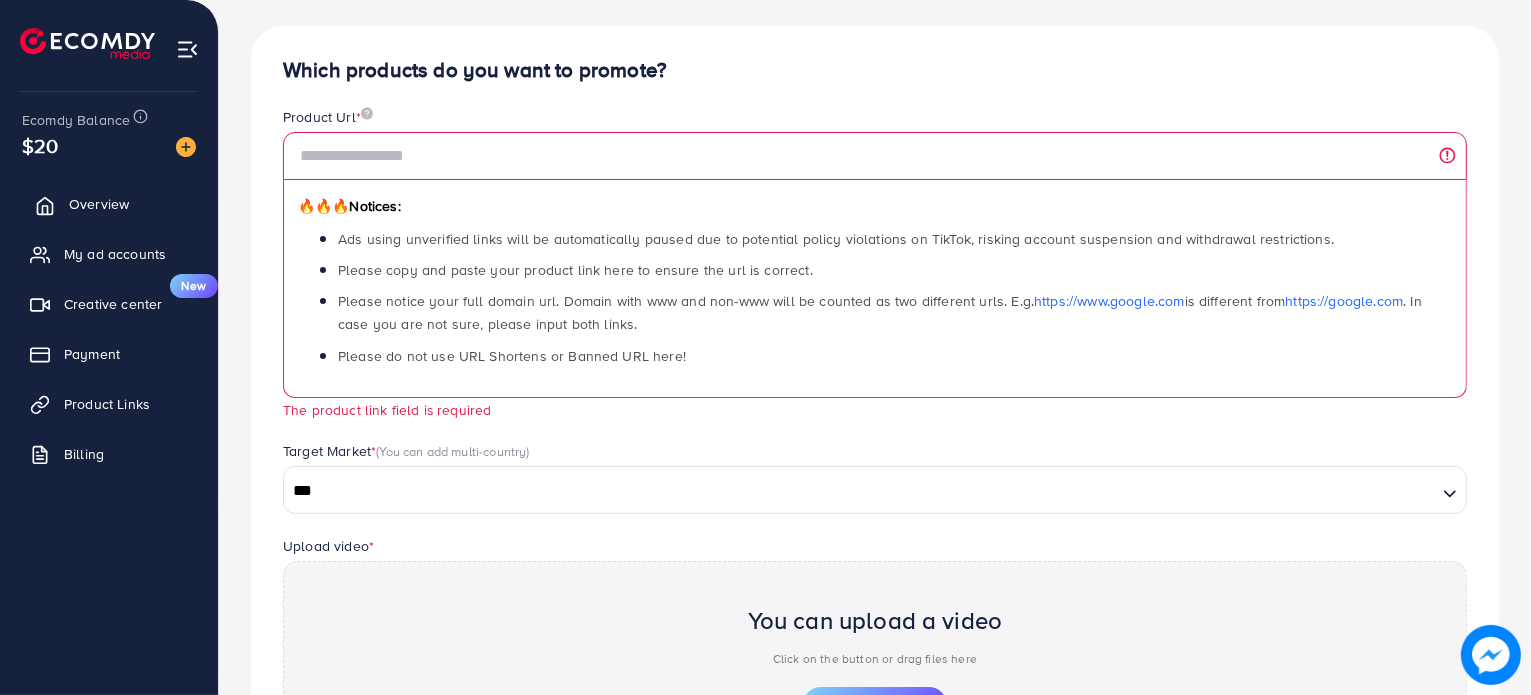 click on "Overview" at bounding box center [109, 204] 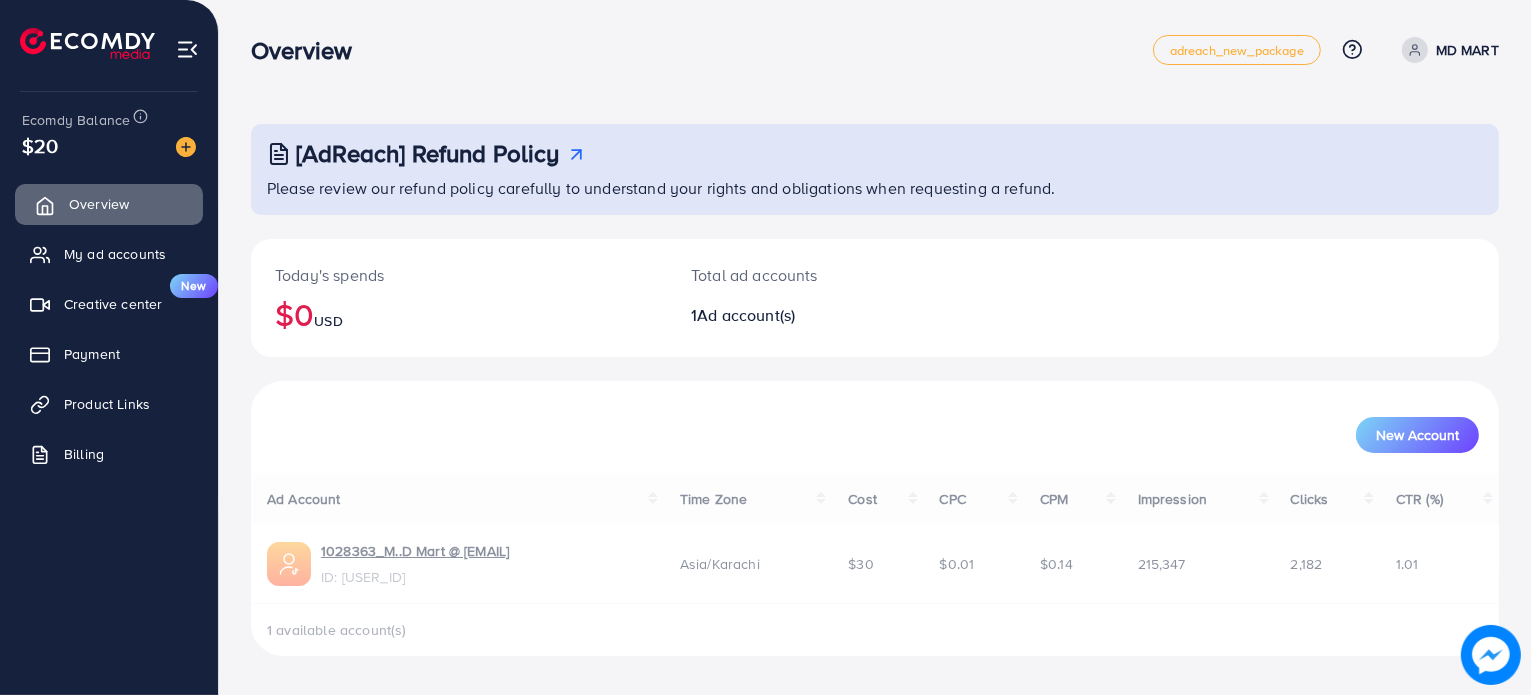 scroll, scrollTop: 0, scrollLeft: 0, axis: both 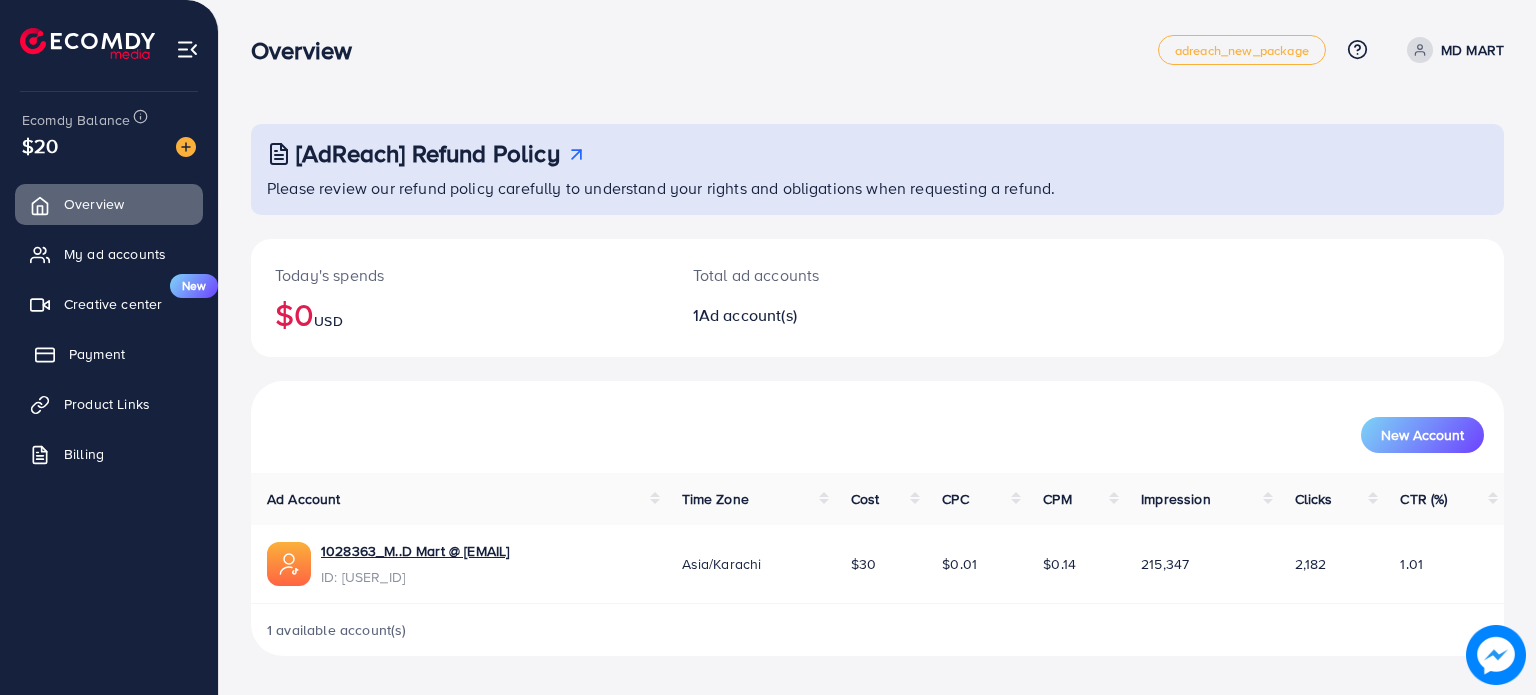 click on "Payment" at bounding box center [97, 354] 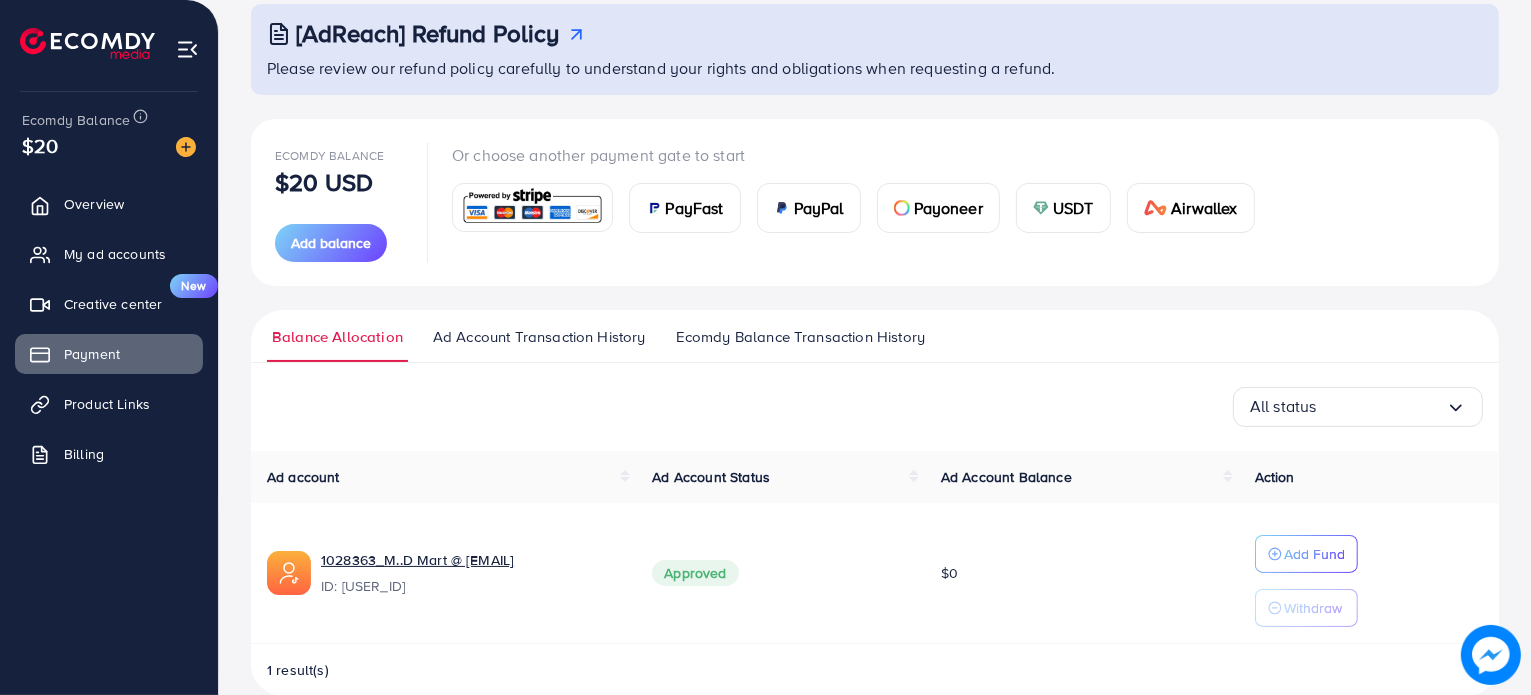 scroll, scrollTop: 152, scrollLeft: 0, axis: vertical 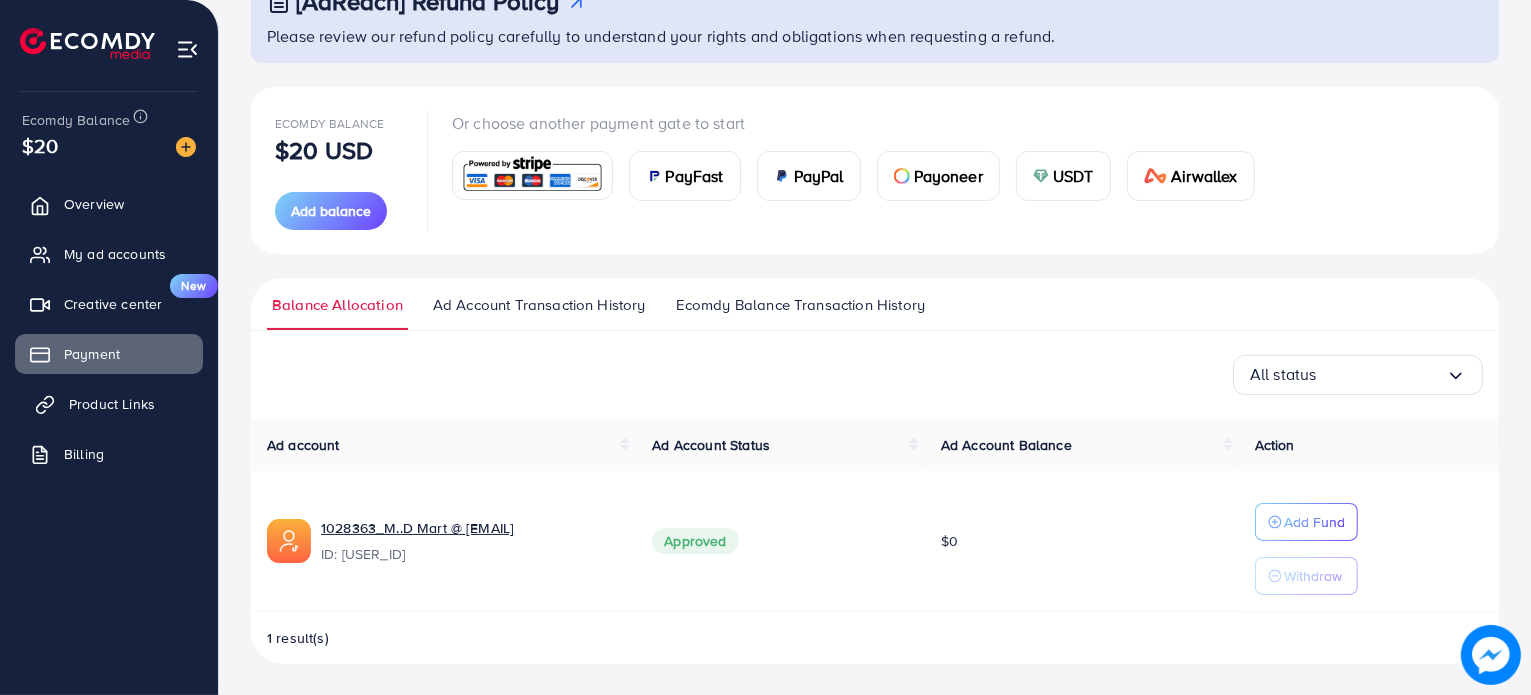click on "Product Links" at bounding box center [112, 404] 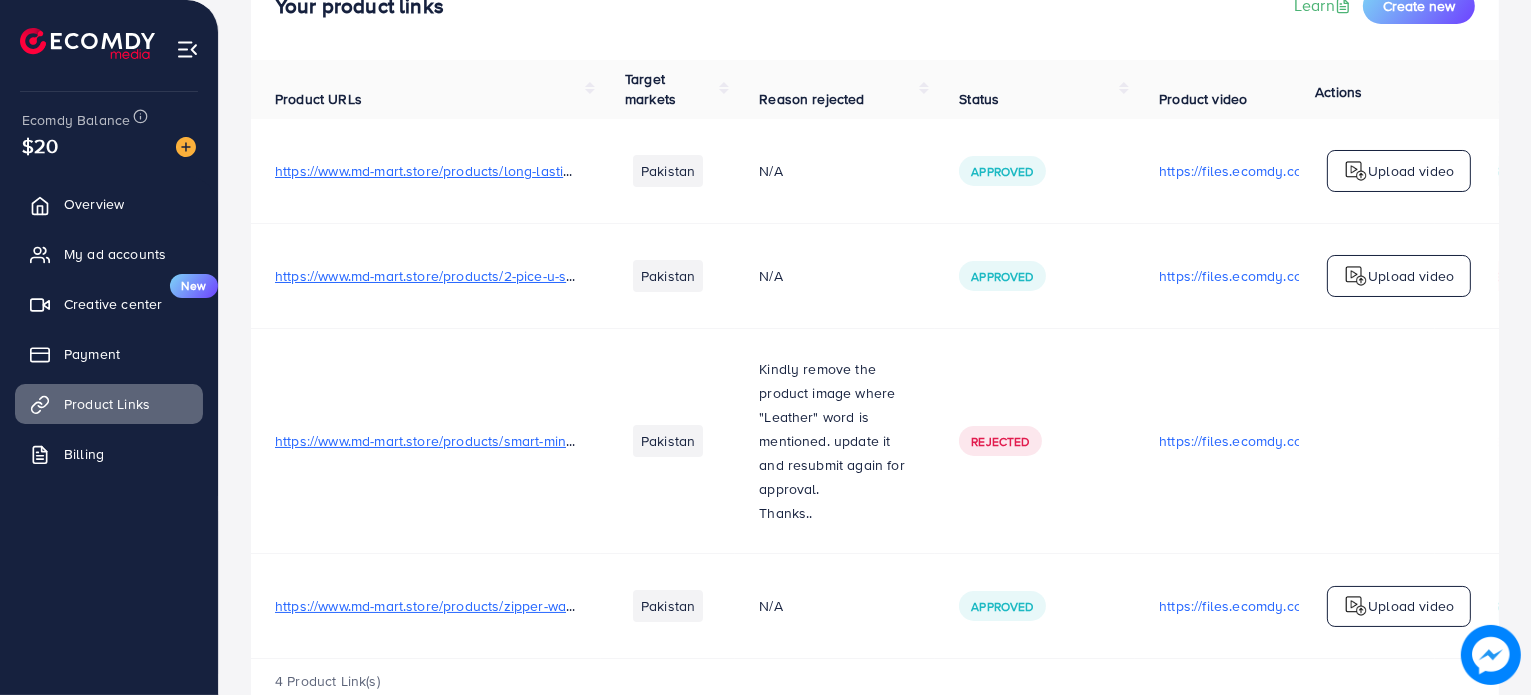 scroll, scrollTop: 214, scrollLeft: 0, axis: vertical 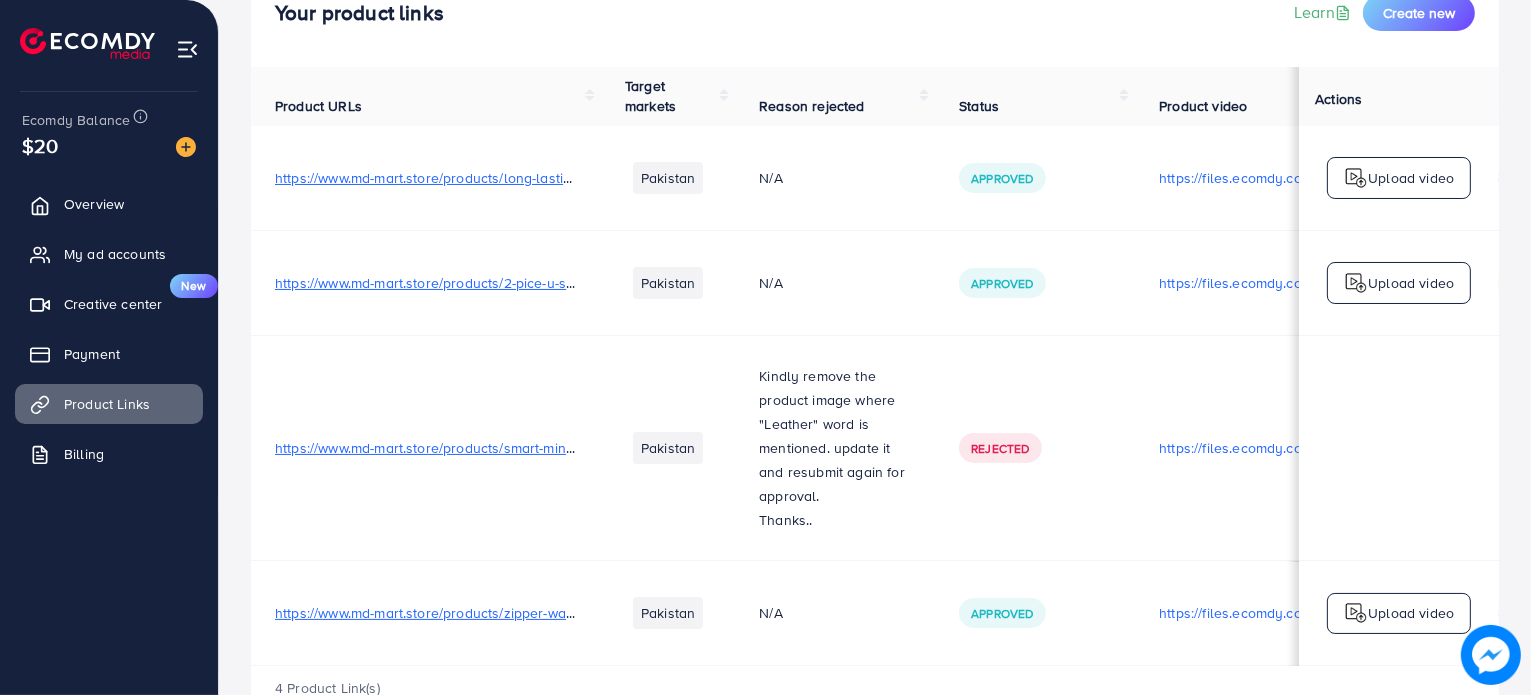 click on "https://www.md-mart.store/products/2-pice-u-shaped-toothbrush-for-children" at bounding box center [517, 283] 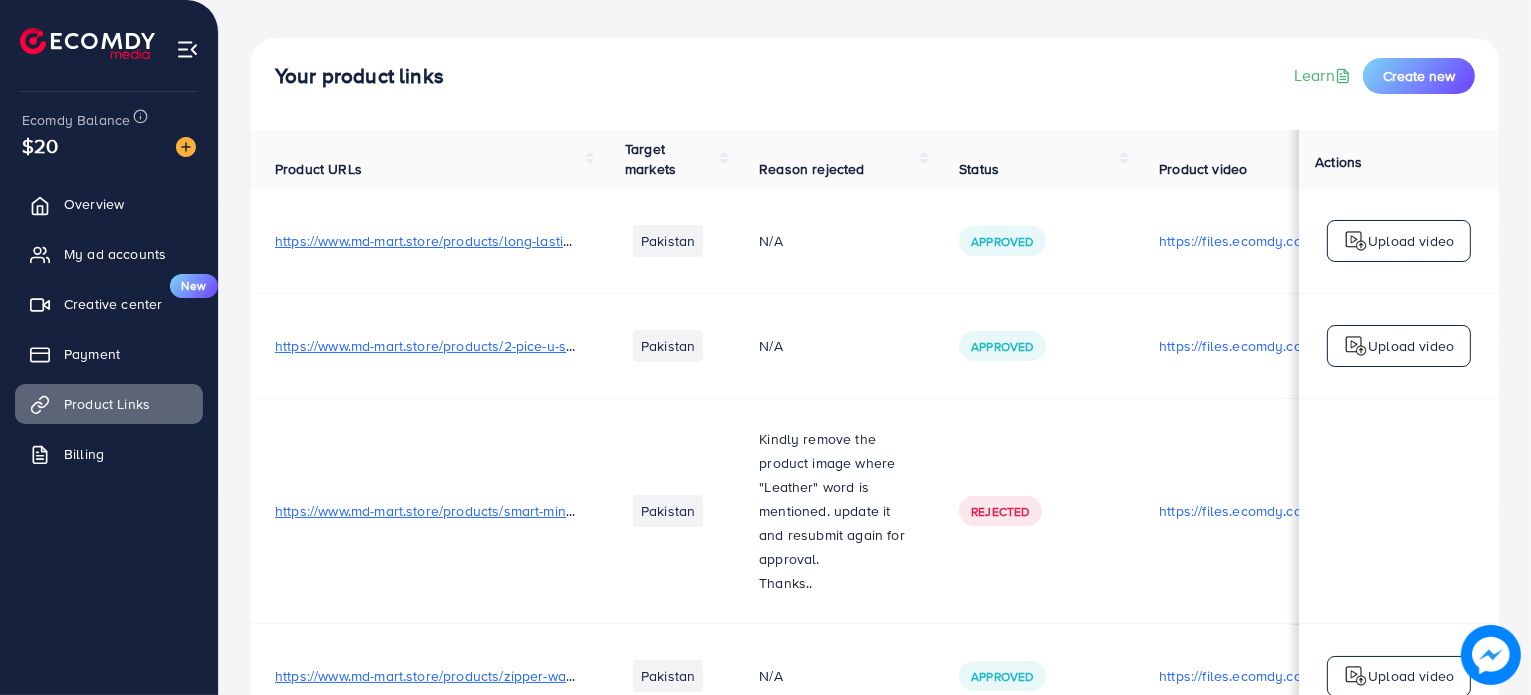 scroll, scrollTop: 85, scrollLeft: 0, axis: vertical 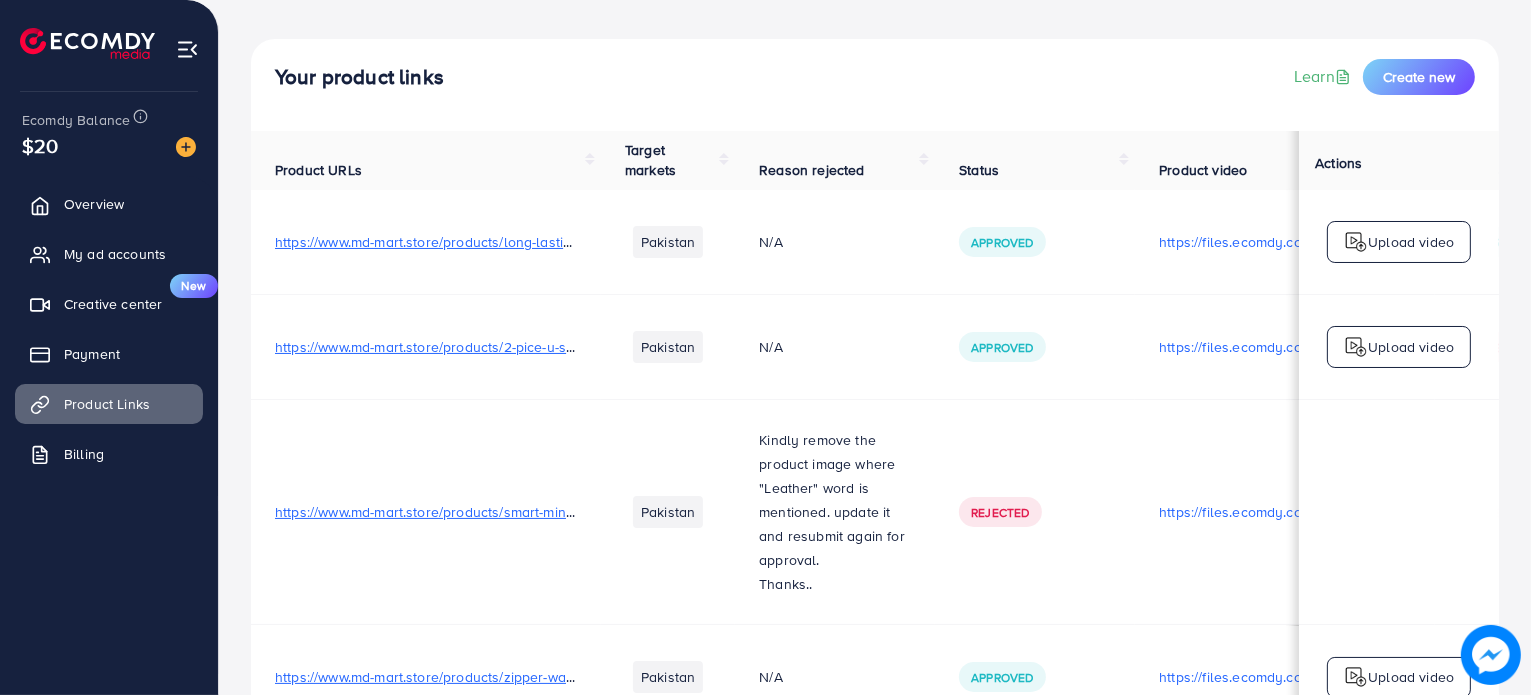 click on "https://www.md-mart.store/products/long-lasting-perfume-set-pack-of-6" at bounding box center [499, 242] 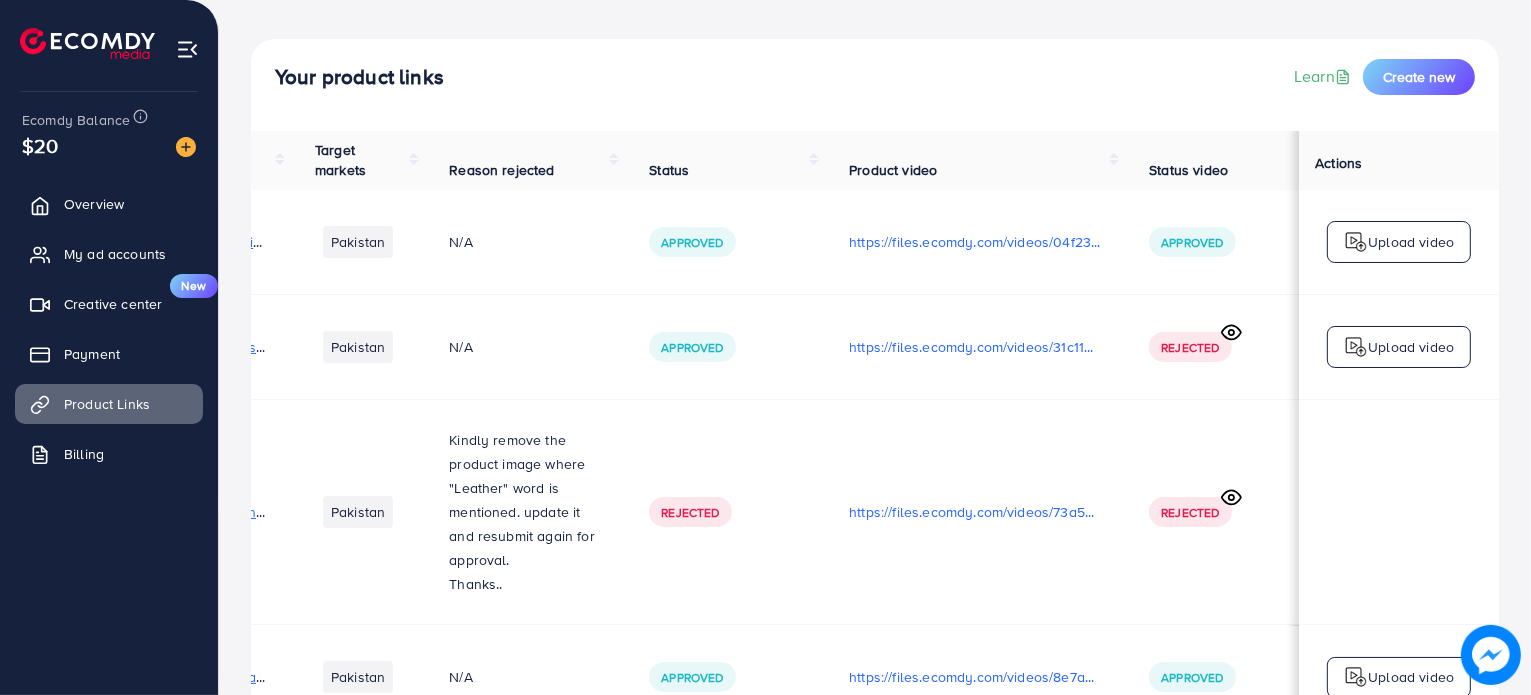 scroll, scrollTop: 0, scrollLeft: 339, axis: horizontal 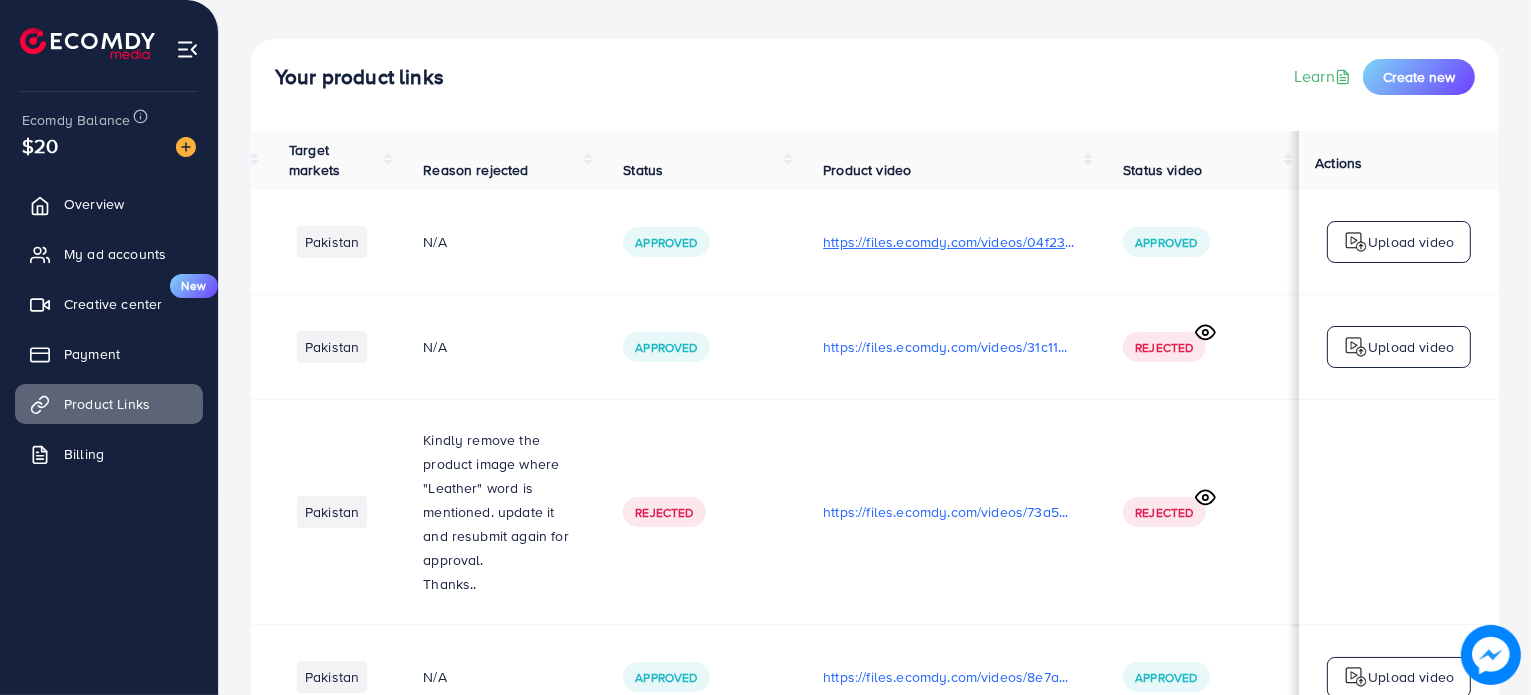 click on "https://files.ecomdy.com/videos/04f23997-fa30-4193-908d-45ff023f6ca2-1747845917305.mp4" at bounding box center (949, 242) 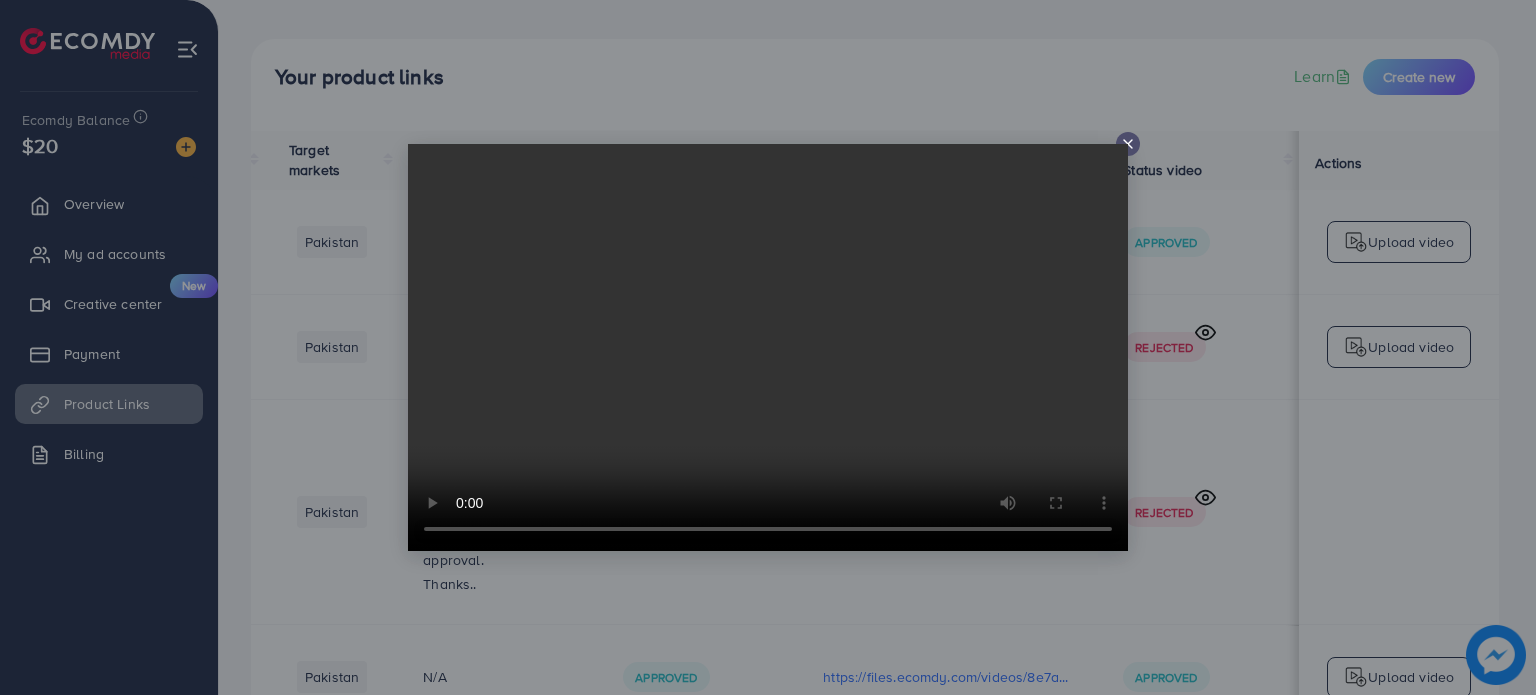click 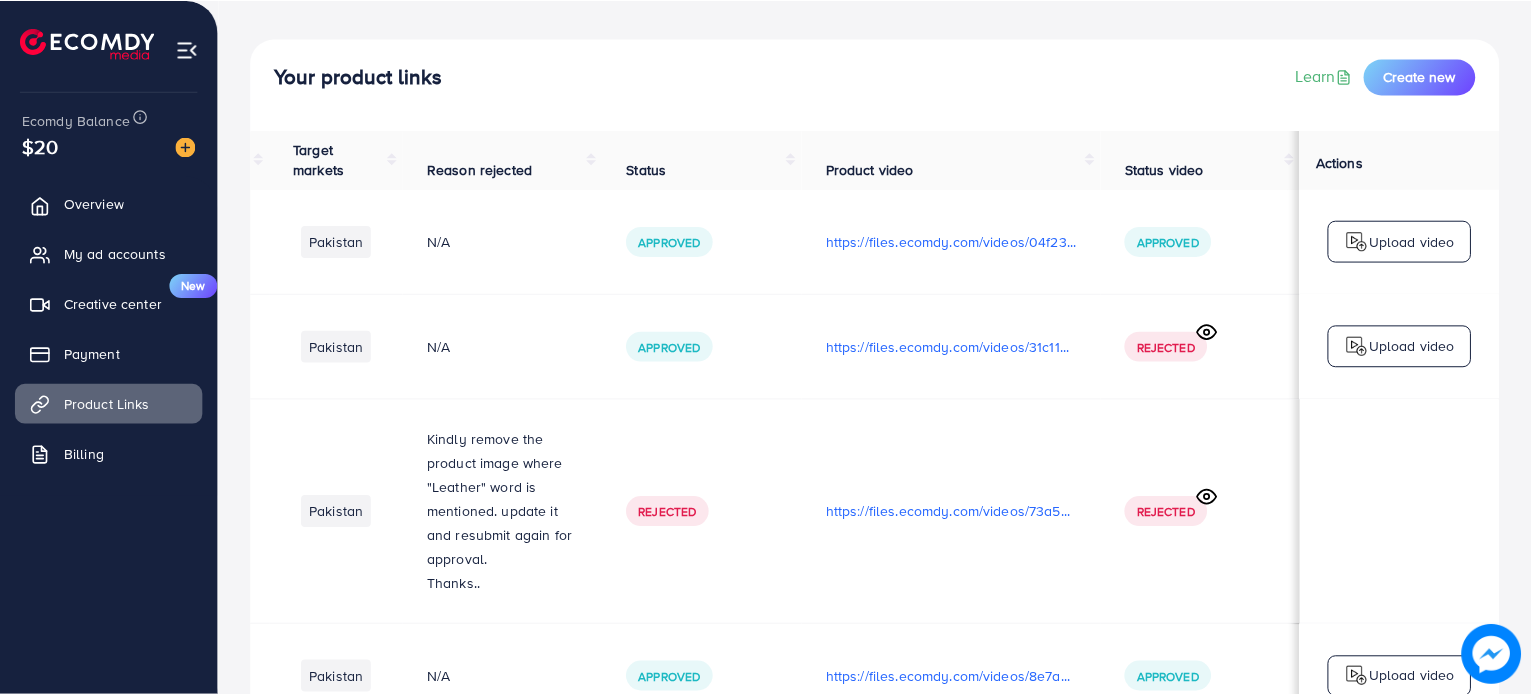 scroll, scrollTop: 0, scrollLeft: 336, axis: horizontal 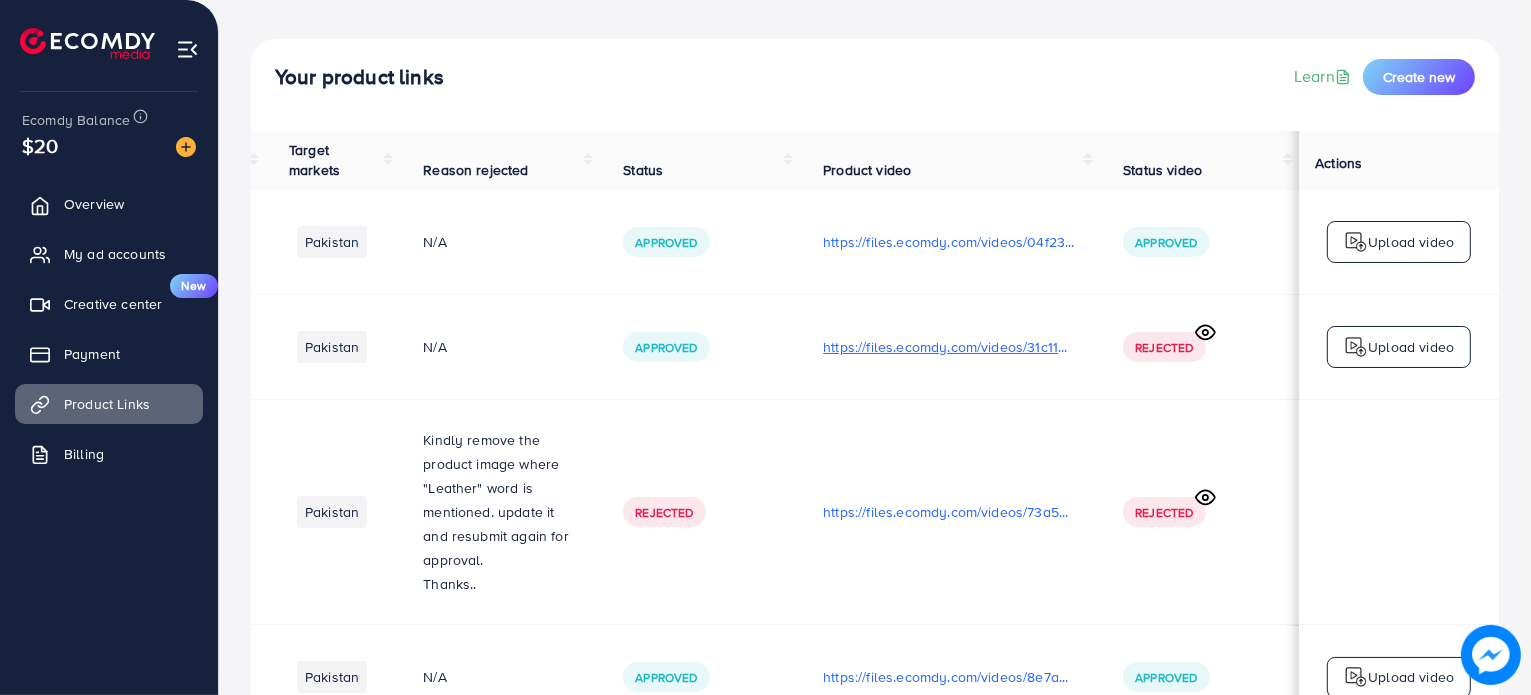 click on "https://files.ecomdy.com/videos/31c116b1-aa01-42fe-8649-521fbee0b805-1747845780901.mp4" at bounding box center [949, 347] 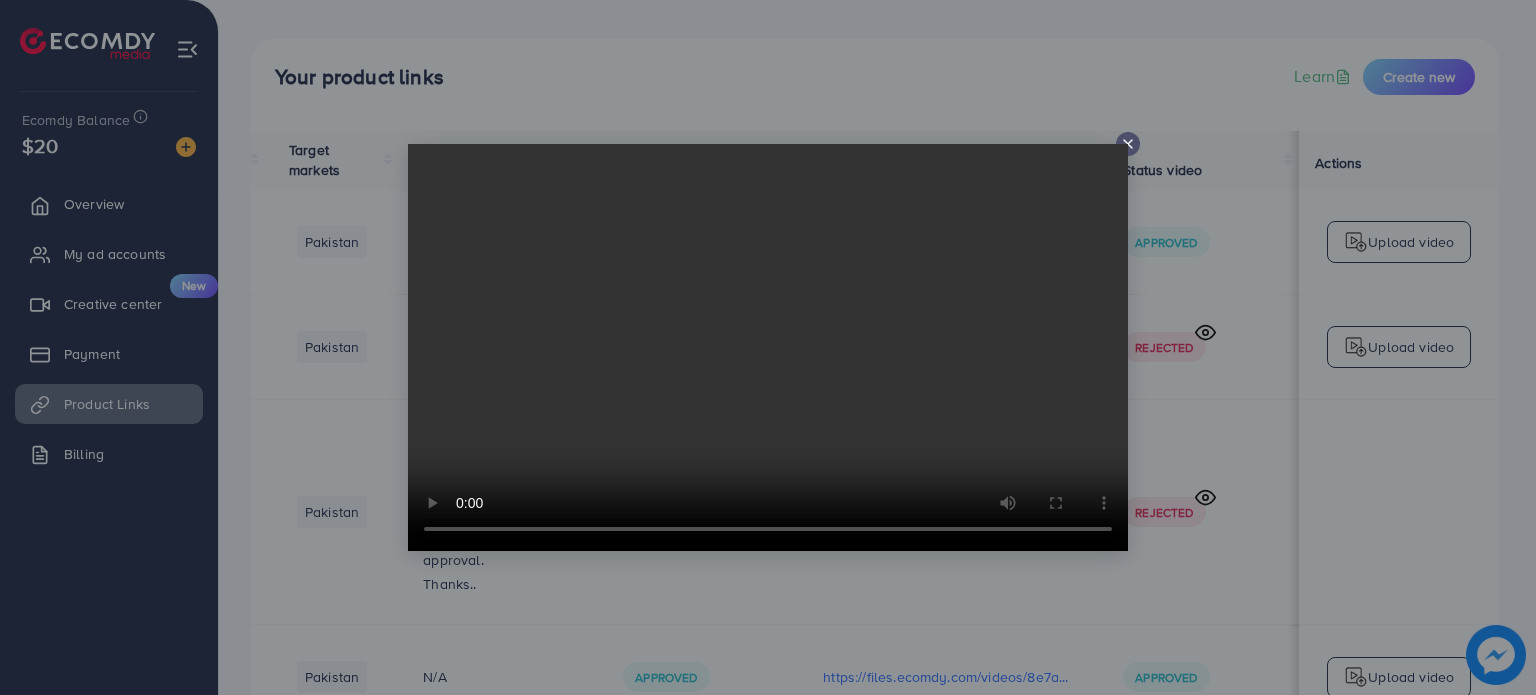 type 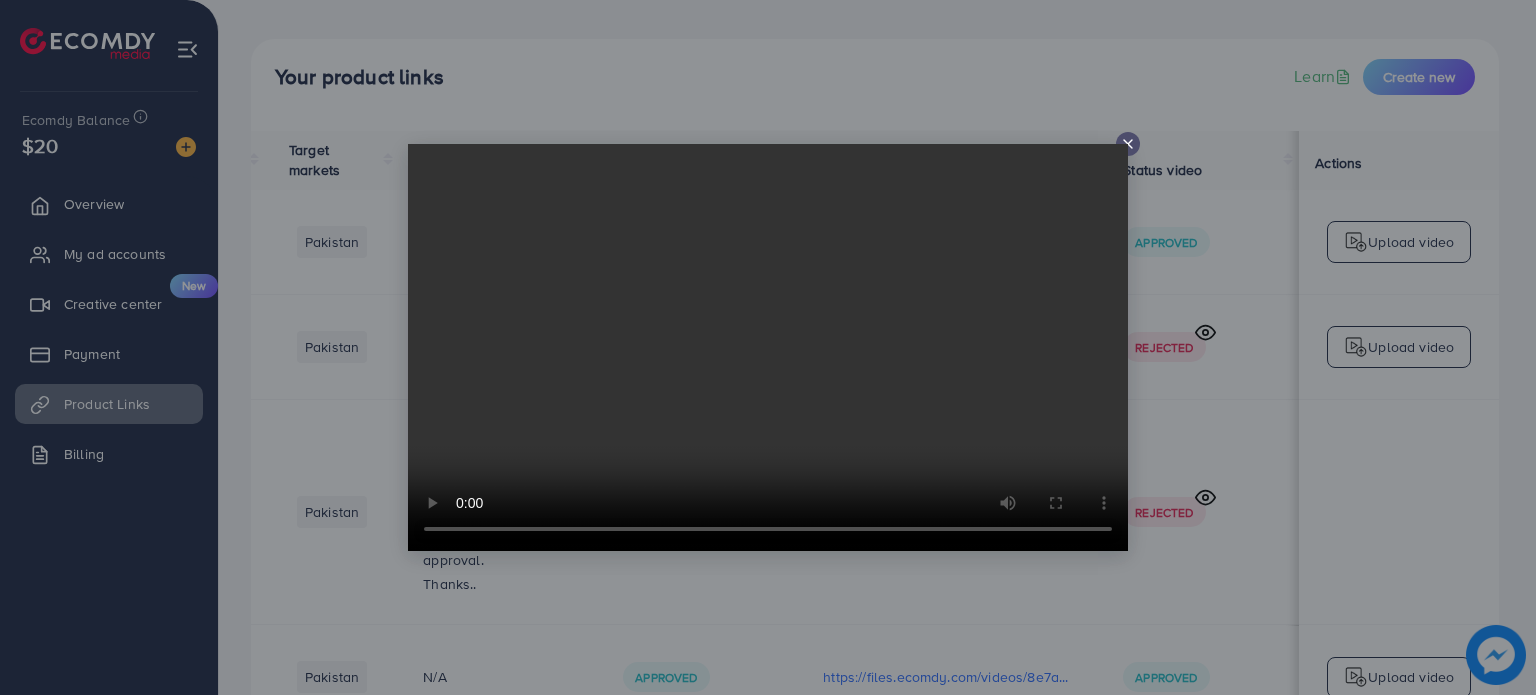 click 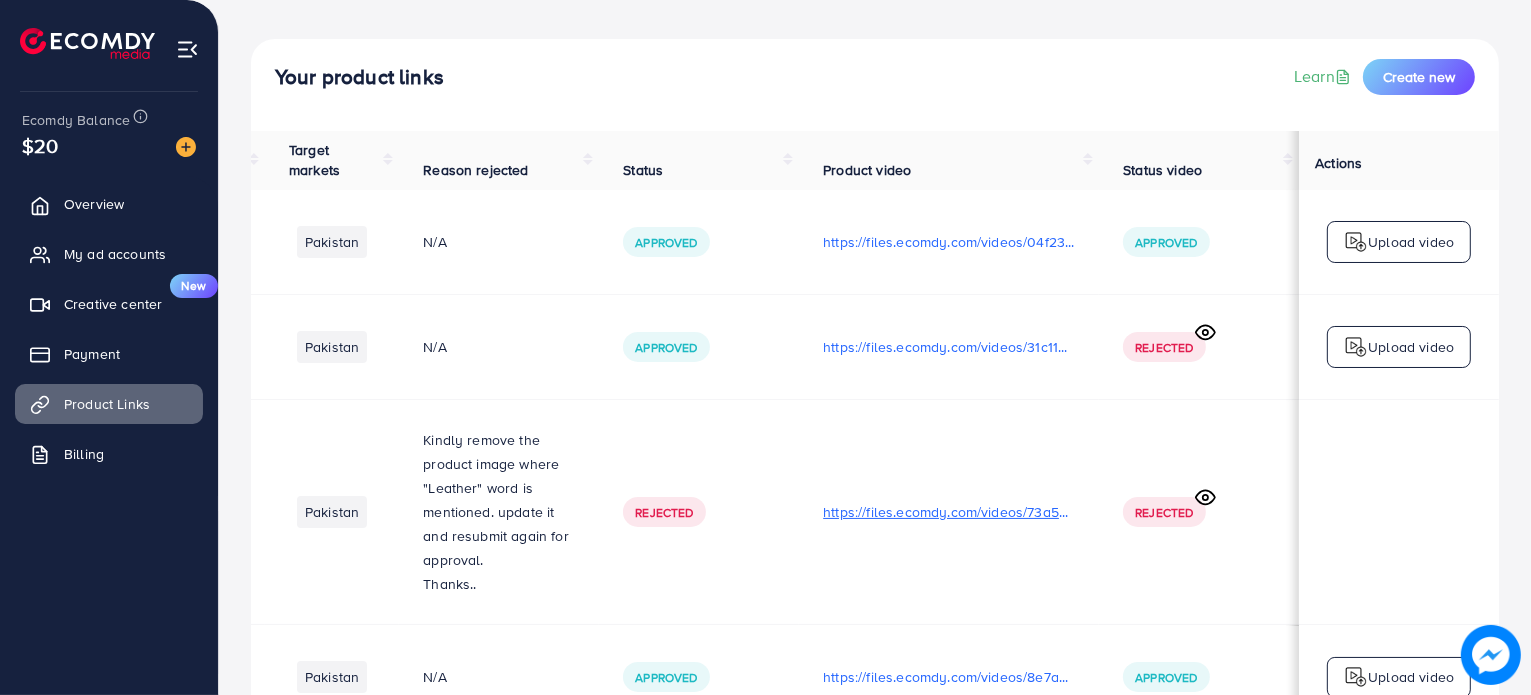 click on "https://files.ecomdy.com/videos/73a56cce-10ce-4c48-818d-30ed93114fff-1747845867996.mp4" at bounding box center (949, 512) 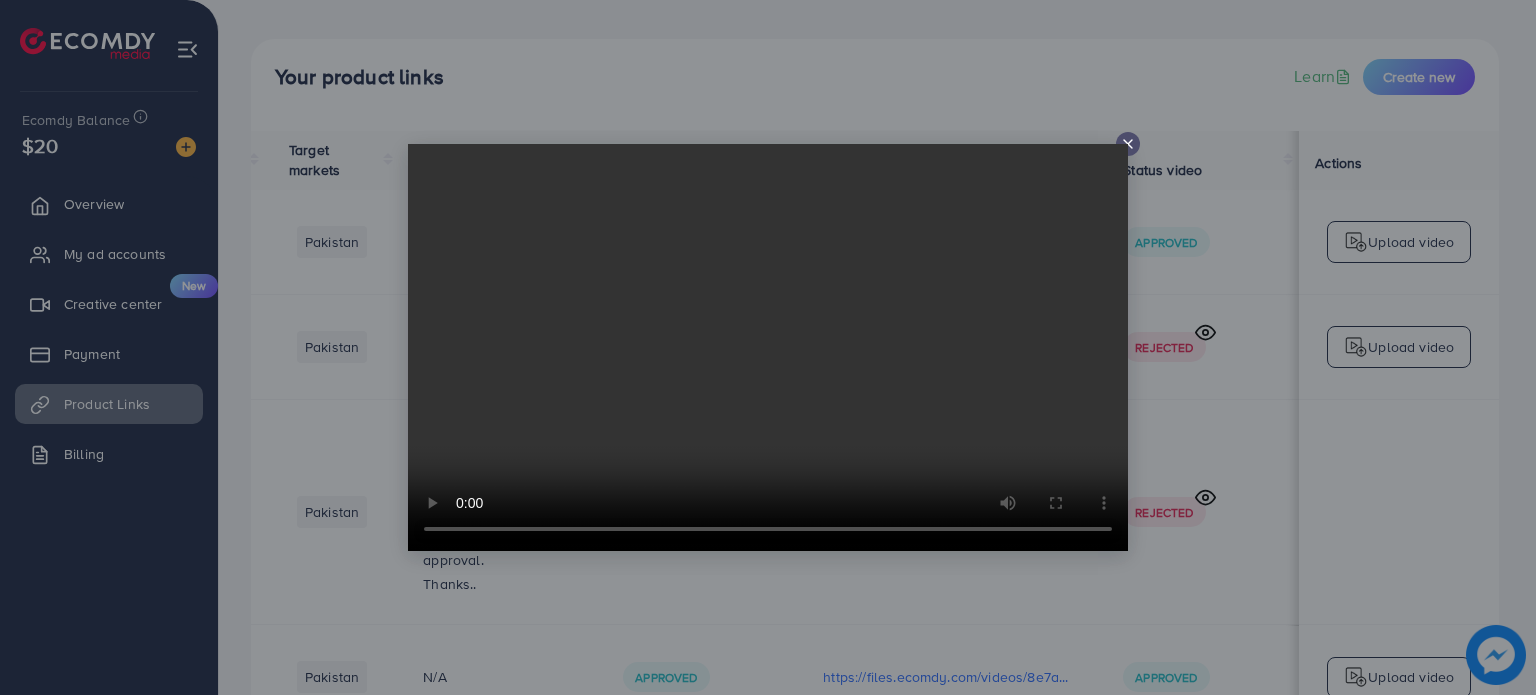 type 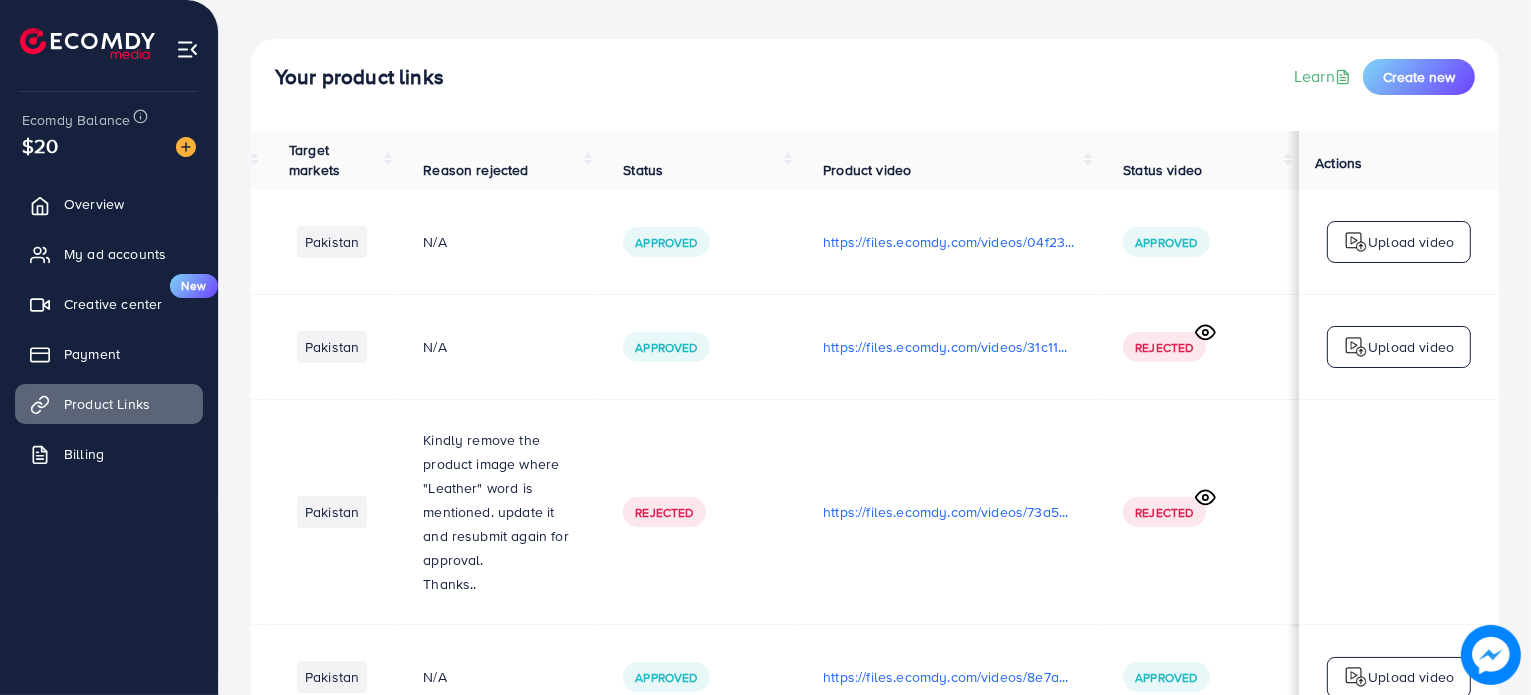 scroll, scrollTop: 0, scrollLeft: 336, axis: horizontal 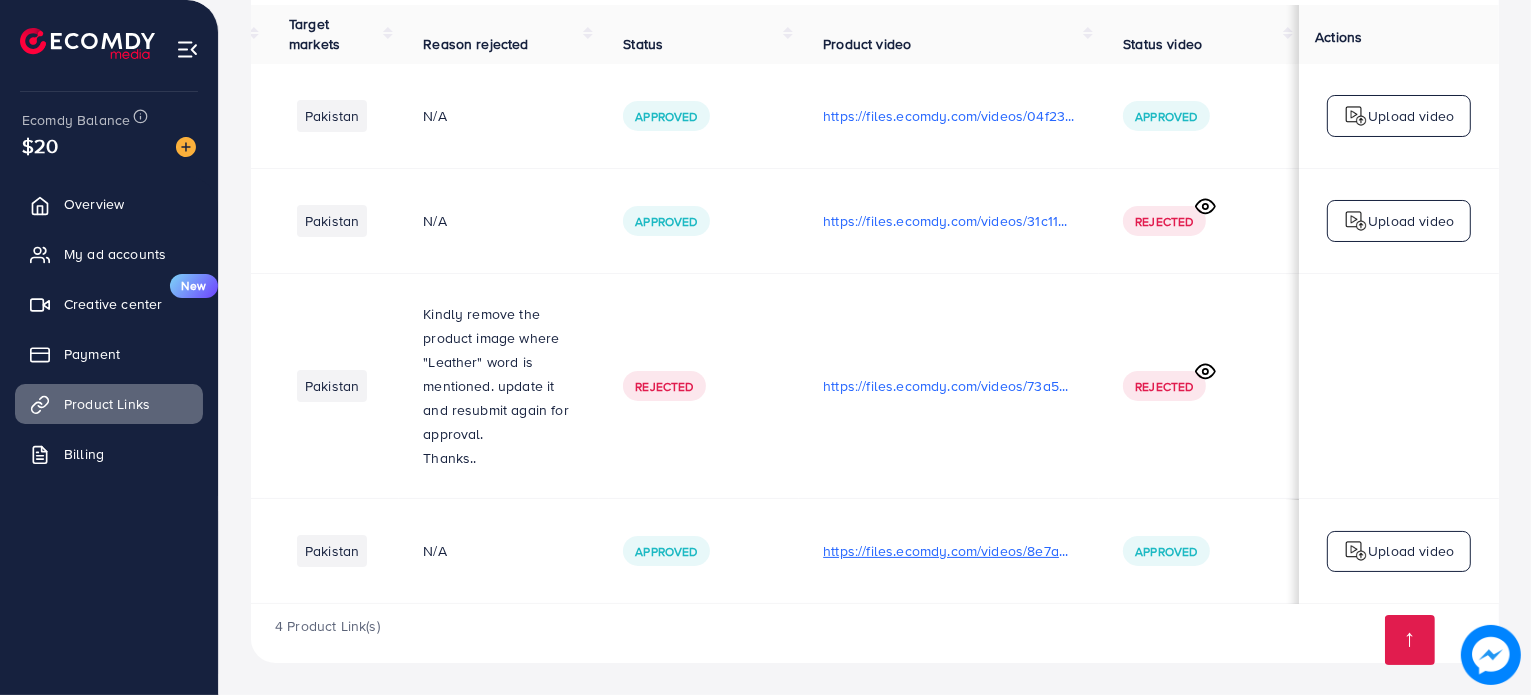 click on "https://files.ecomdy.com/videos/8e7ae9b3-f69e-445e-b733-665d9c0acf72-1748366105832.mp4" at bounding box center [949, 551] 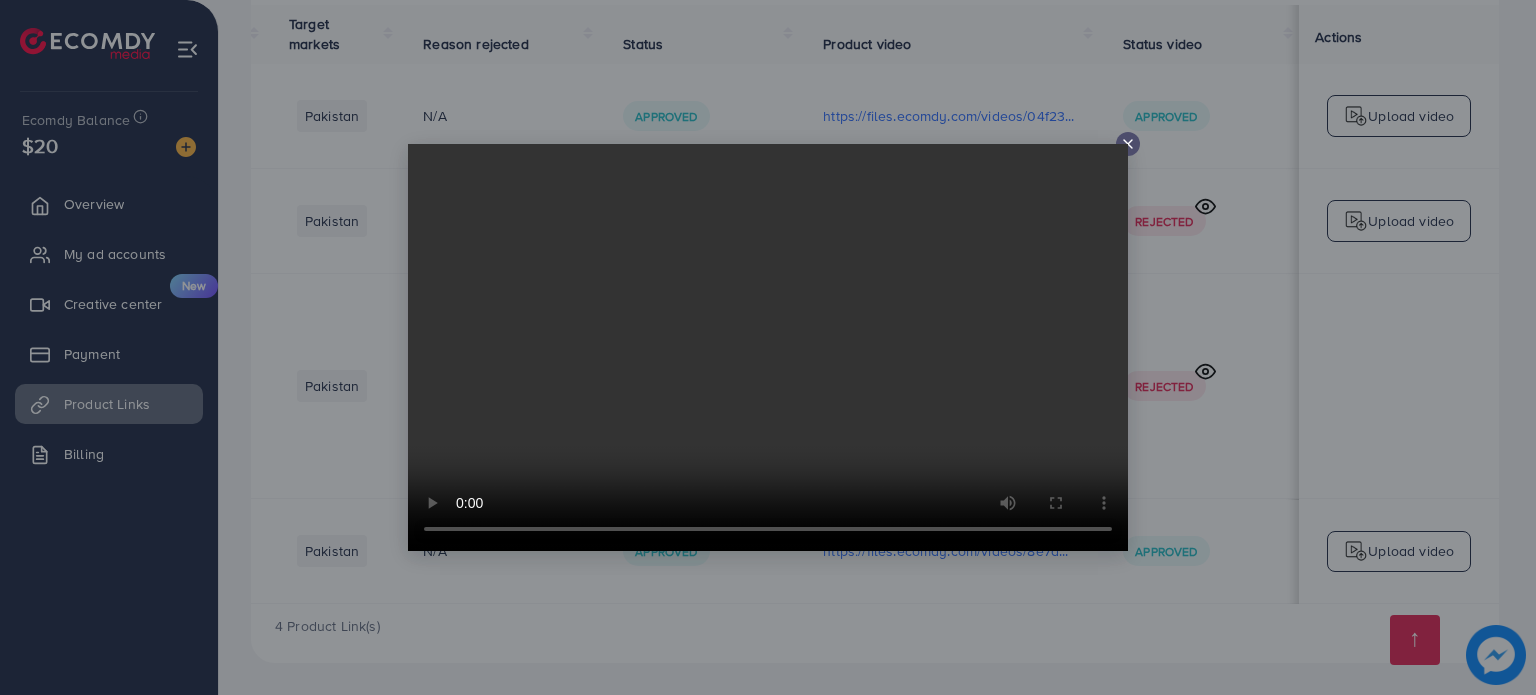type 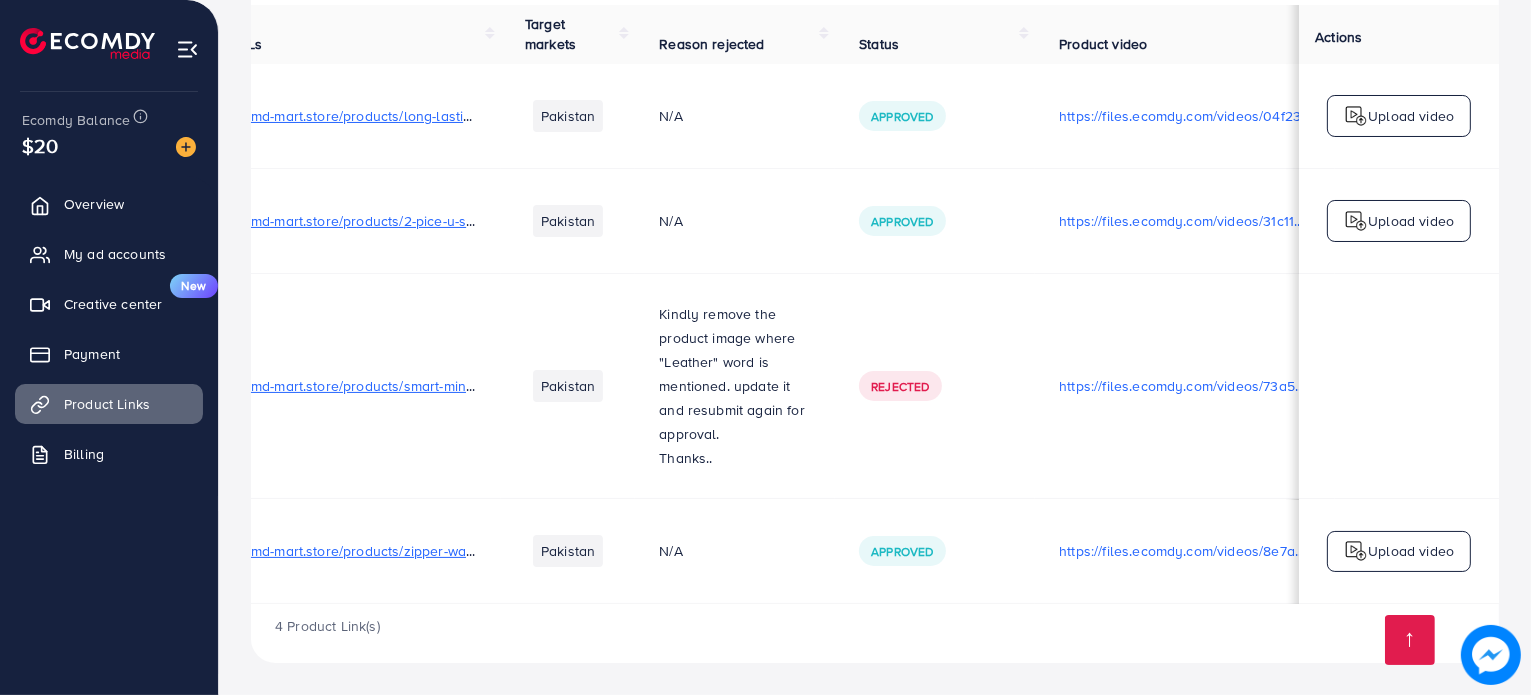 scroll, scrollTop: 0, scrollLeft: 0, axis: both 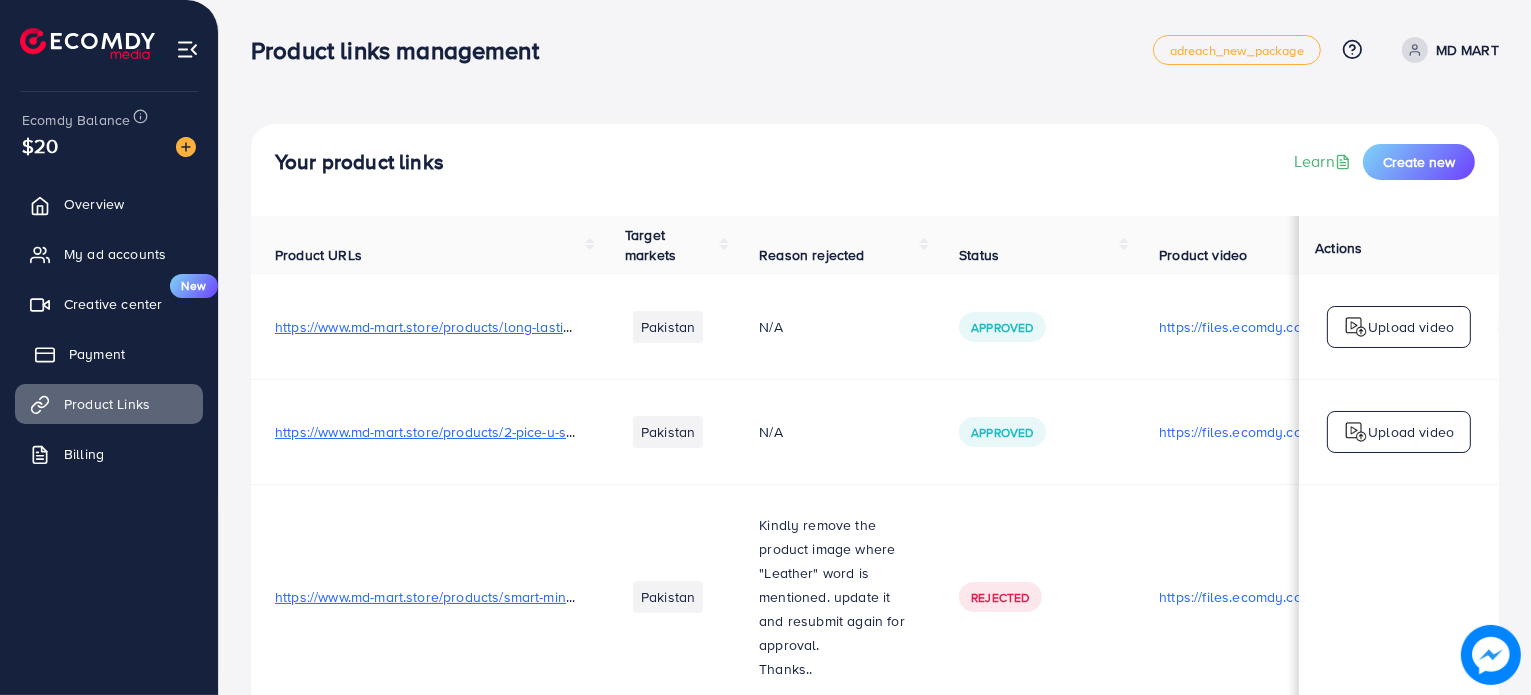click on "Payment" at bounding box center [109, 354] 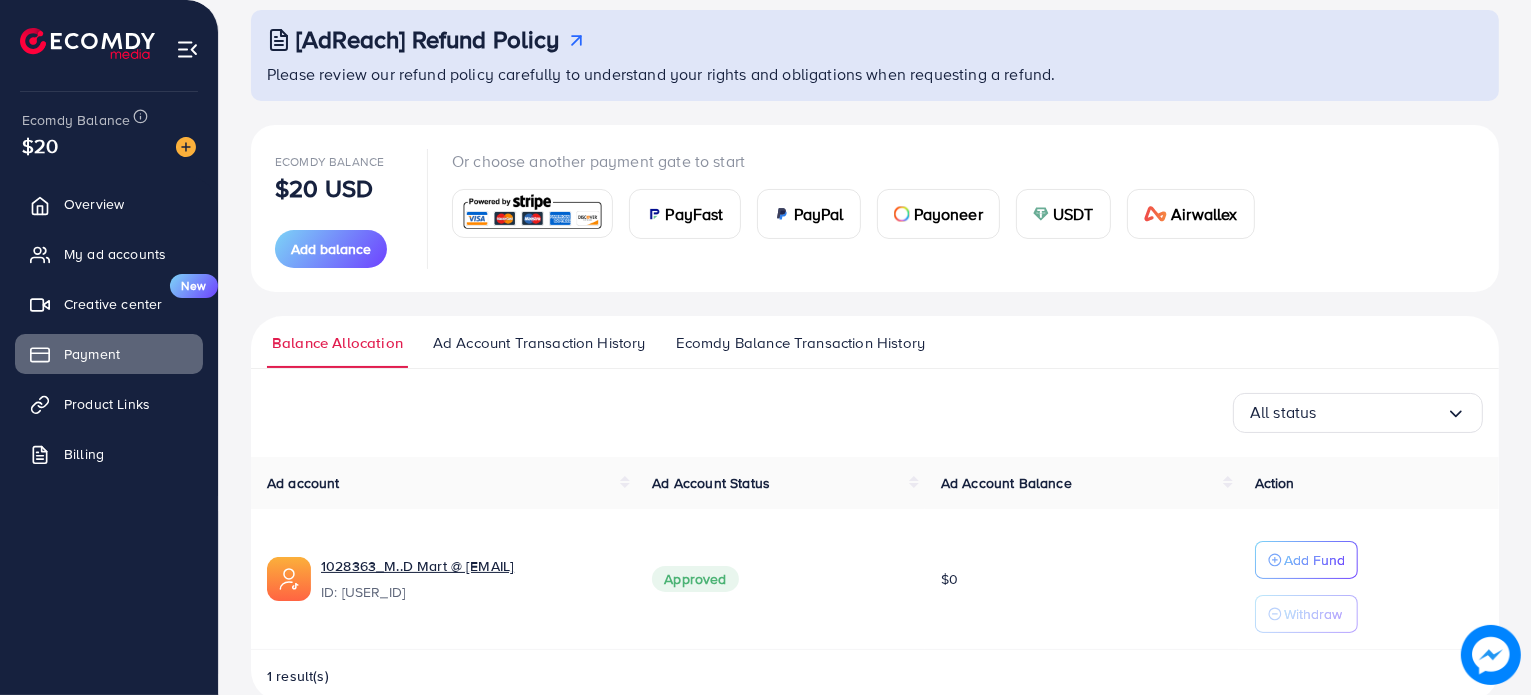 scroll, scrollTop: 152, scrollLeft: 0, axis: vertical 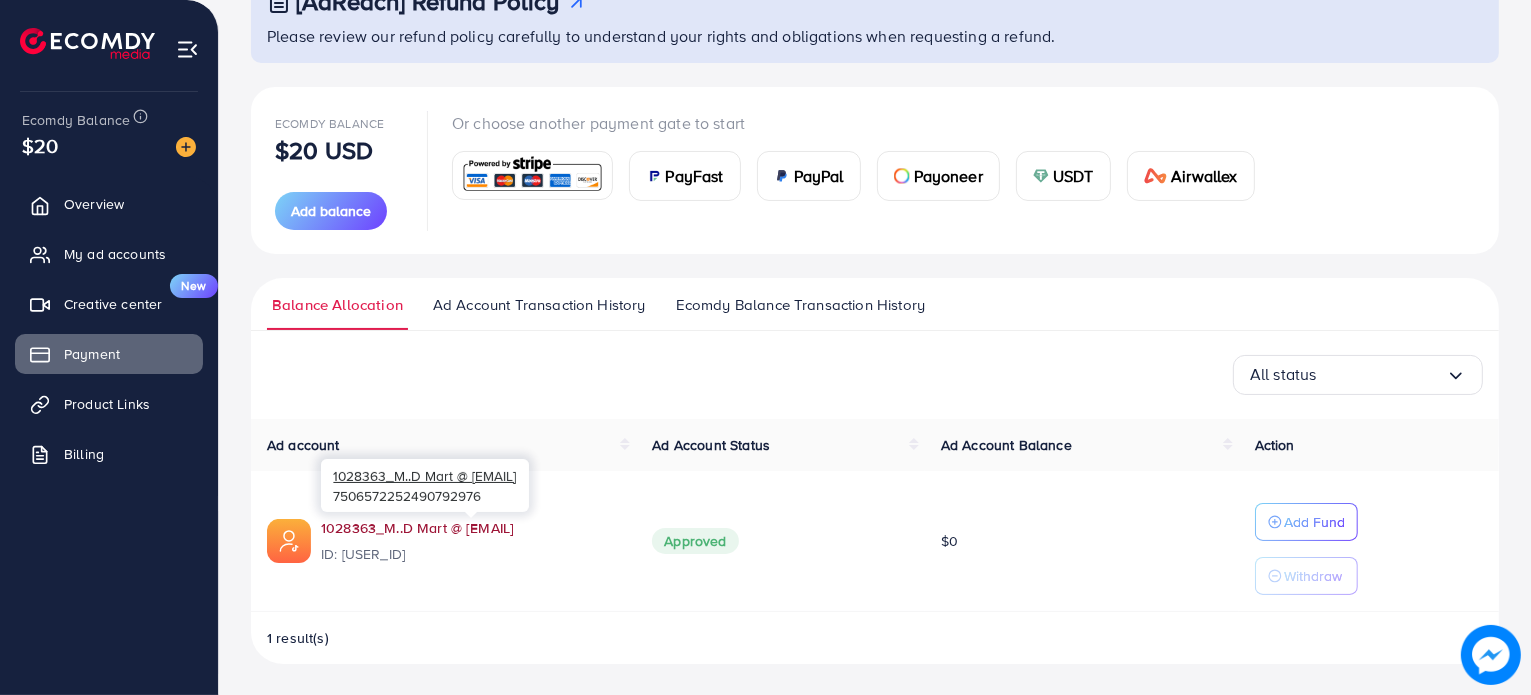 click on "1028363_M..D Mart @ [EMAIL]" at bounding box center (470, 528) 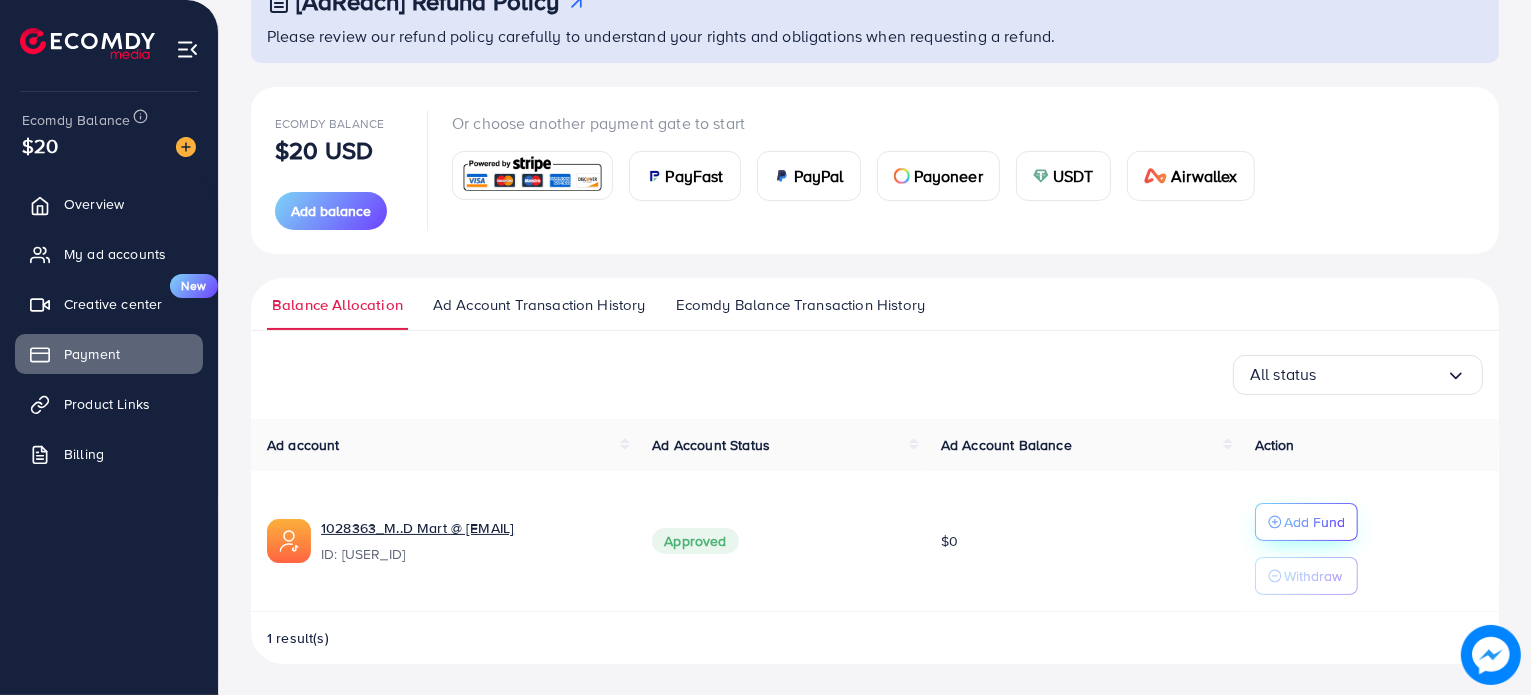 click on "Add Fund" at bounding box center (1314, 522) 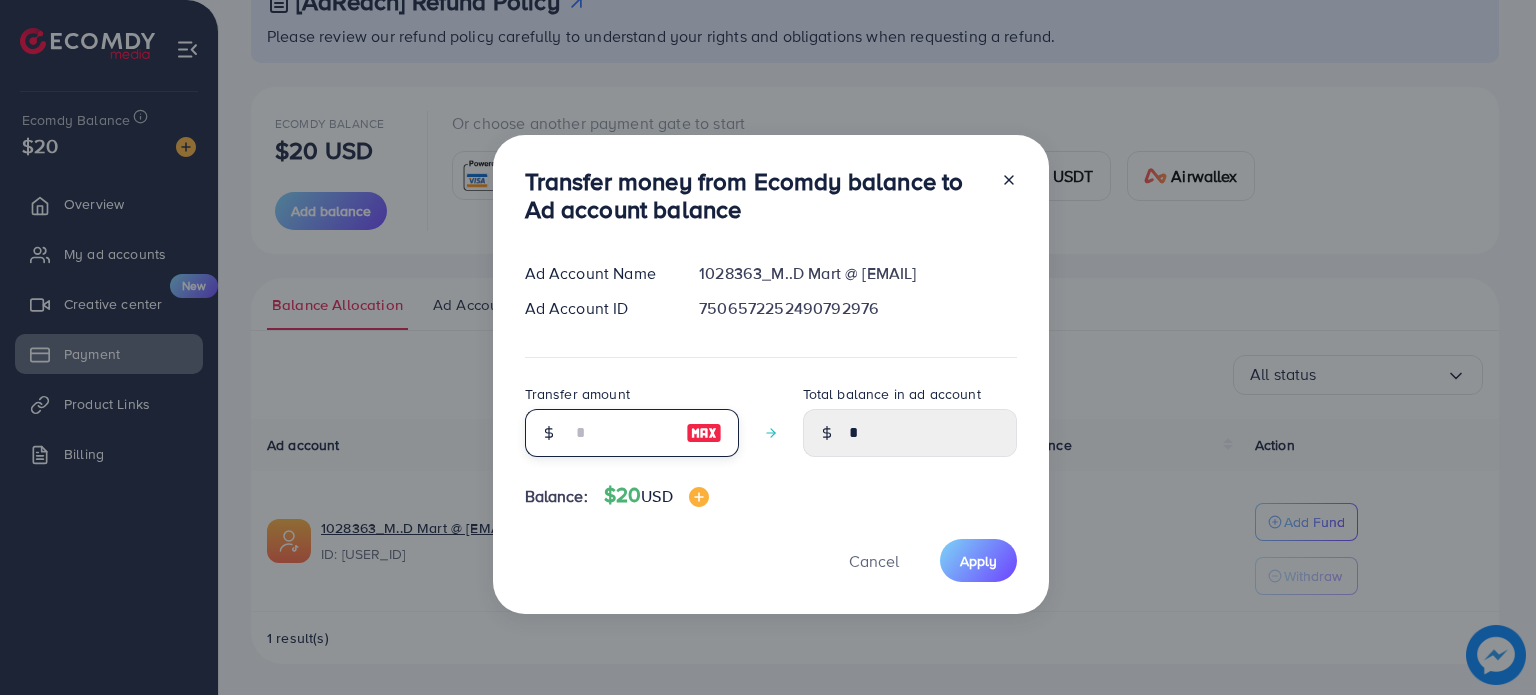 click at bounding box center [621, 433] 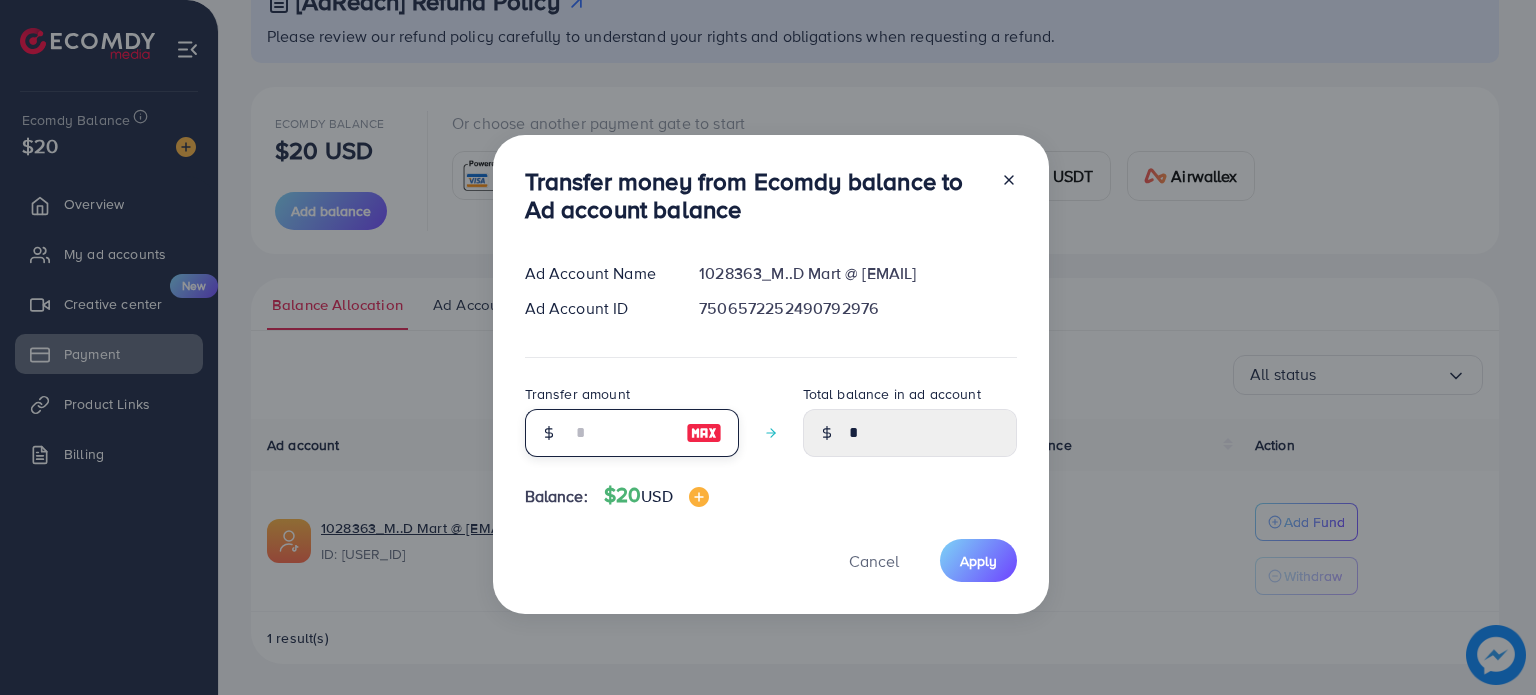 type on "*" 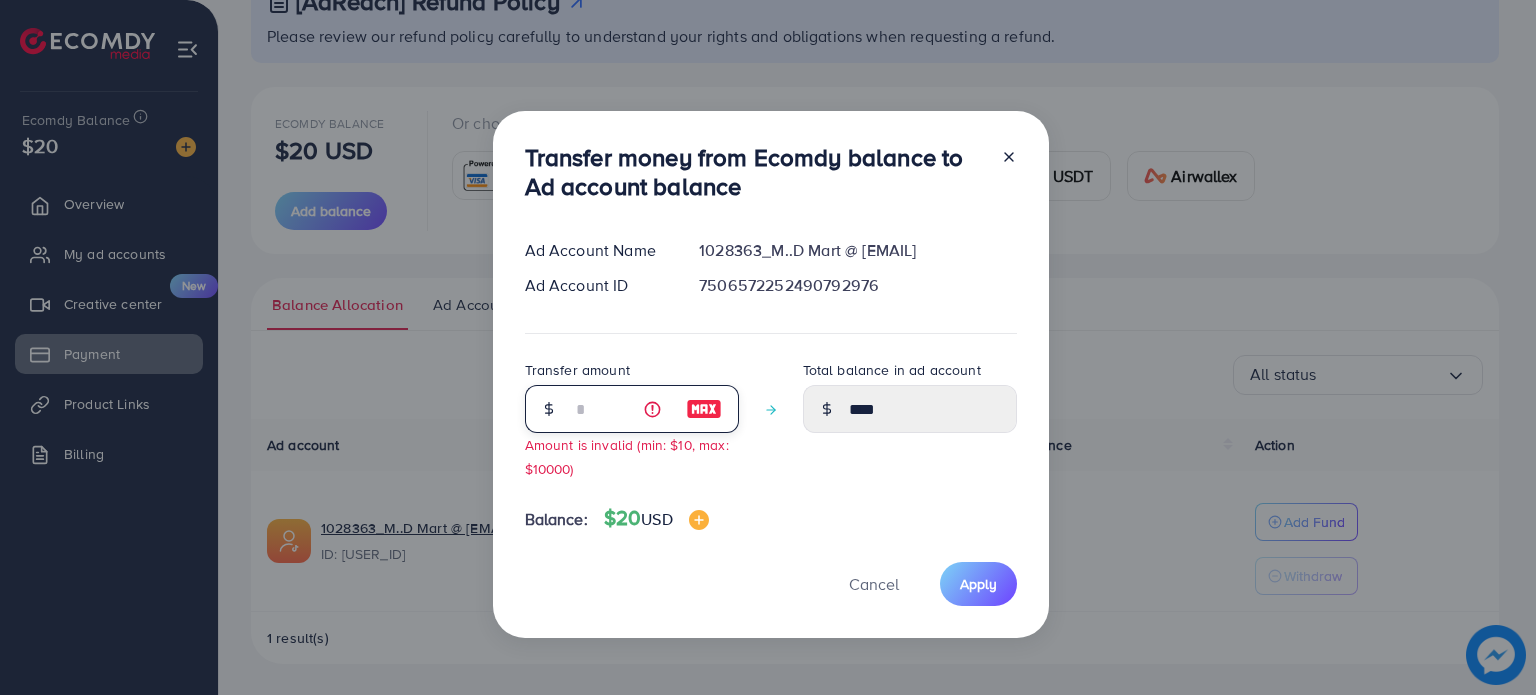 type on "**" 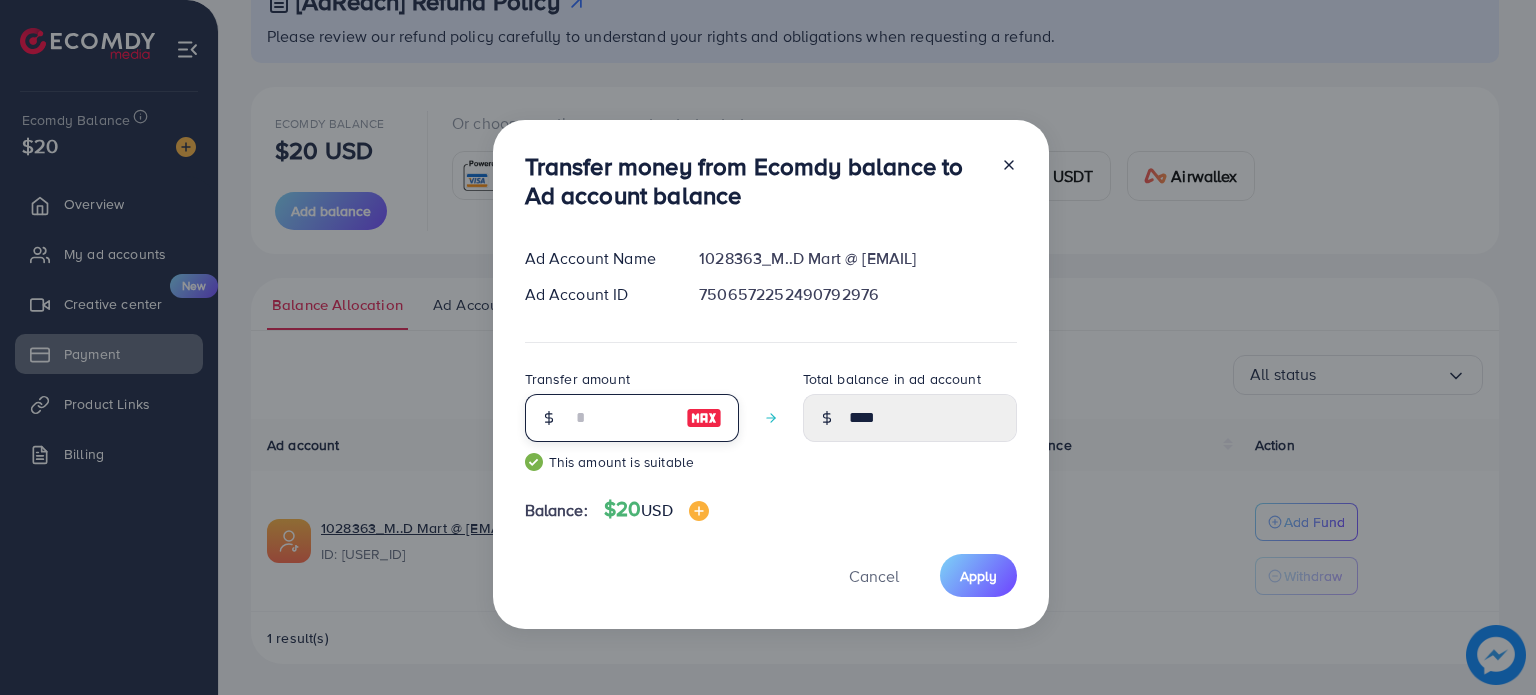 type on "*****" 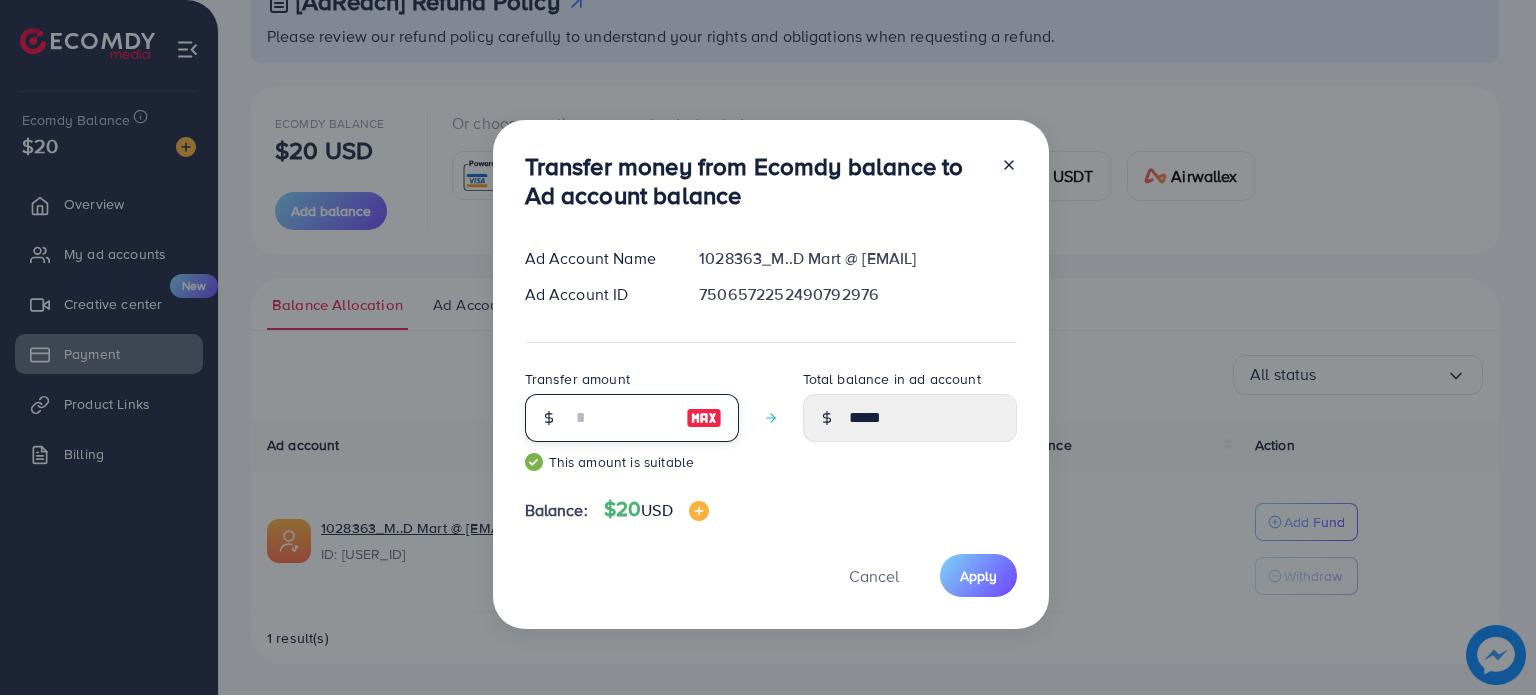 type on "**" 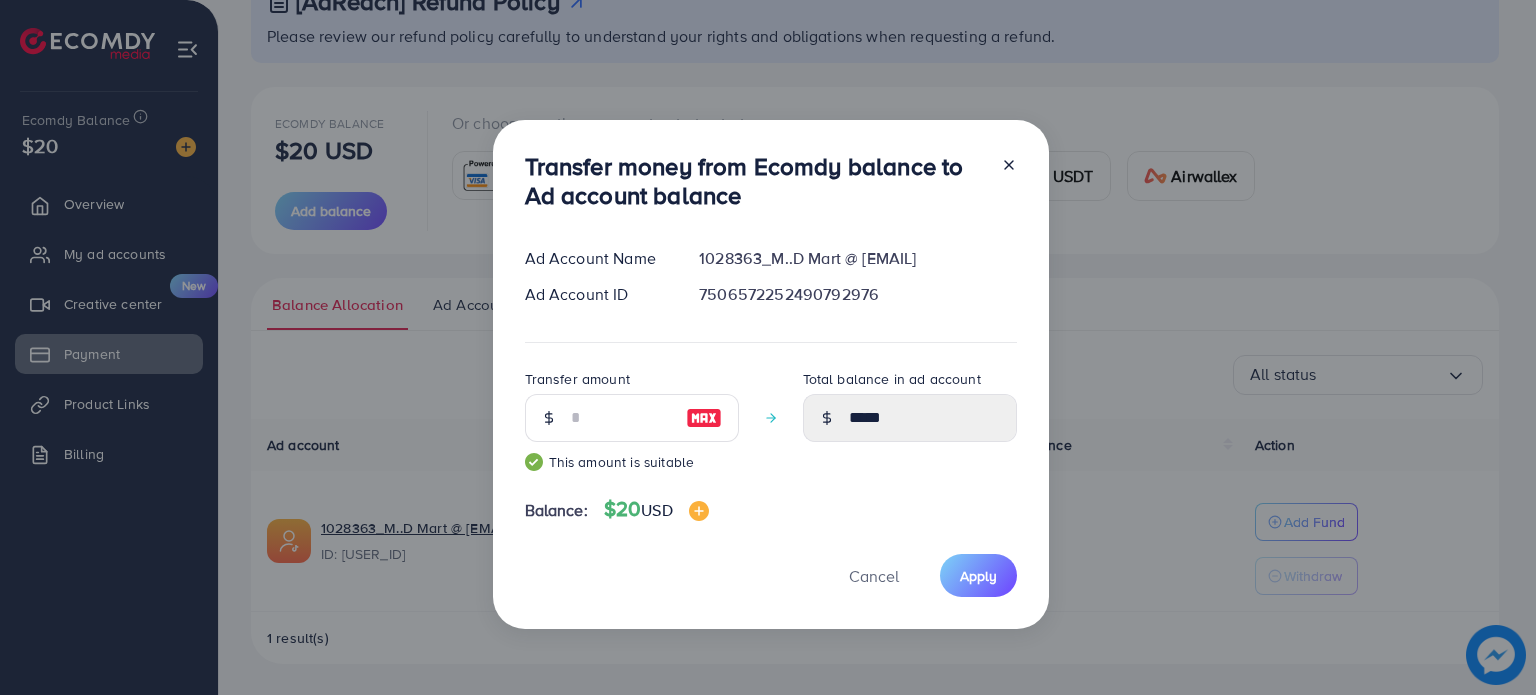 click 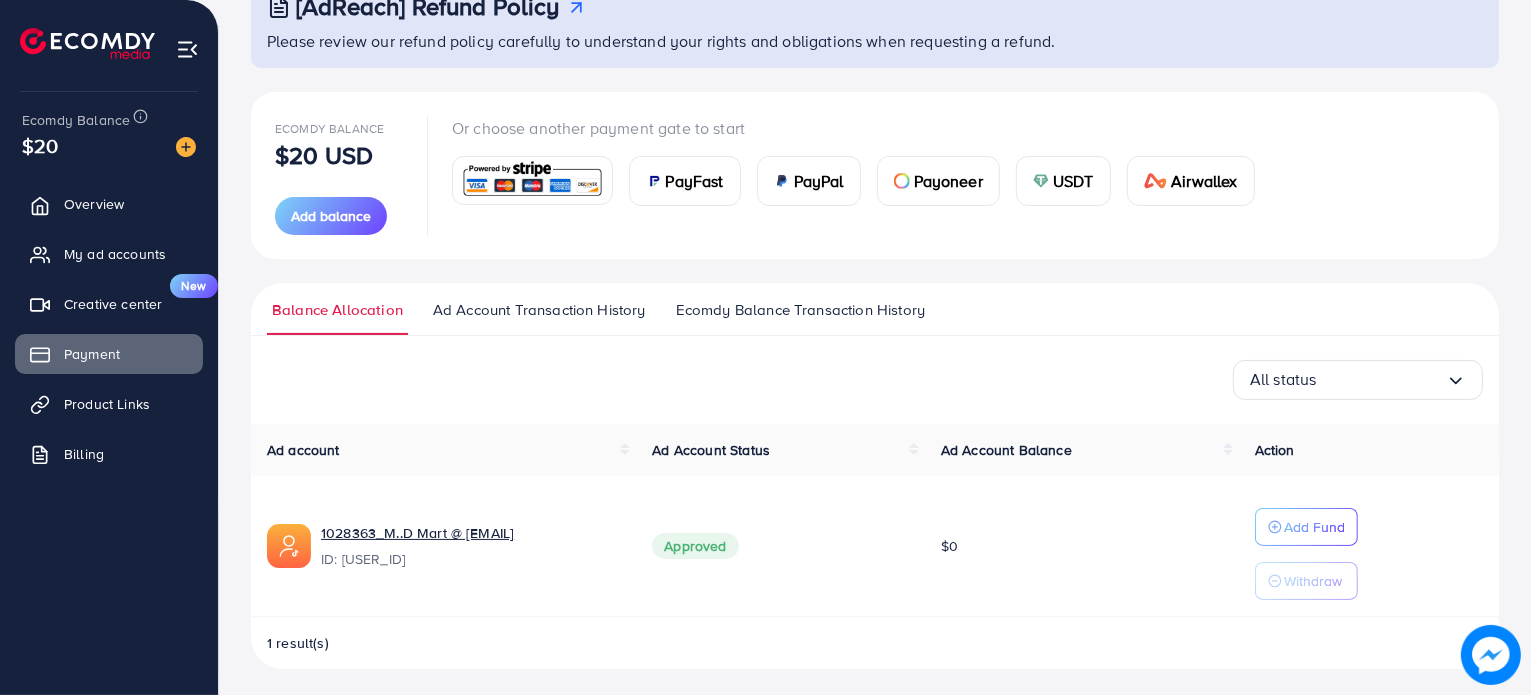 scroll, scrollTop: 152, scrollLeft: 0, axis: vertical 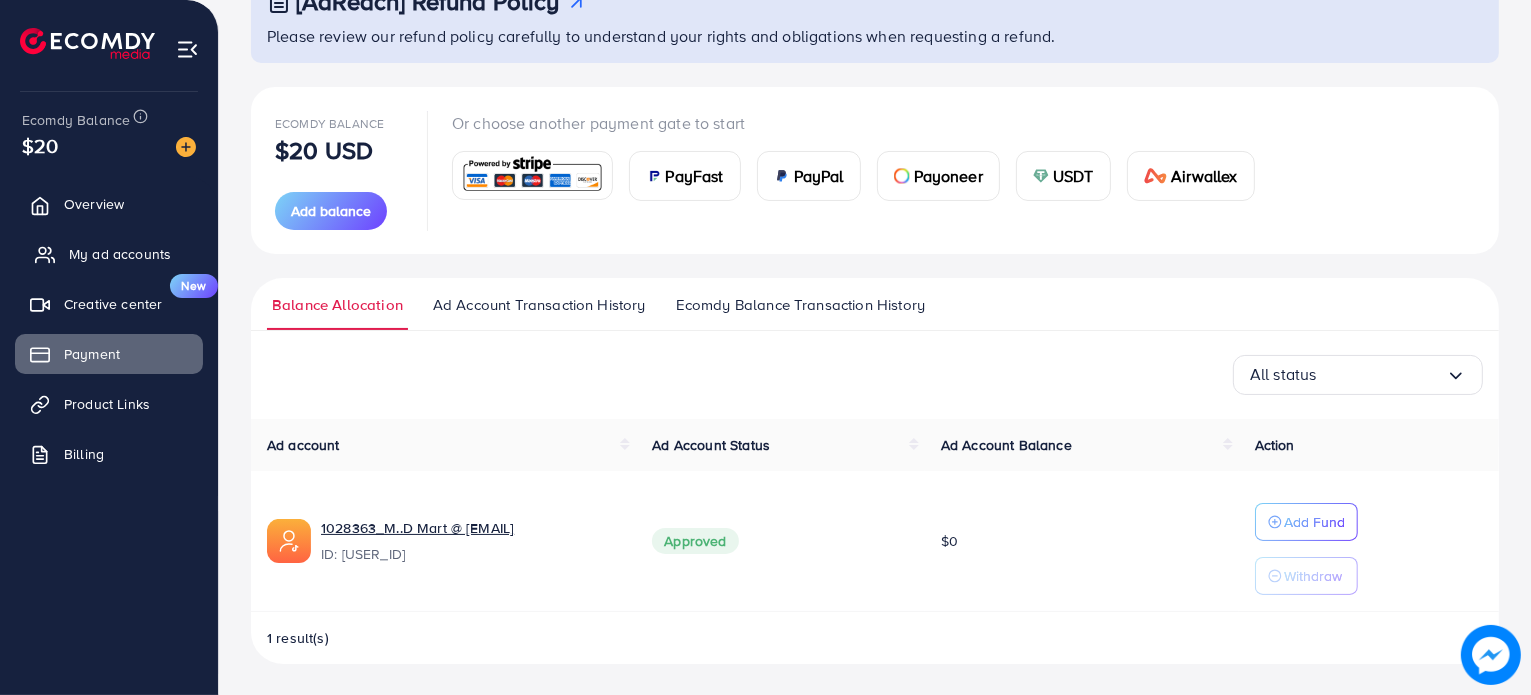 click on "My ad accounts" at bounding box center [120, 254] 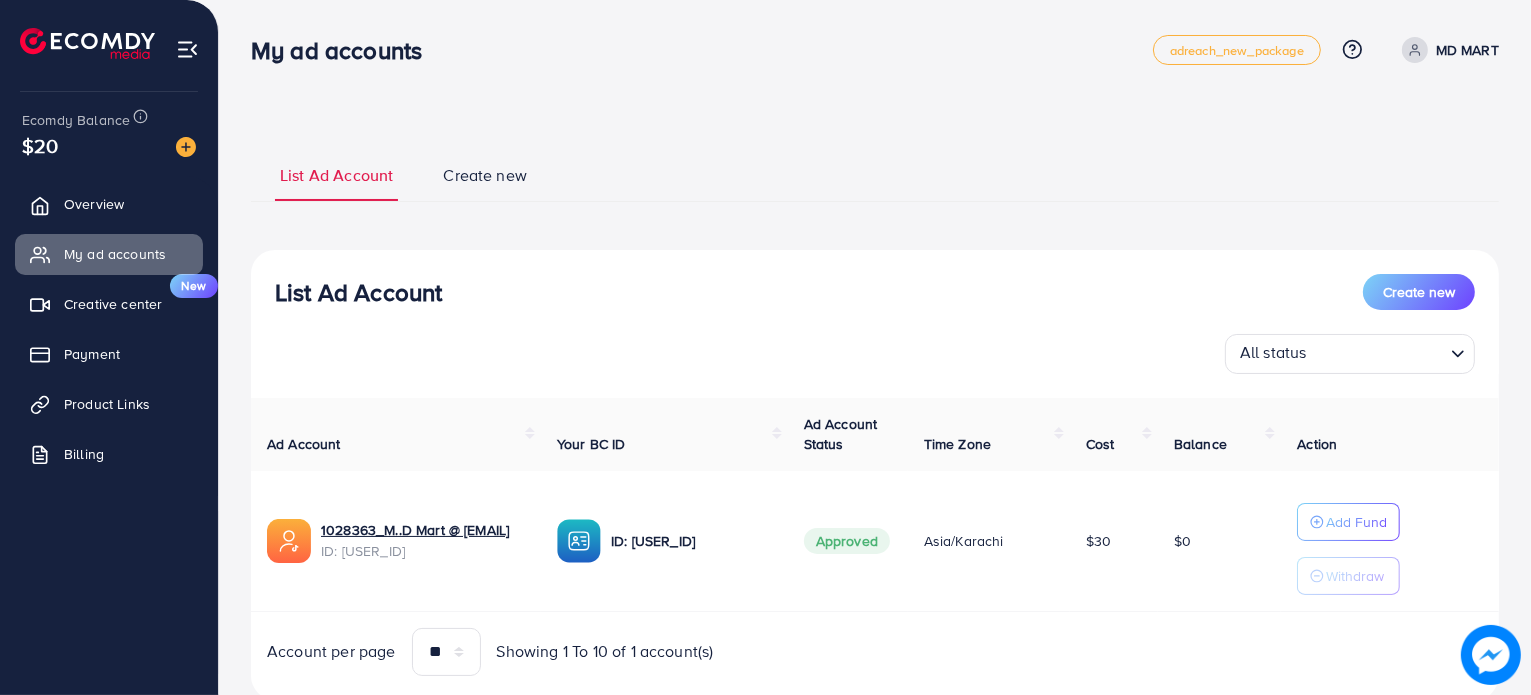 scroll, scrollTop: 59, scrollLeft: 0, axis: vertical 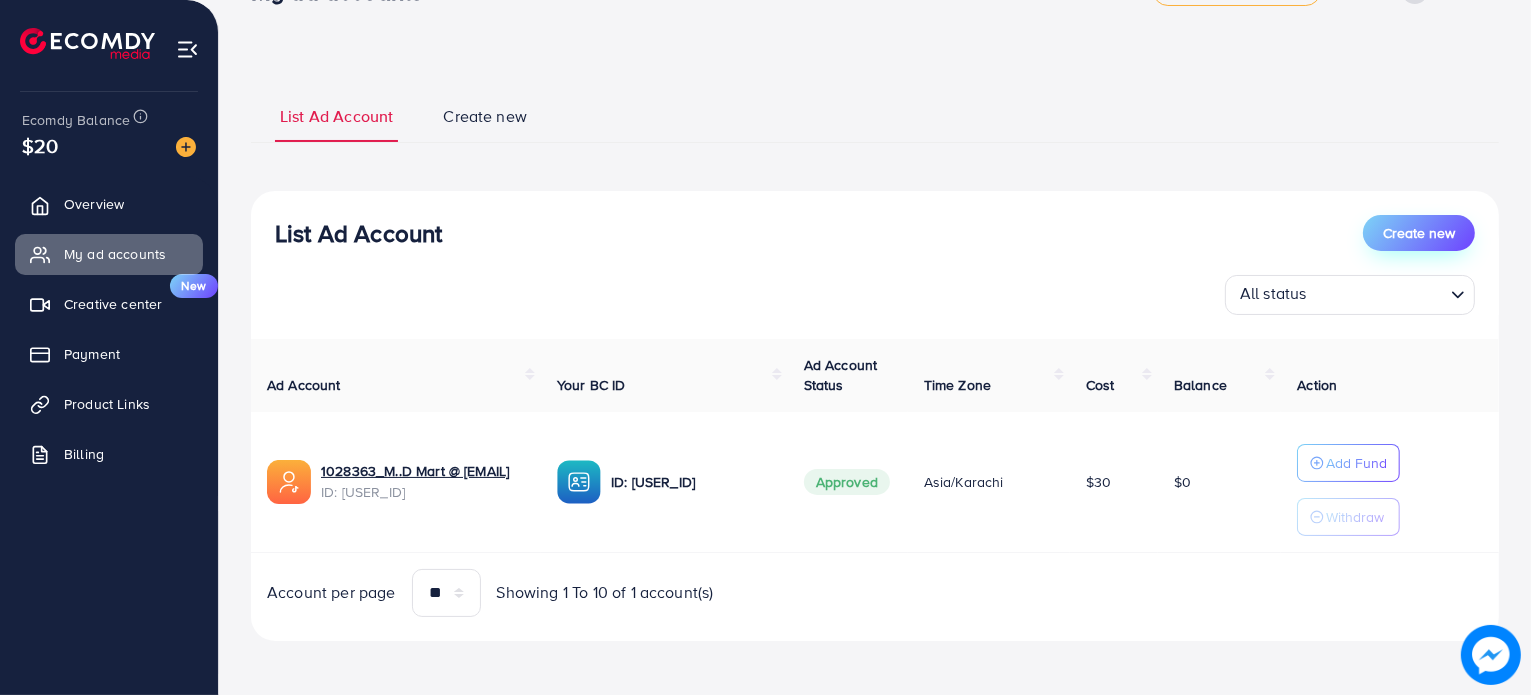 click on "Create new" at bounding box center [1419, 233] 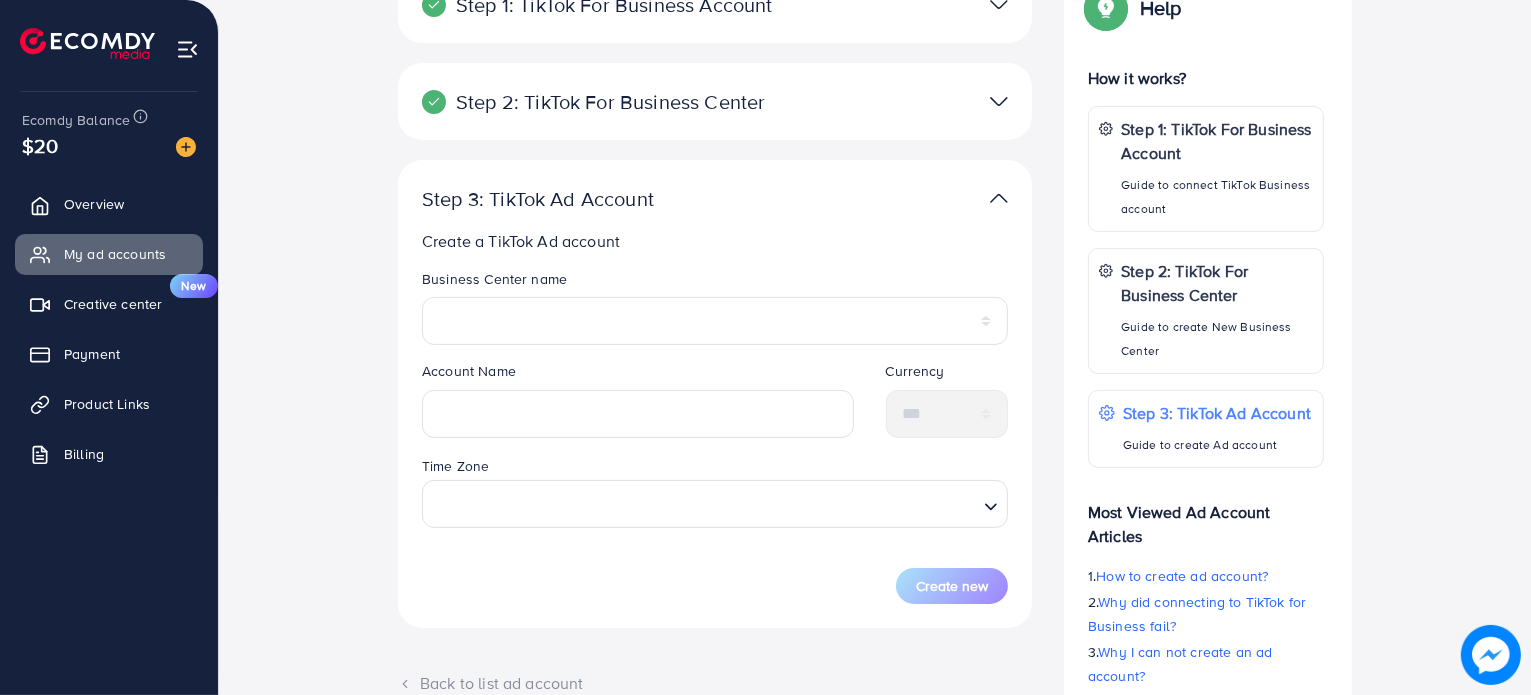 scroll, scrollTop: 285, scrollLeft: 0, axis: vertical 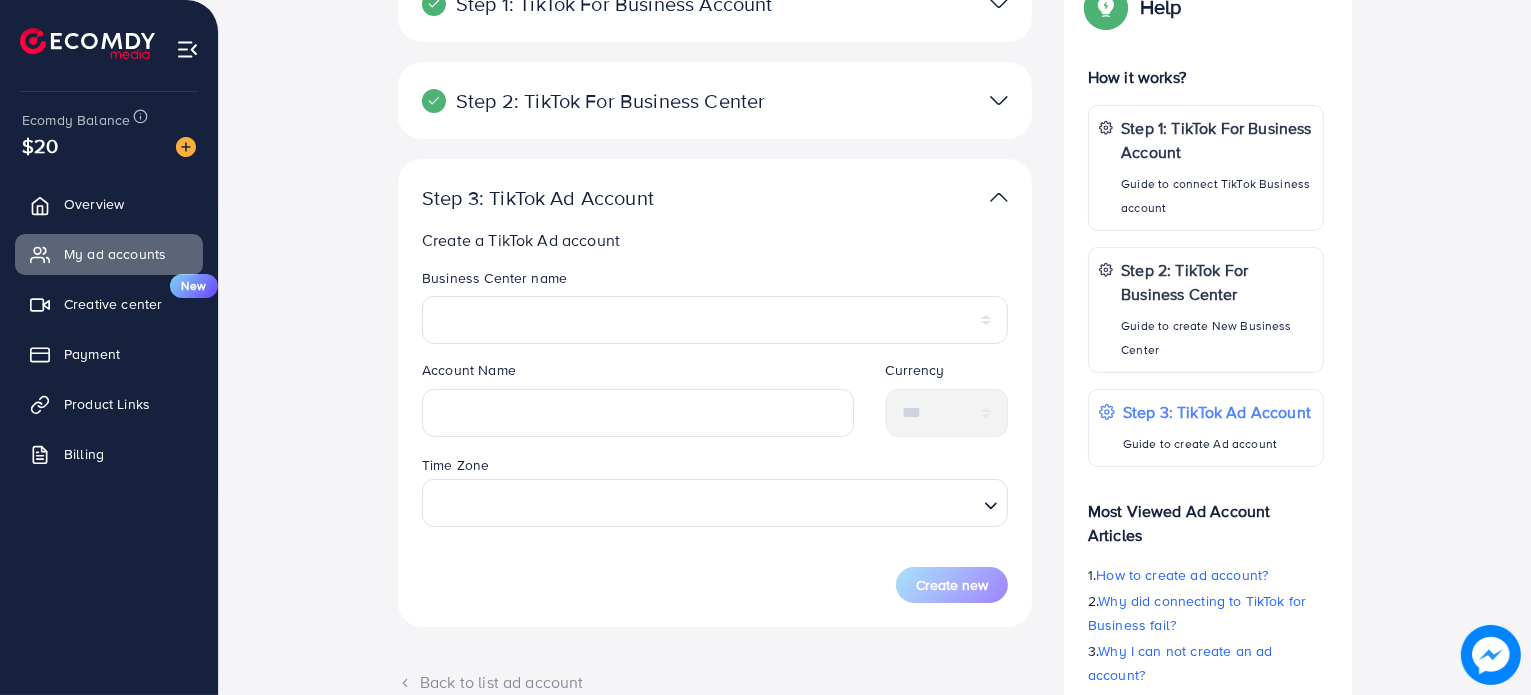 drag, startPoint x: 554, startPoint y: 193, endPoint x: 684, endPoint y: 189, distance: 130.06152 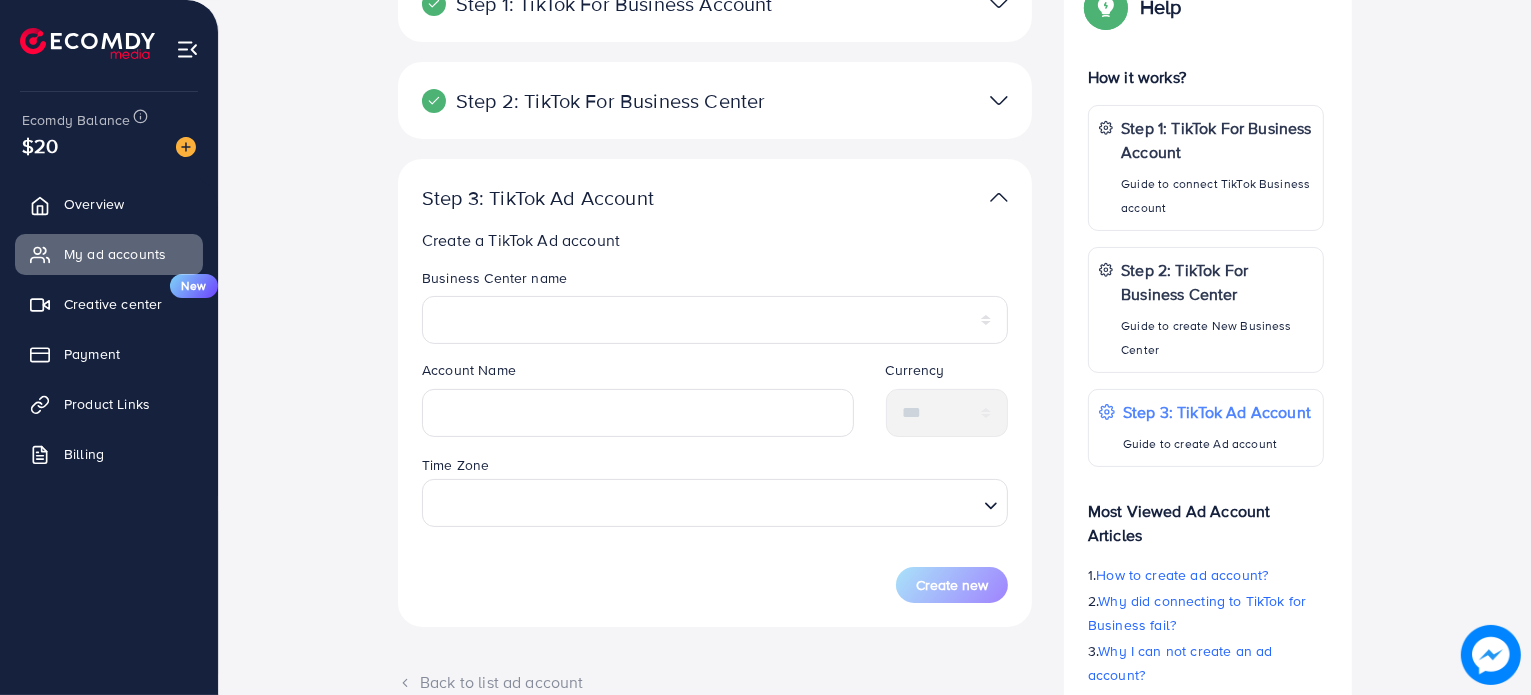 click on "Step 3: TikTok Ad Account" at bounding box center [612, 198] 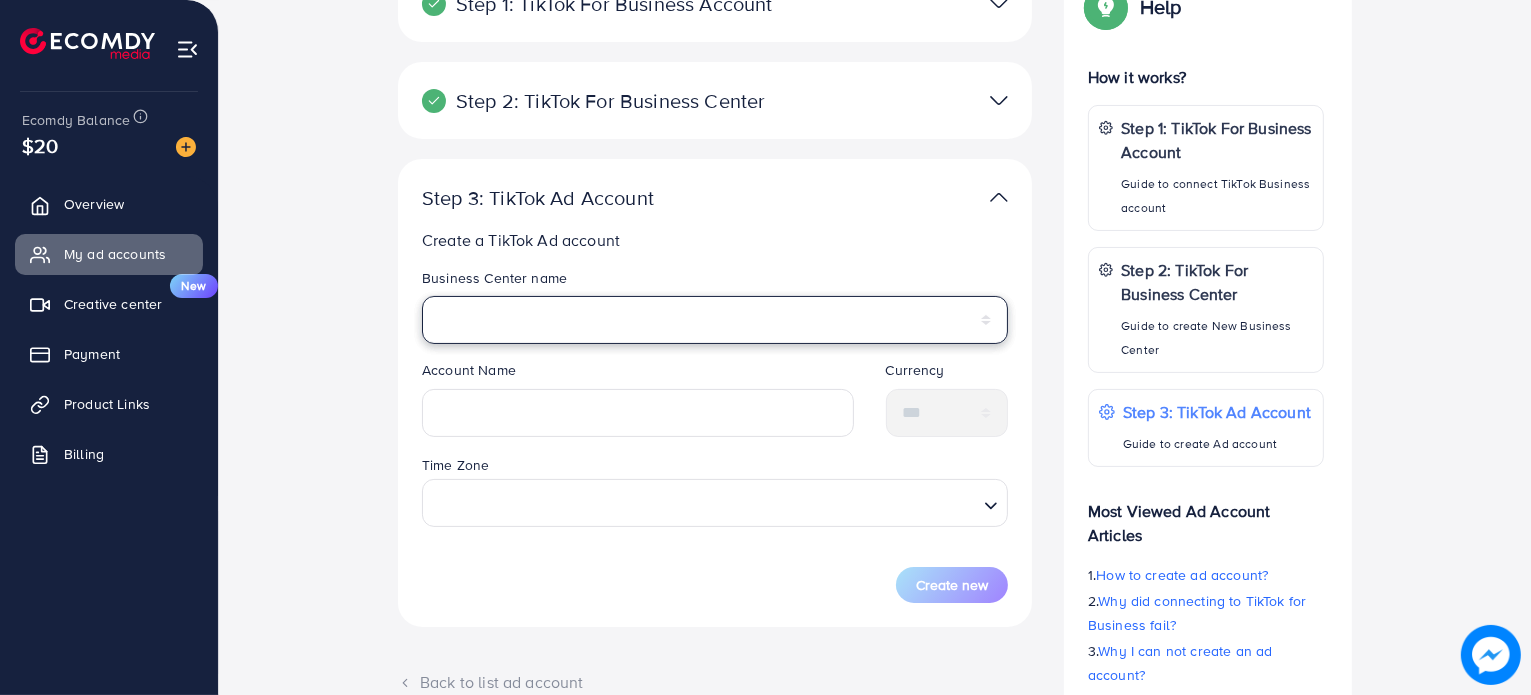 click on "**********" at bounding box center (715, 320) 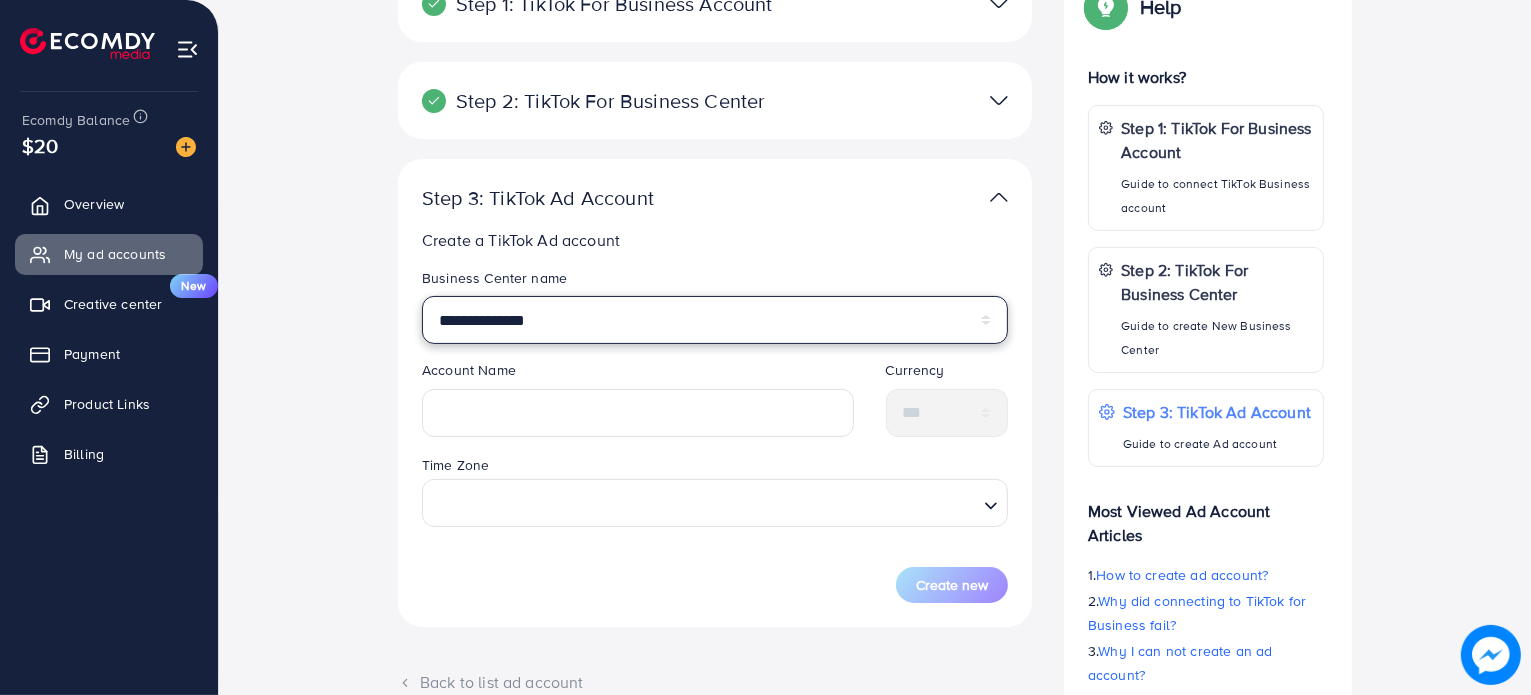 click on "**********" at bounding box center [715, 320] 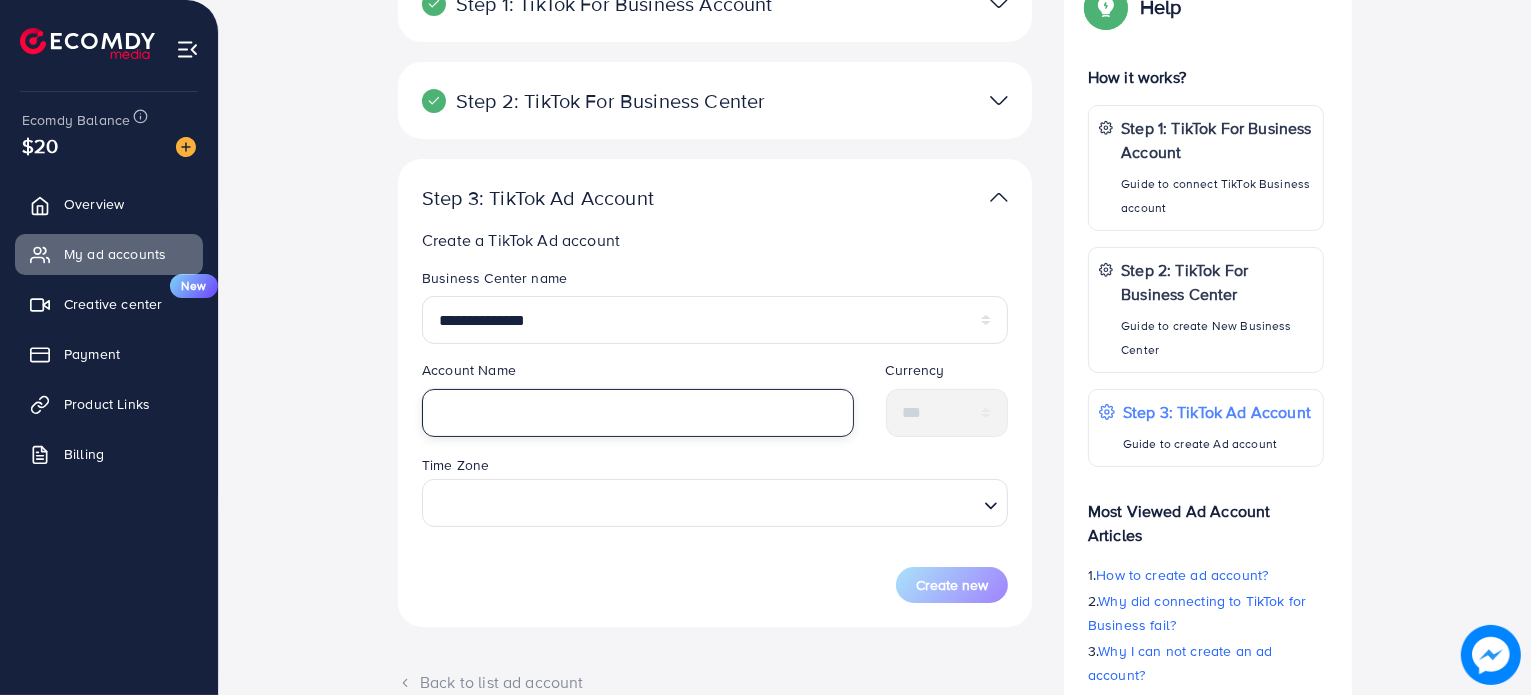 click at bounding box center (638, 413) 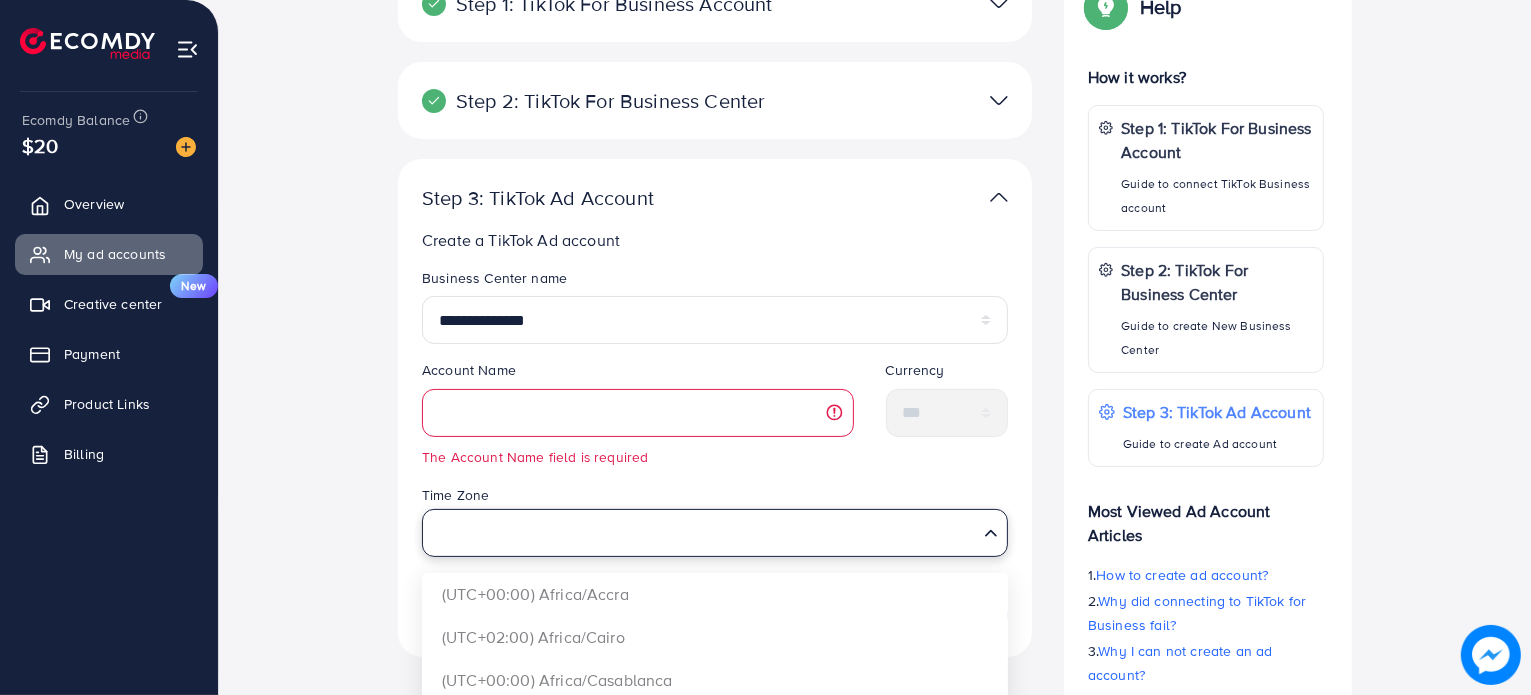 click at bounding box center [703, 531] 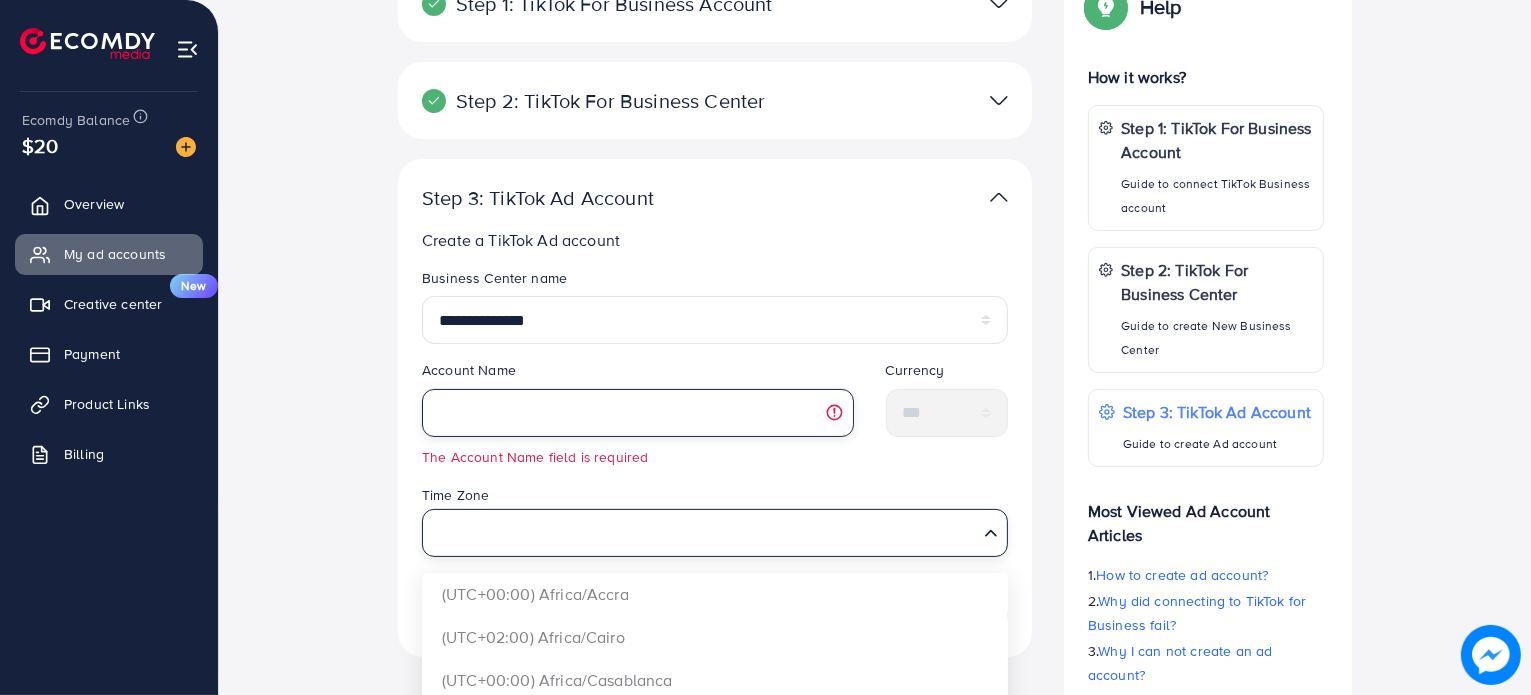 click at bounding box center (638, 413) 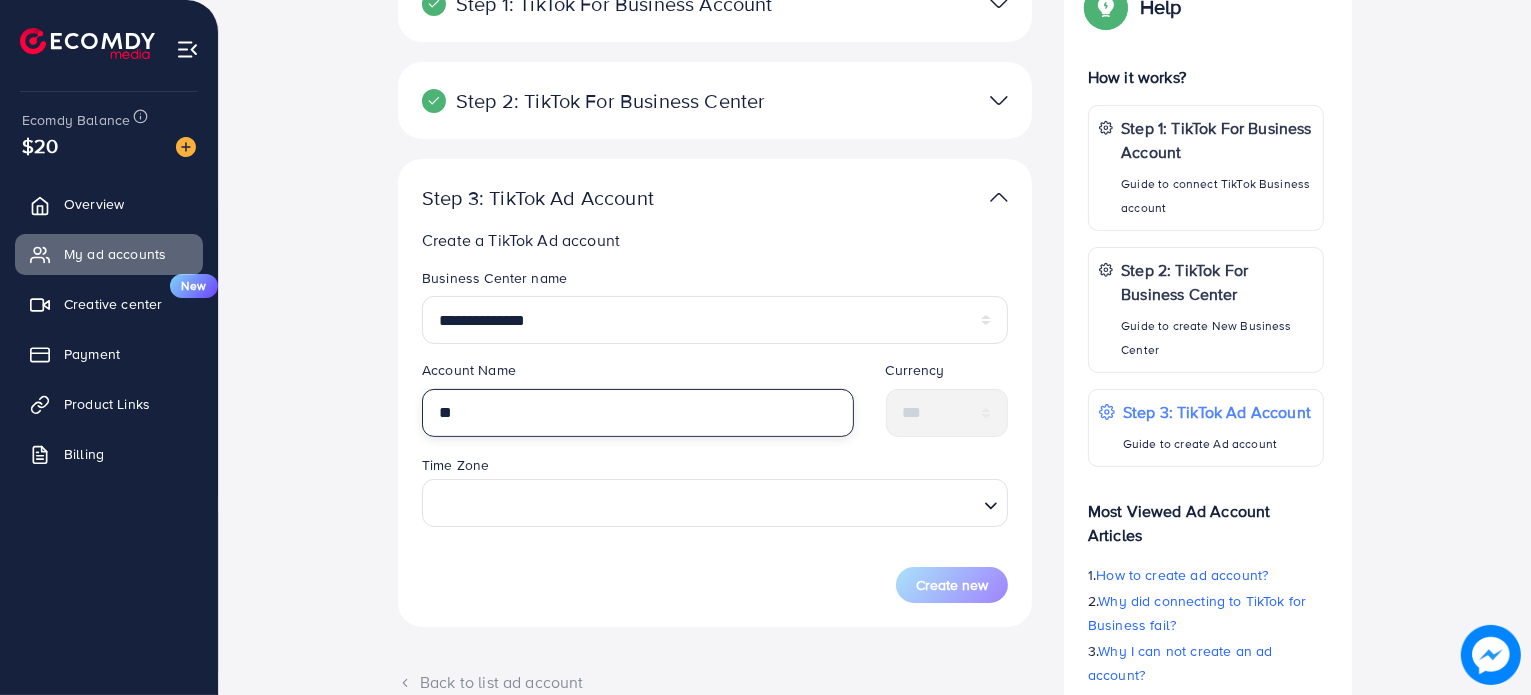 type on "*" 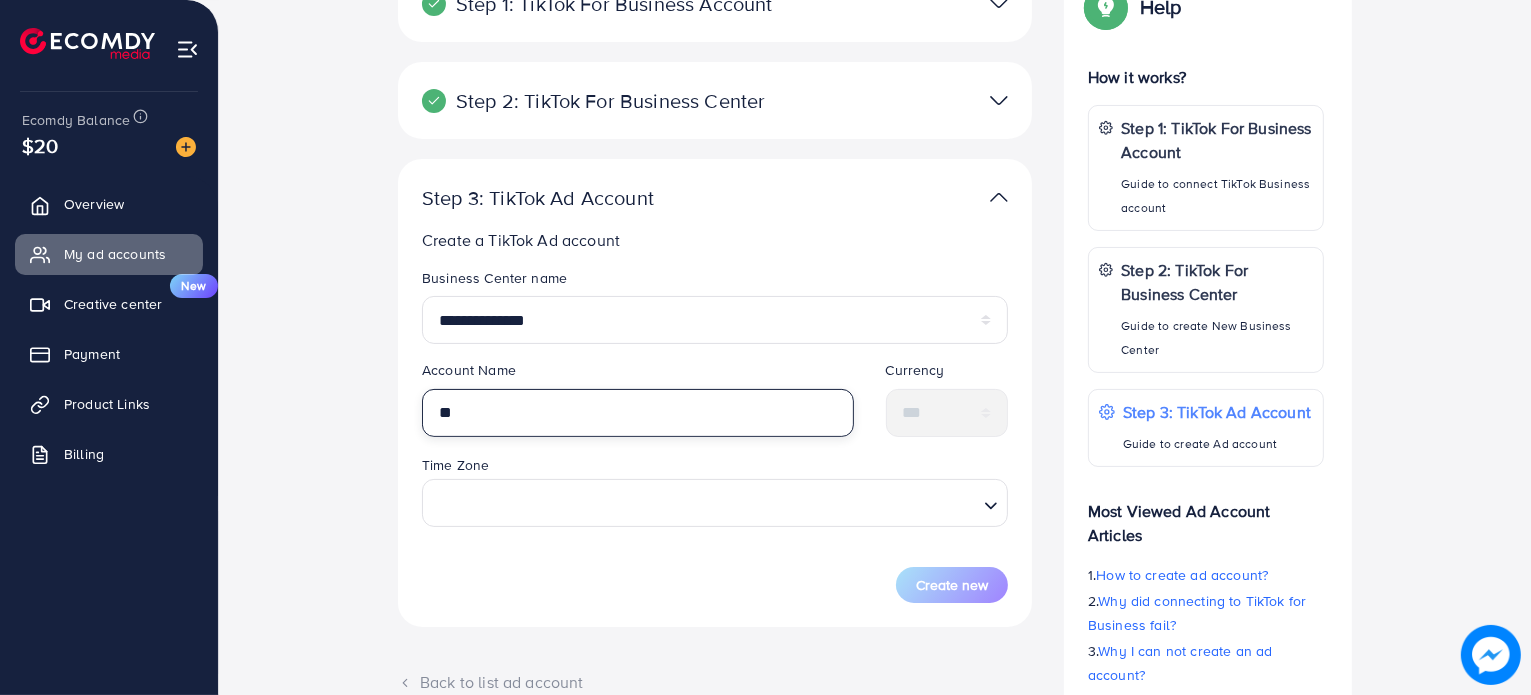 click on "**" at bounding box center [638, 413] 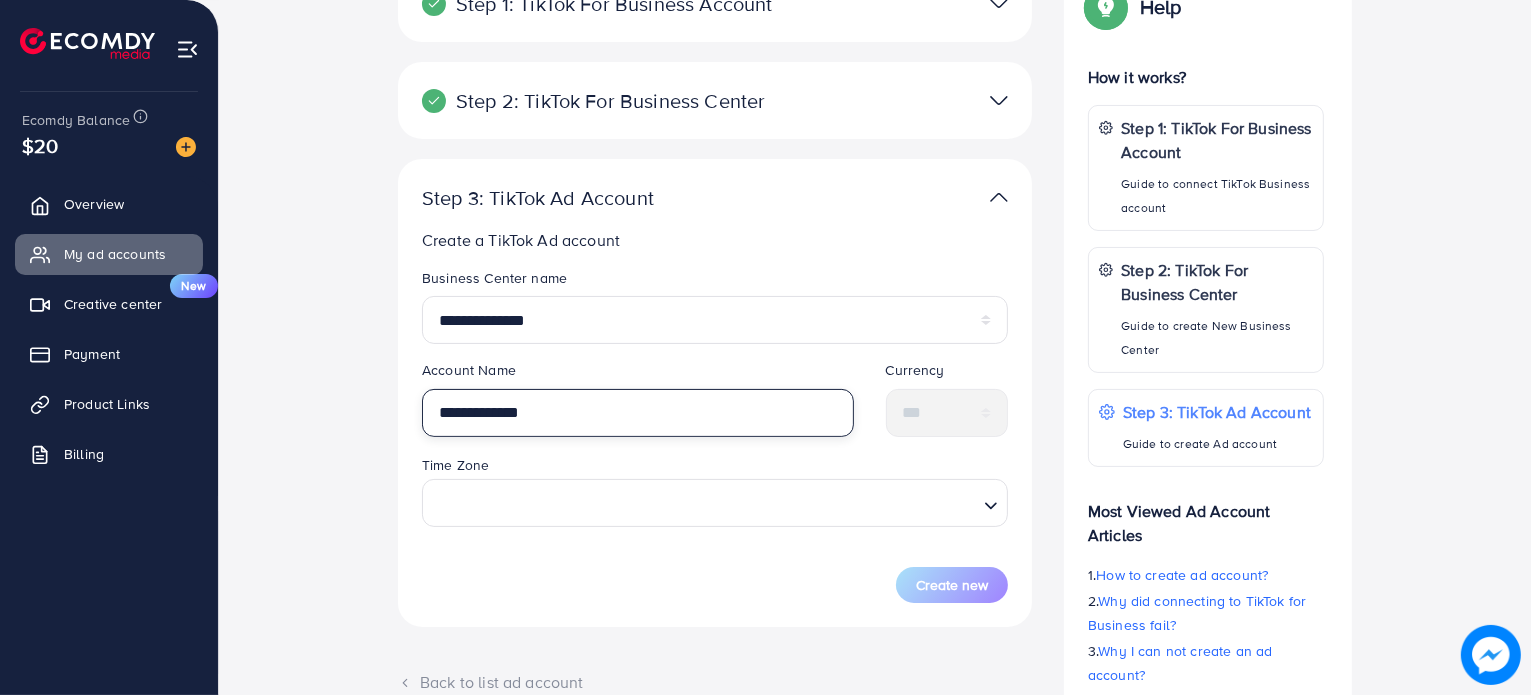 type on "**********" 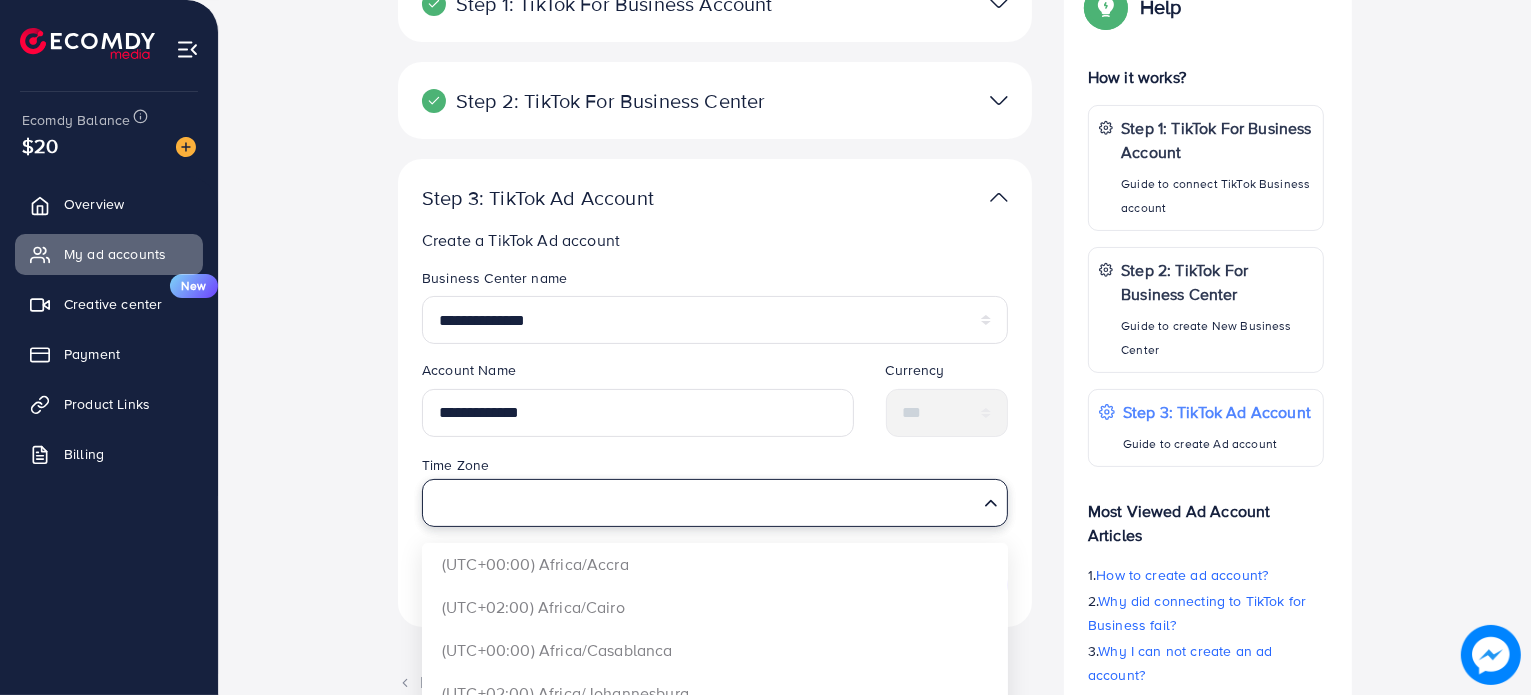 click at bounding box center [703, 503] 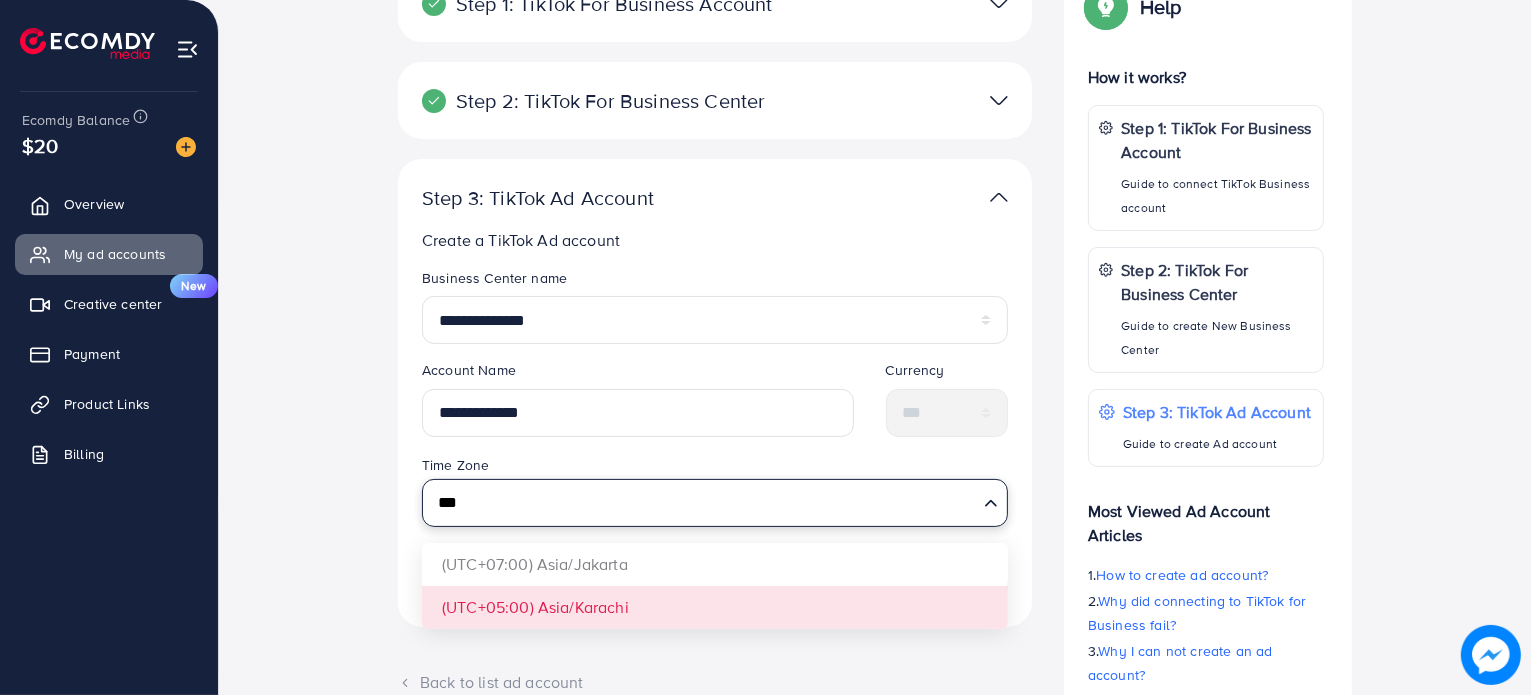 type on "***" 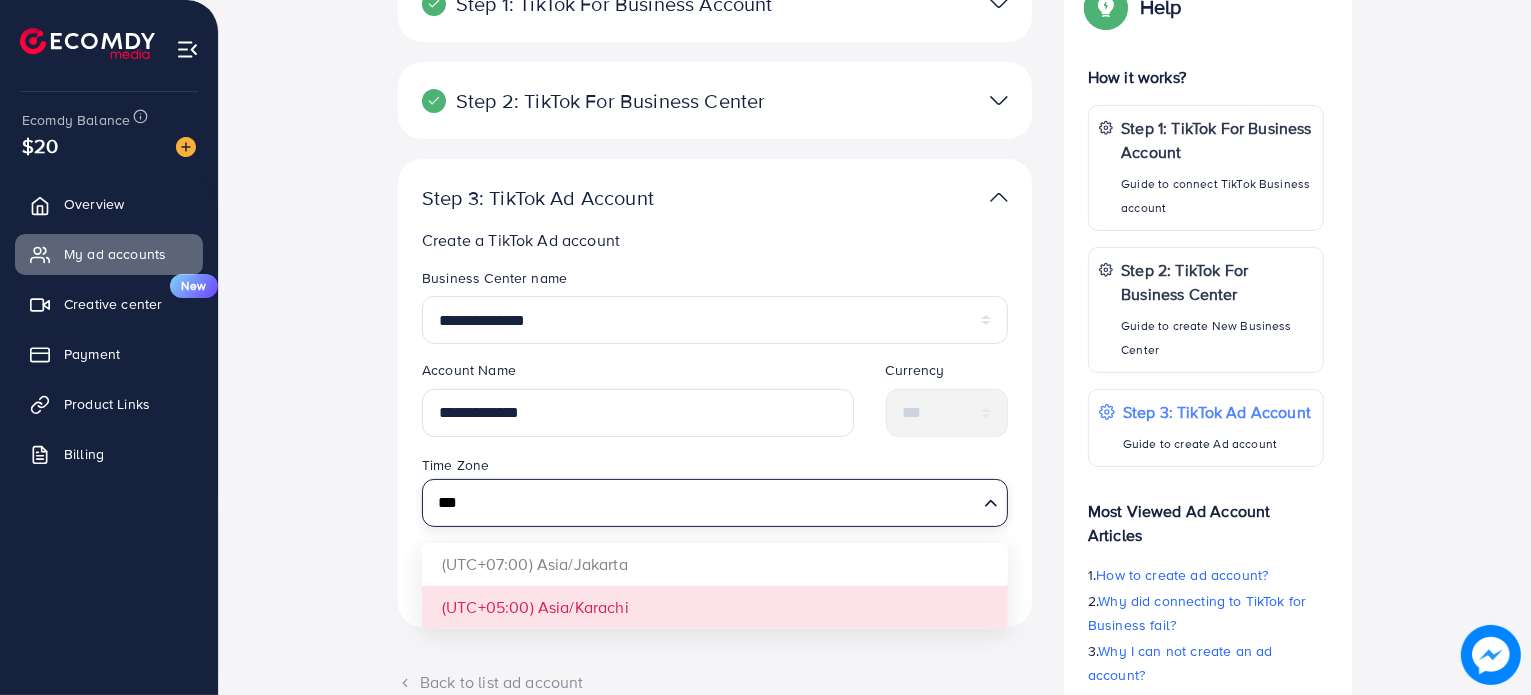 type 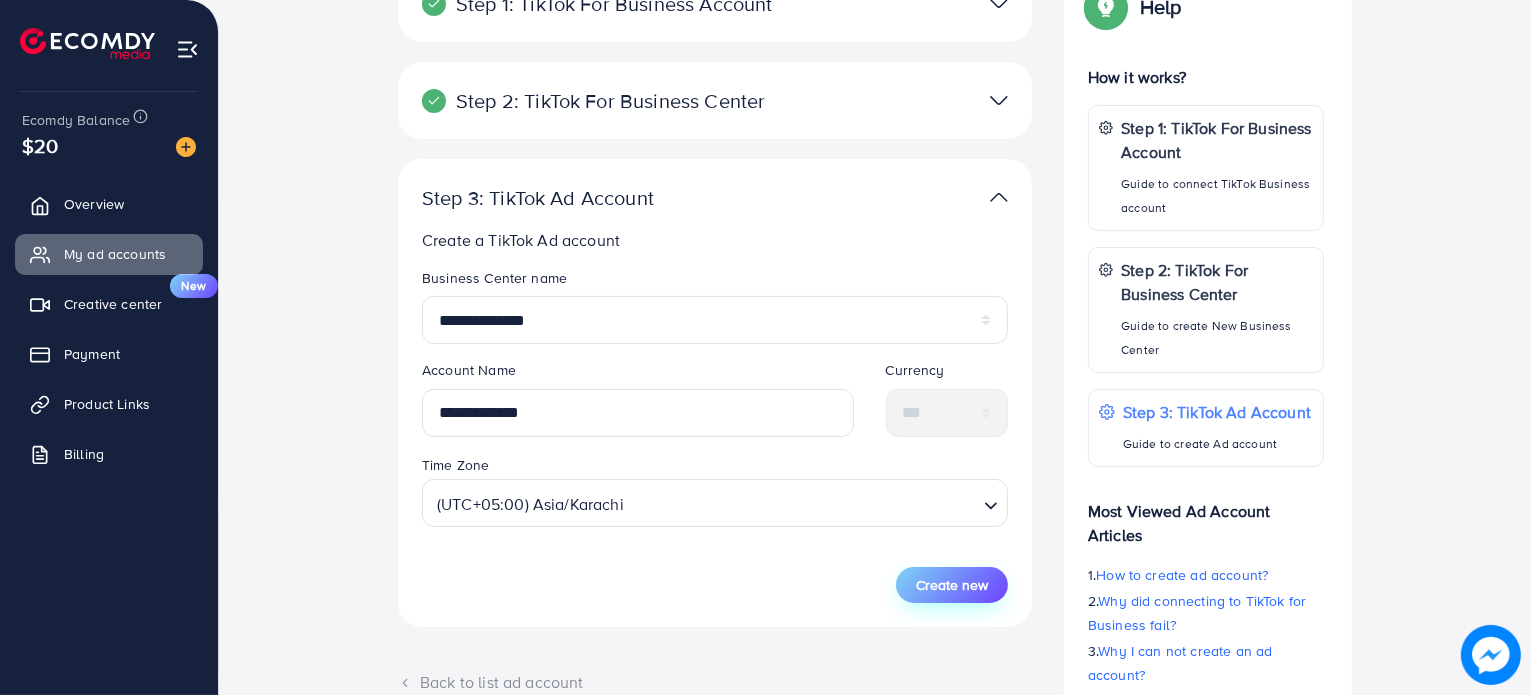 click on "Create new" at bounding box center (952, 585) 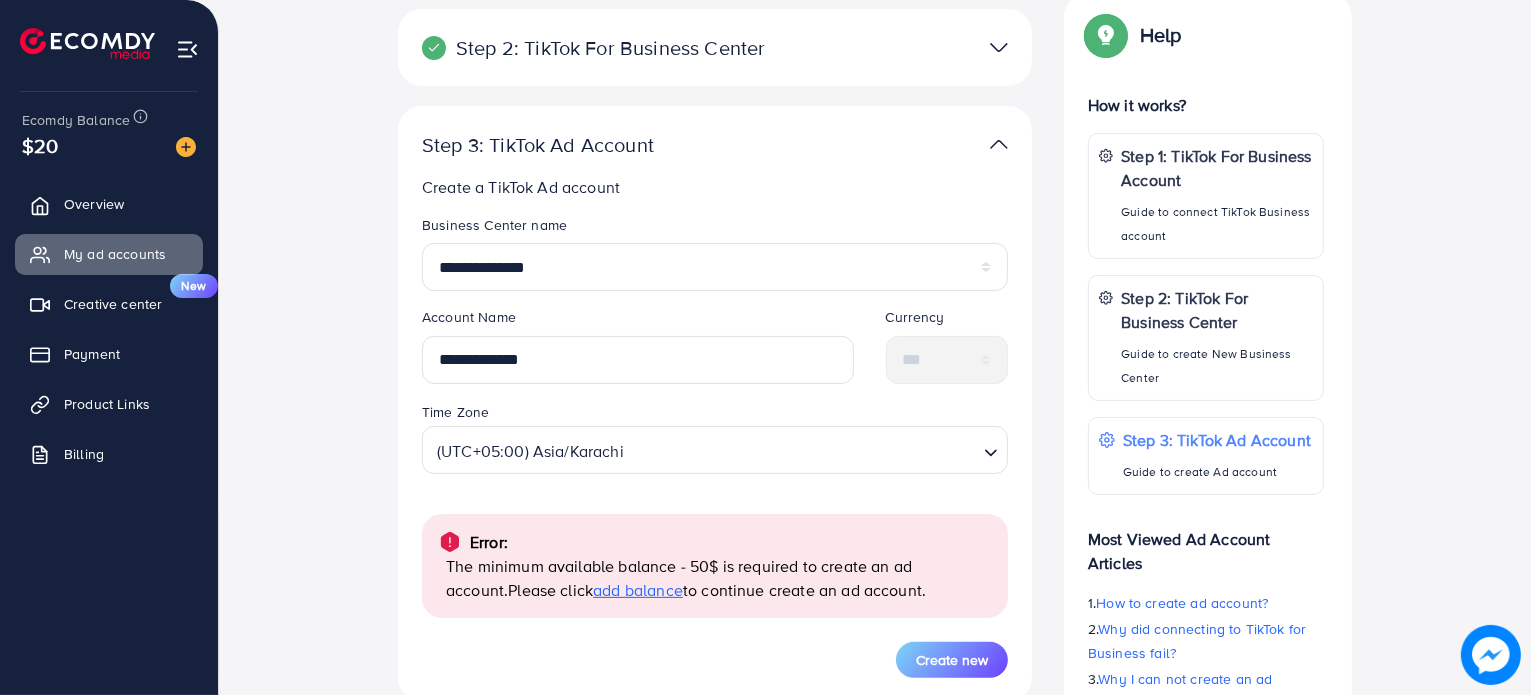 scroll, scrollTop: 340, scrollLeft: 0, axis: vertical 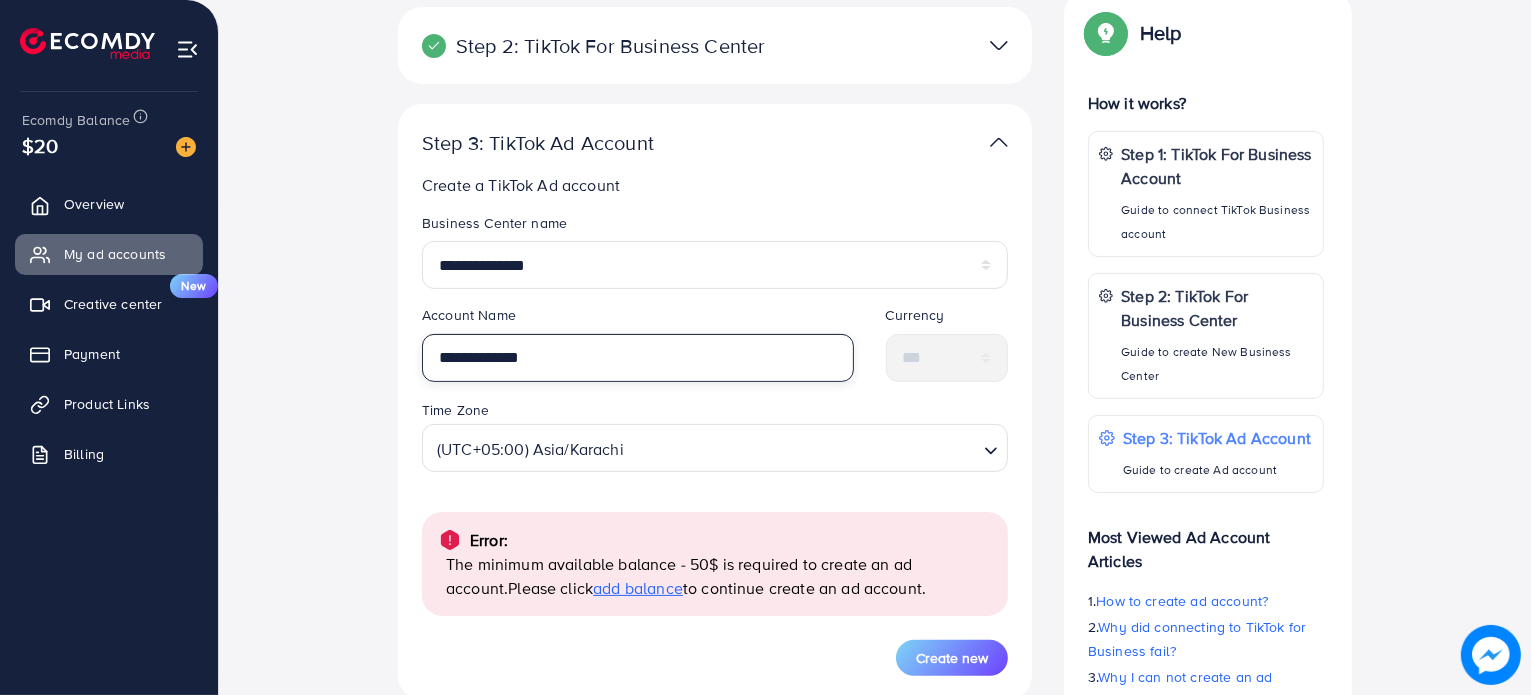 click on "**********" at bounding box center (638, 358) 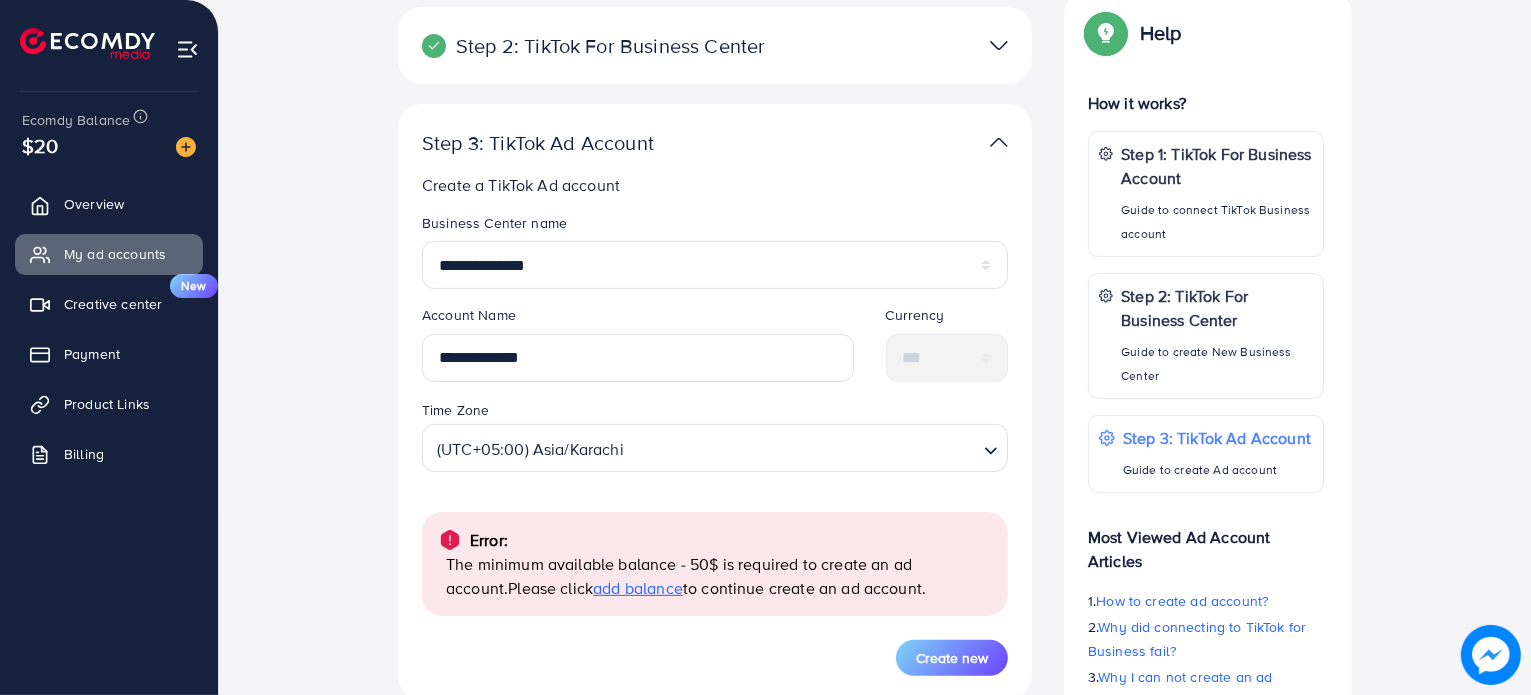 click on "The minimum available balance - 50$ is required to create an ad account.   Please click  add balance  to continue create an ad account." at bounding box center [719, 576] 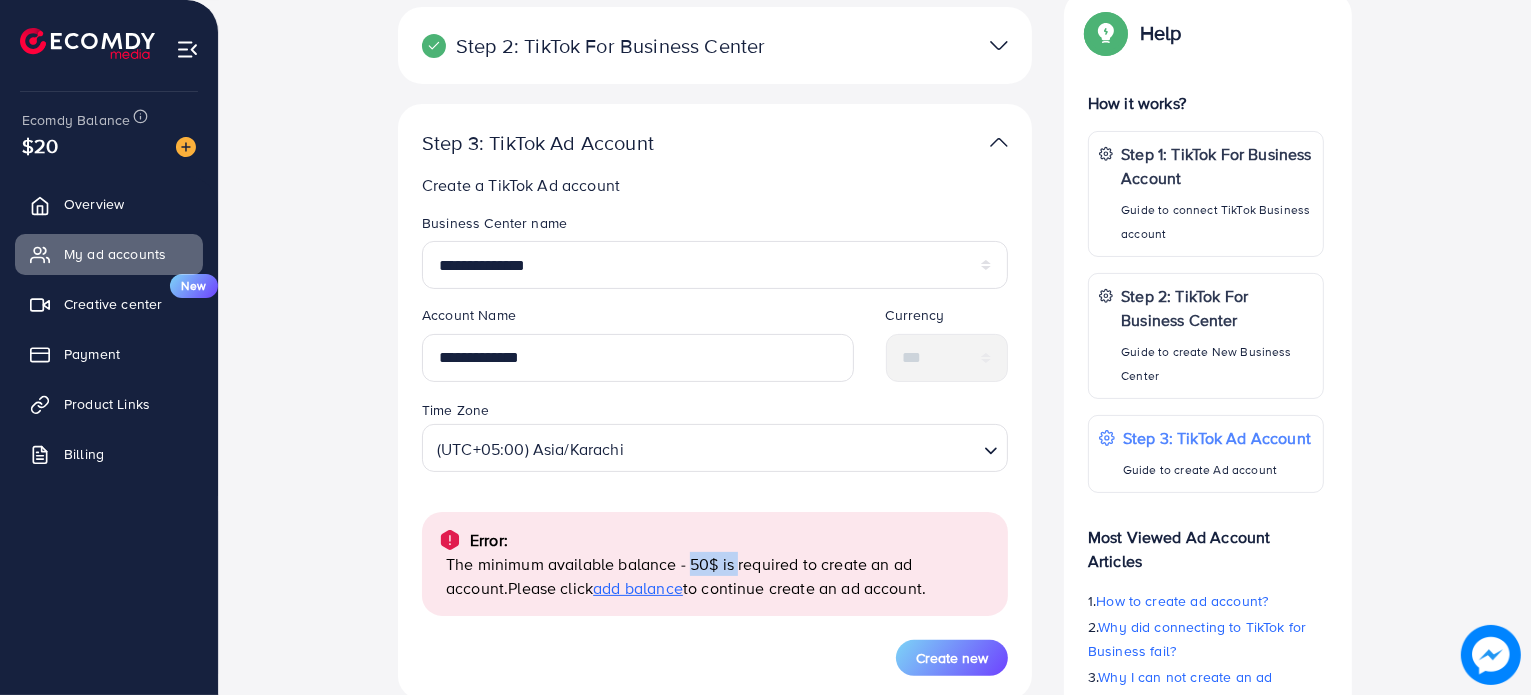 drag, startPoint x: 686, startPoint y: 571, endPoint x: 728, endPoint y: 571, distance: 42 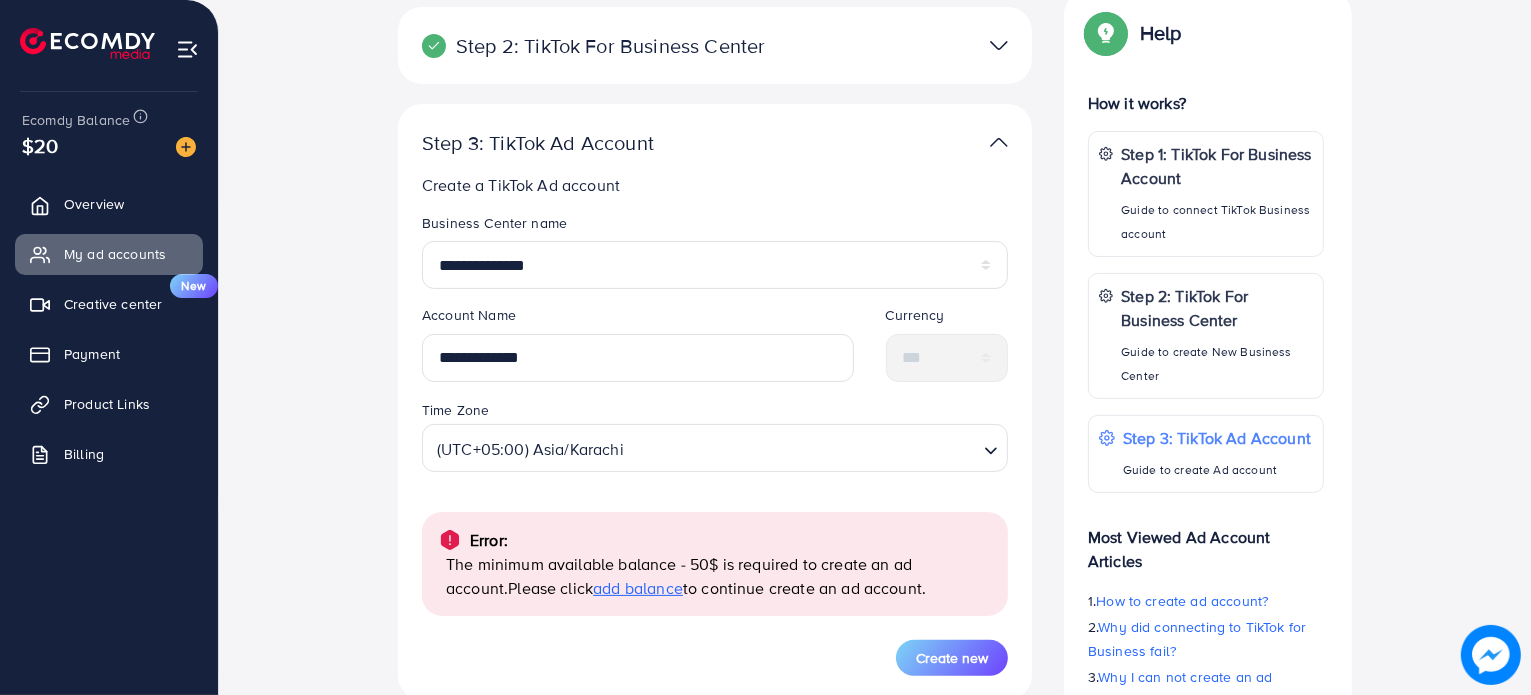 click on "**********" at bounding box center [715, 444] 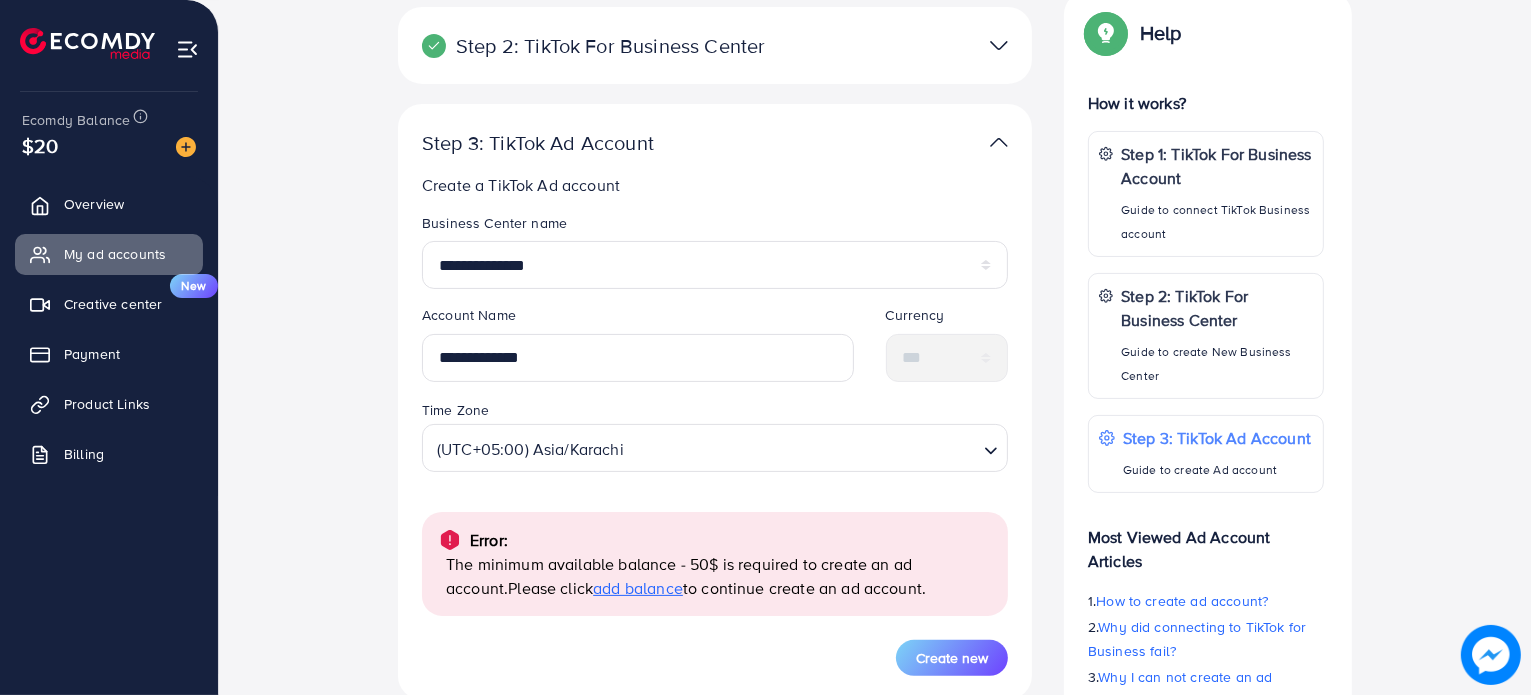drag, startPoint x: 723, startPoint y: 570, endPoint x: 986, endPoint y: 578, distance: 263.12164 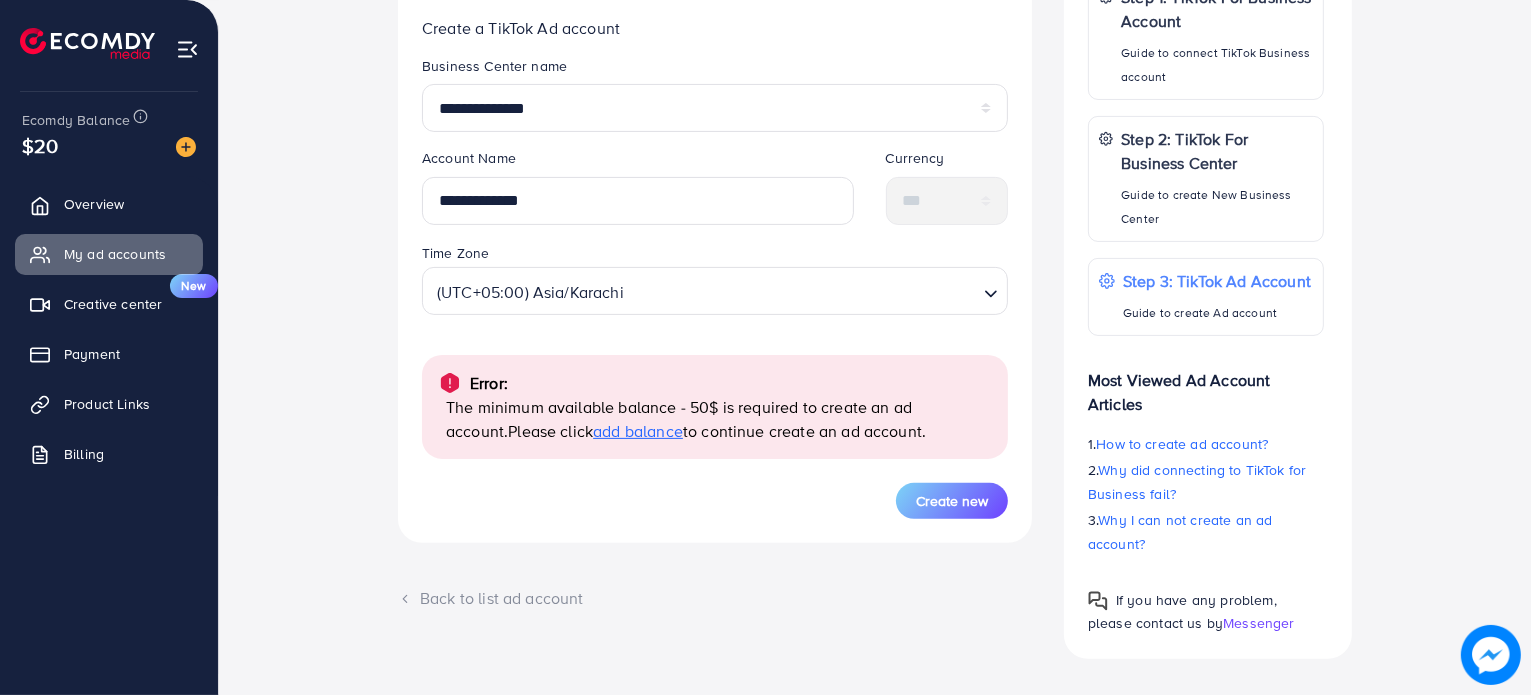 scroll, scrollTop: 494, scrollLeft: 0, axis: vertical 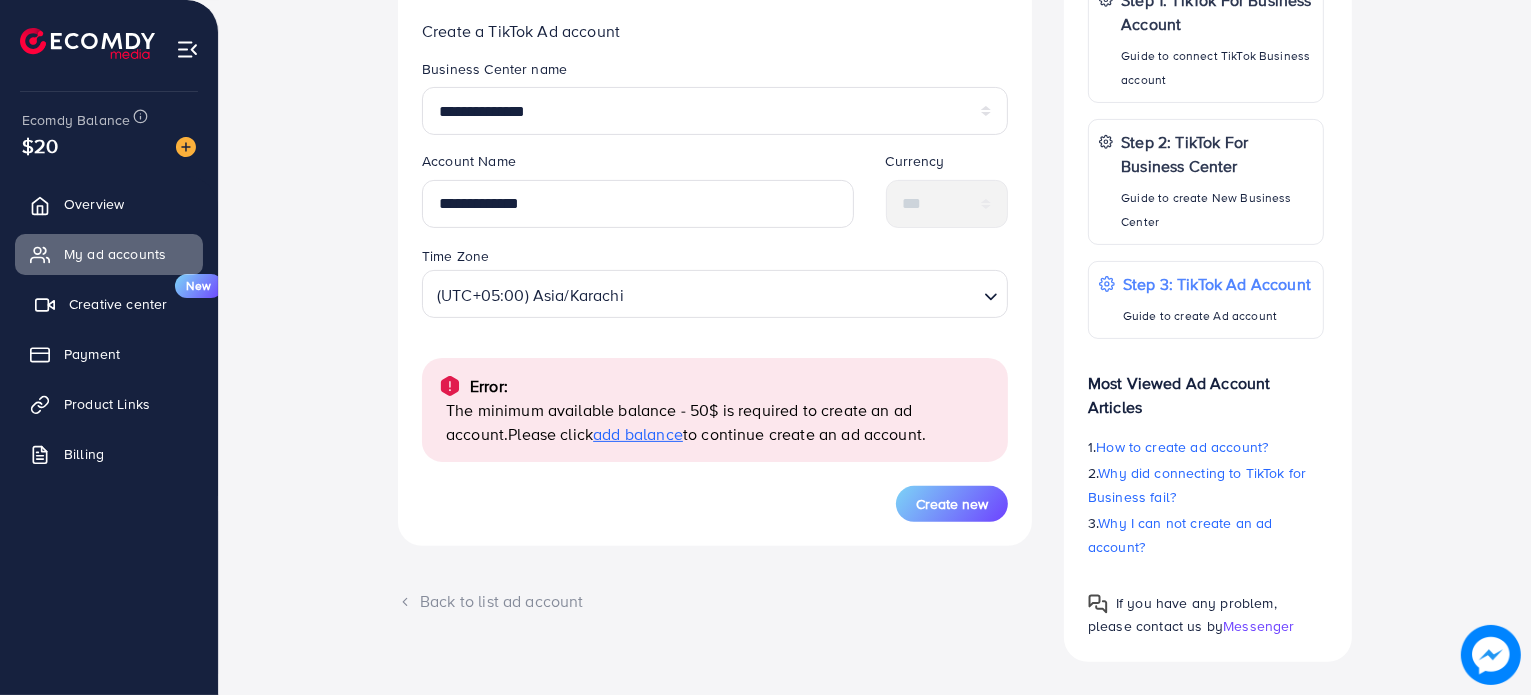 click on "Creative center" at bounding box center (118, 304) 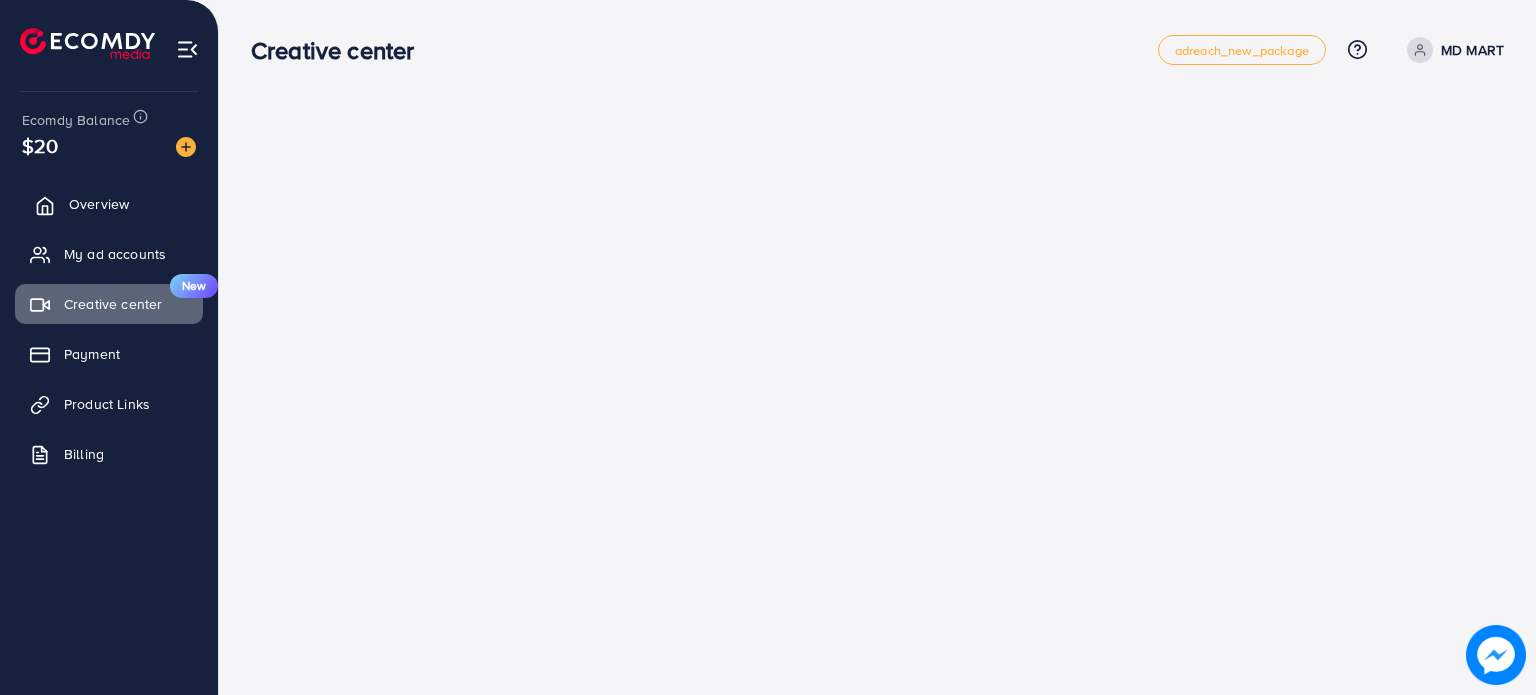 click on "Overview" at bounding box center (109, 204) 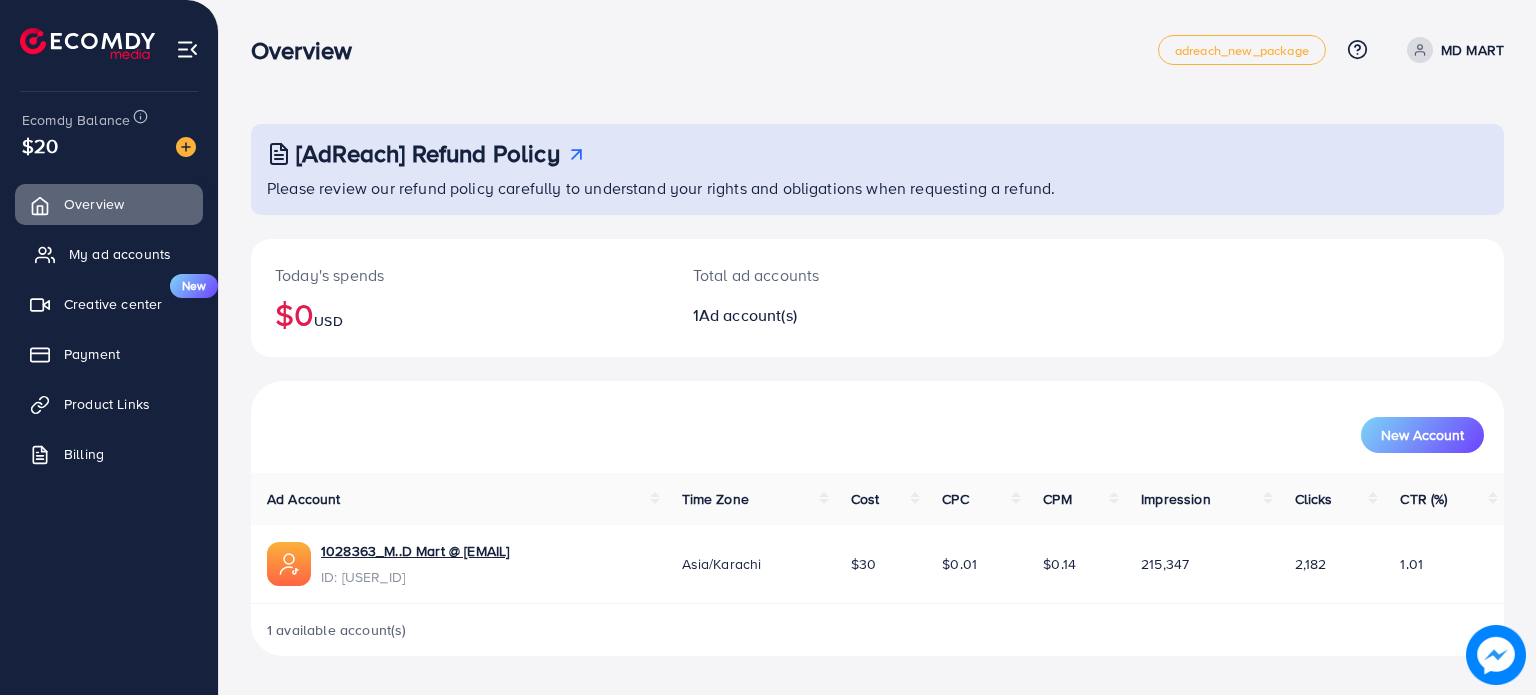 click on "My ad accounts" at bounding box center (109, 254) 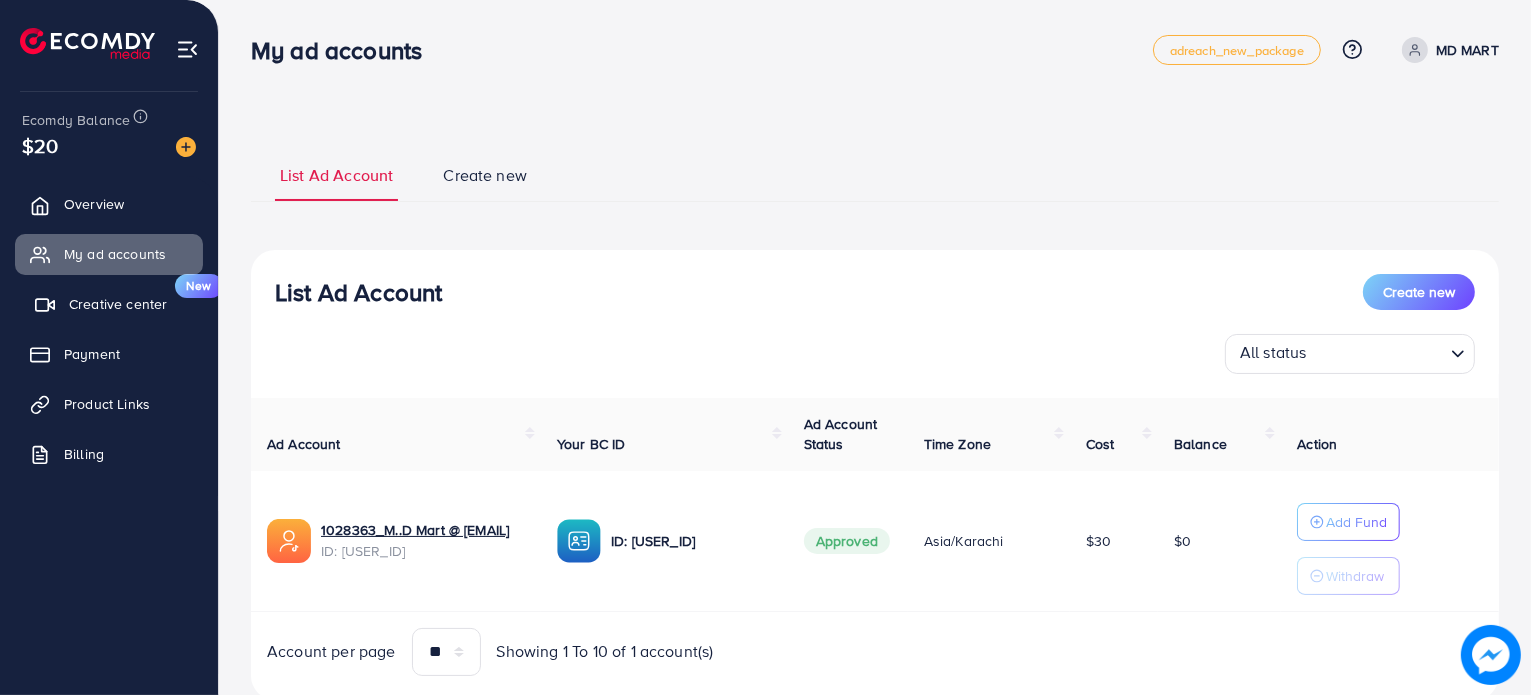 click on "Creative center" at bounding box center [118, 304] 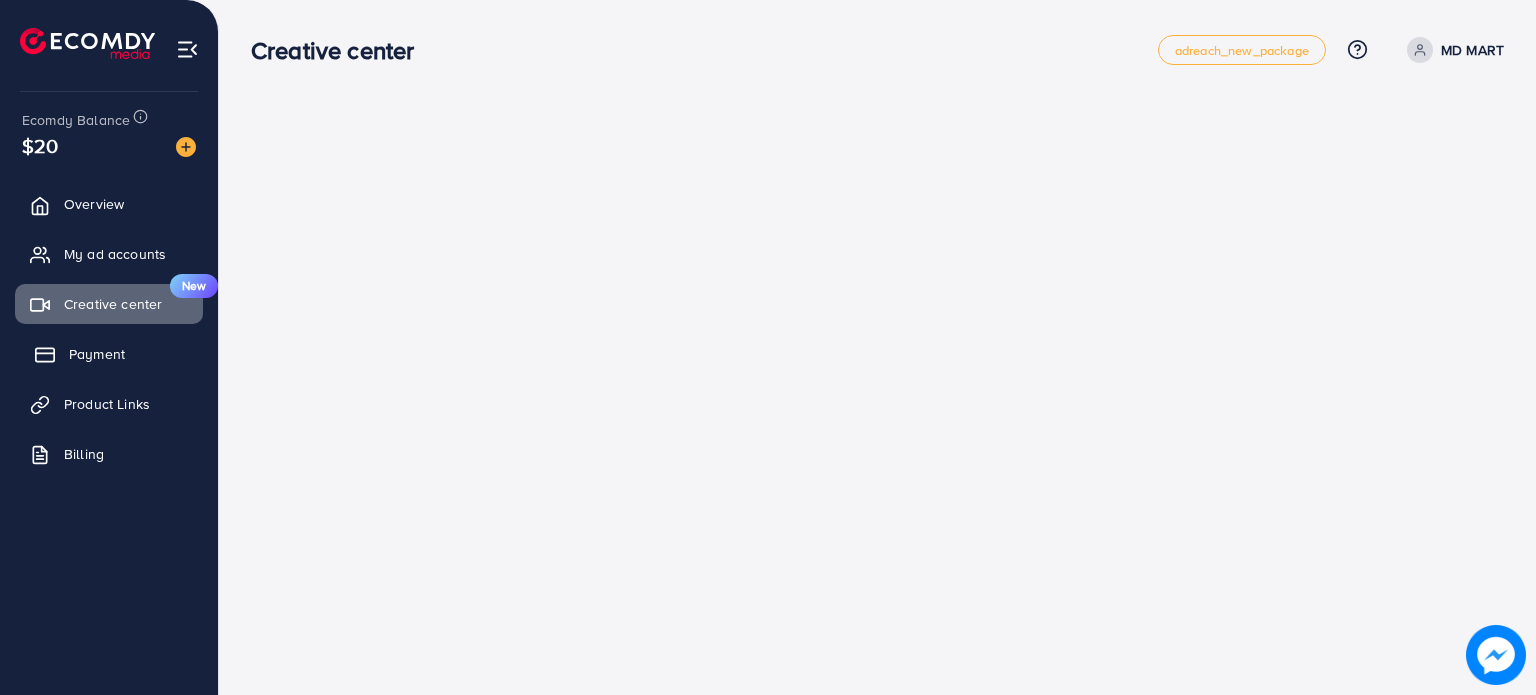 click on "Payment" at bounding box center (97, 354) 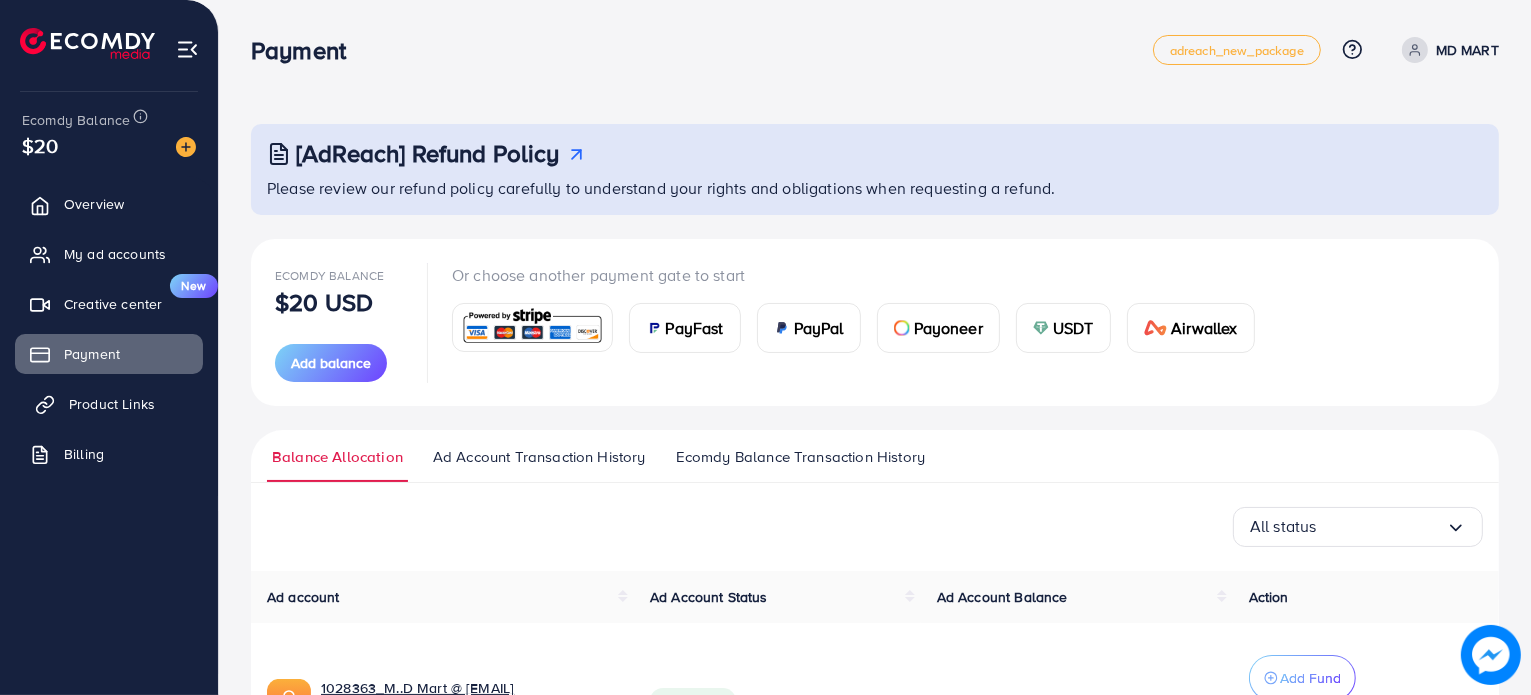 click on "Product Links" at bounding box center (109, 404) 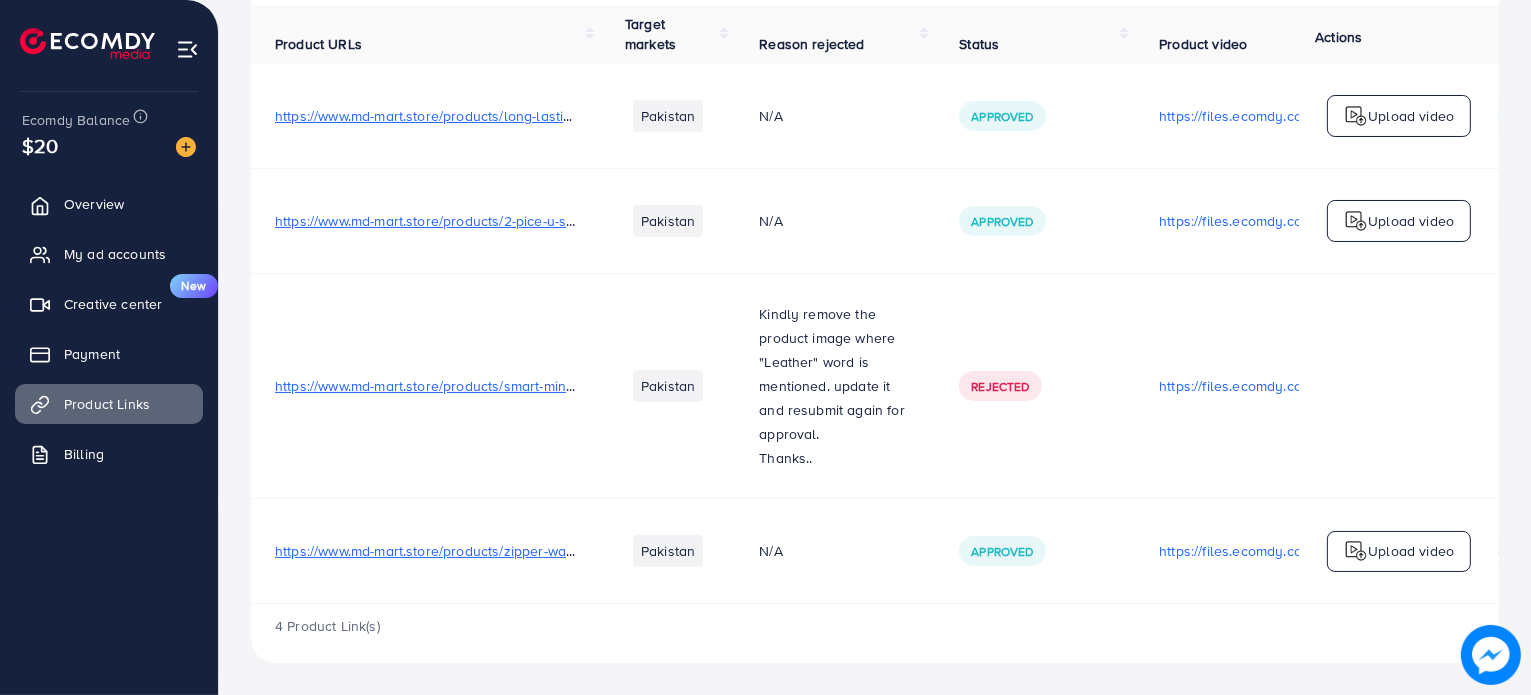 scroll, scrollTop: 0, scrollLeft: 0, axis: both 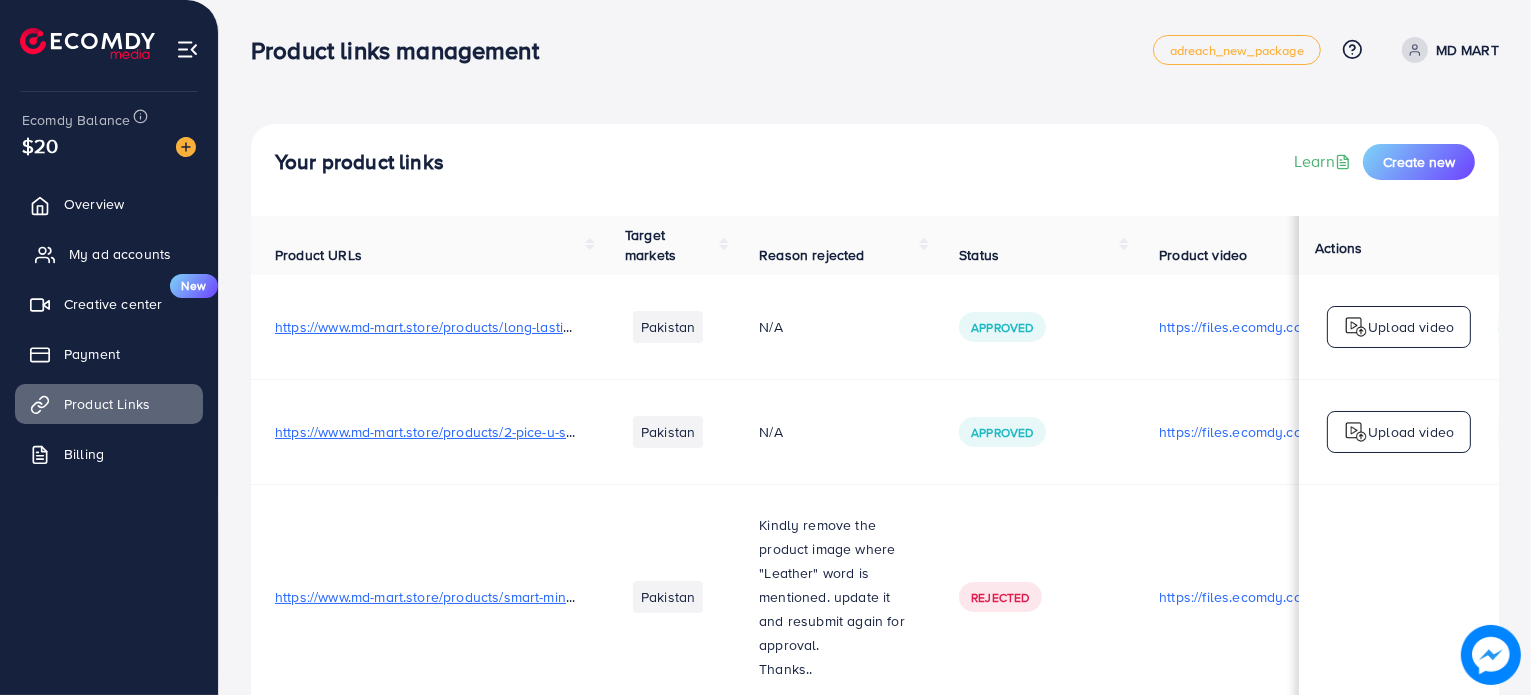 click on "My ad accounts" at bounding box center (109, 254) 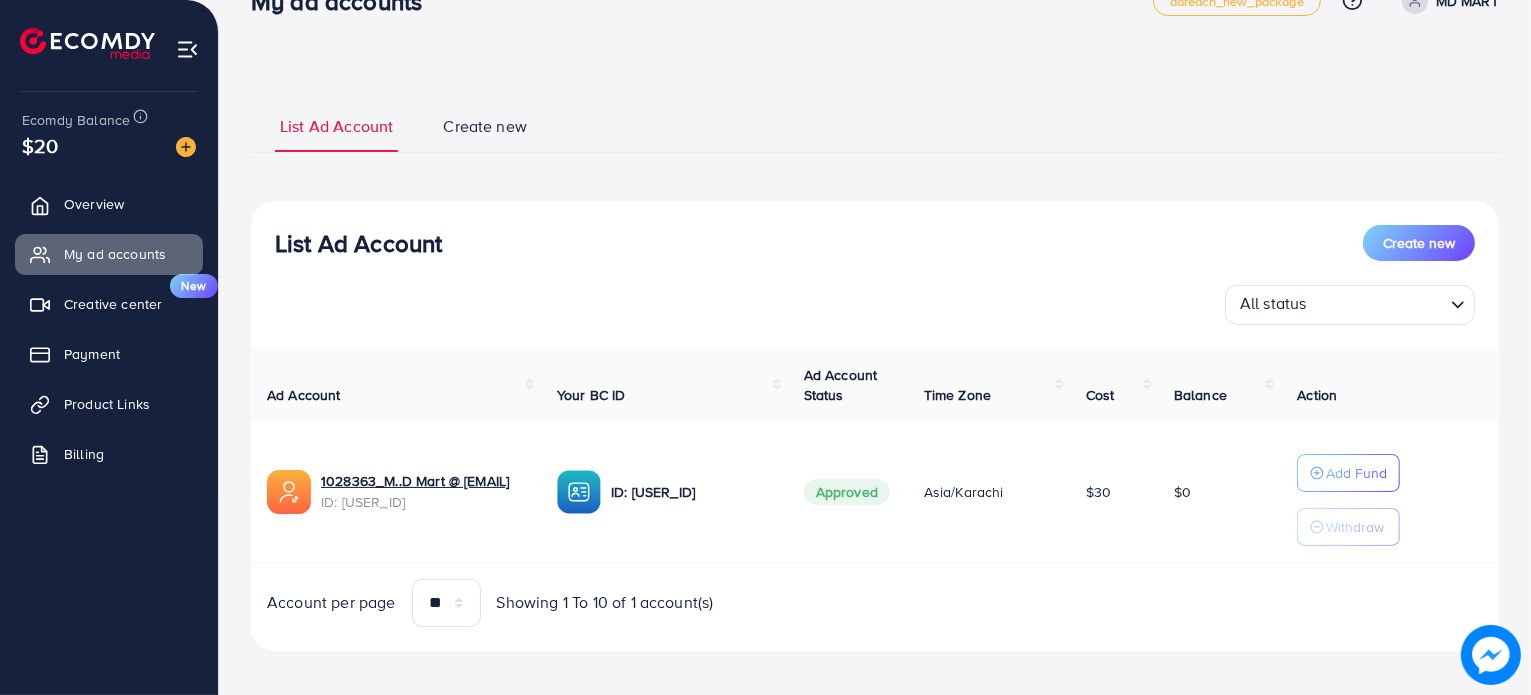 scroll, scrollTop: 59, scrollLeft: 0, axis: vertical 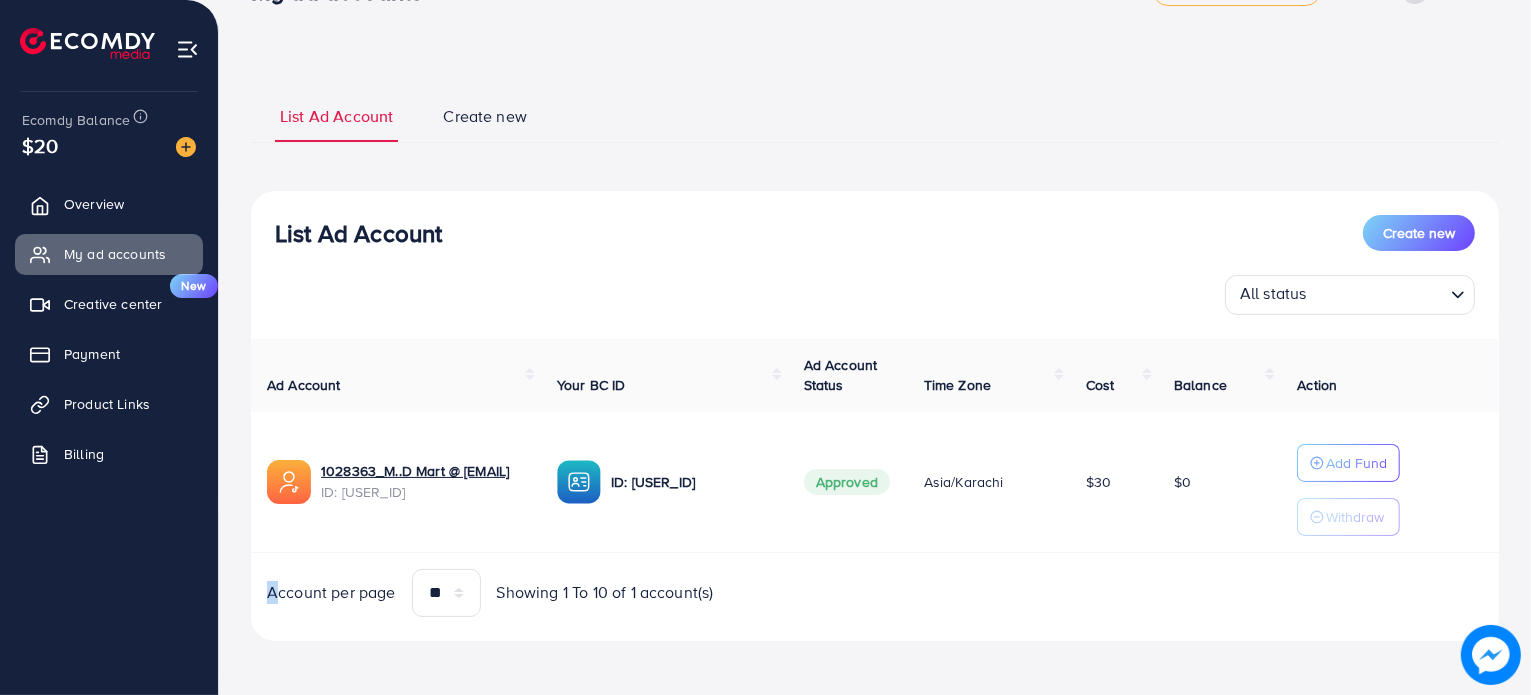 drag, startPoint x: 268, startPoint y: 593, endPoint x: 415, endPoint y: 590, distance: 147.03061 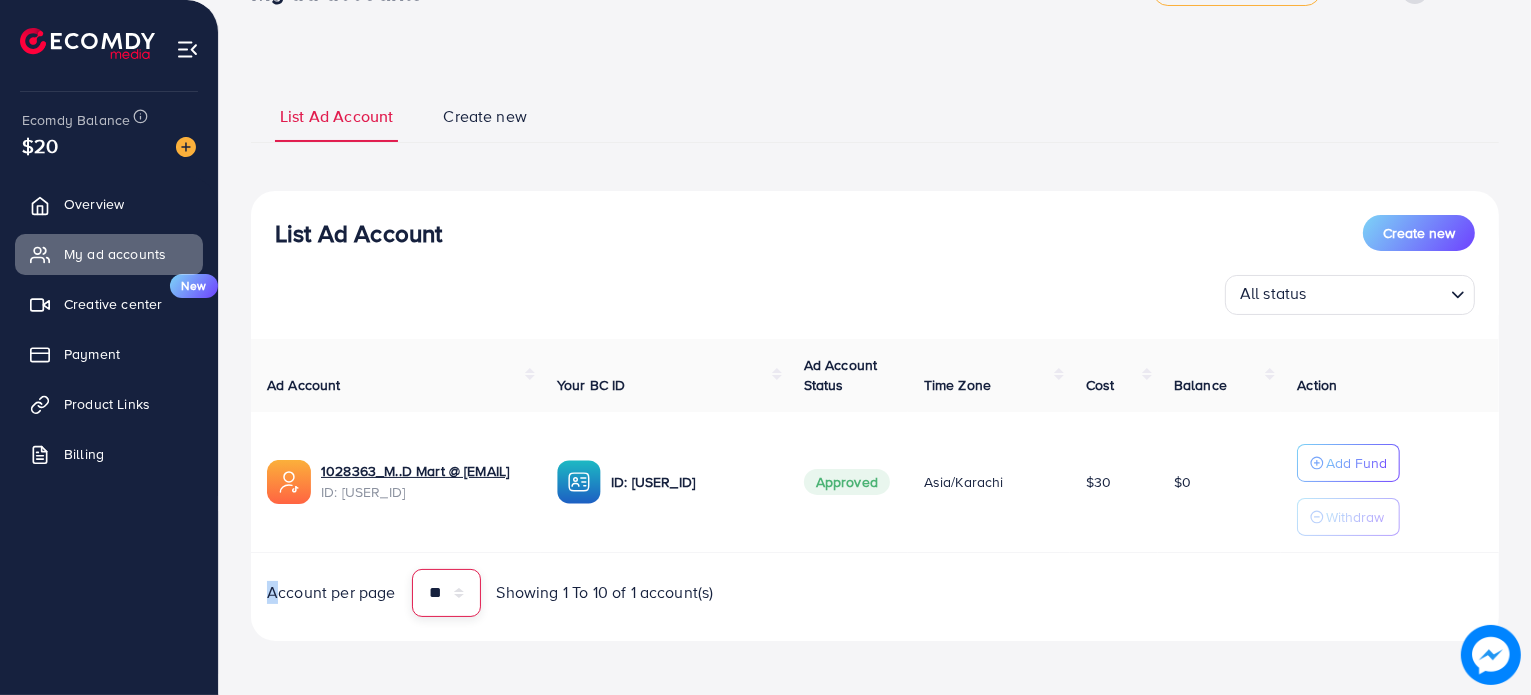 click on "** ** ** ***" at bounding box center [446, 593] 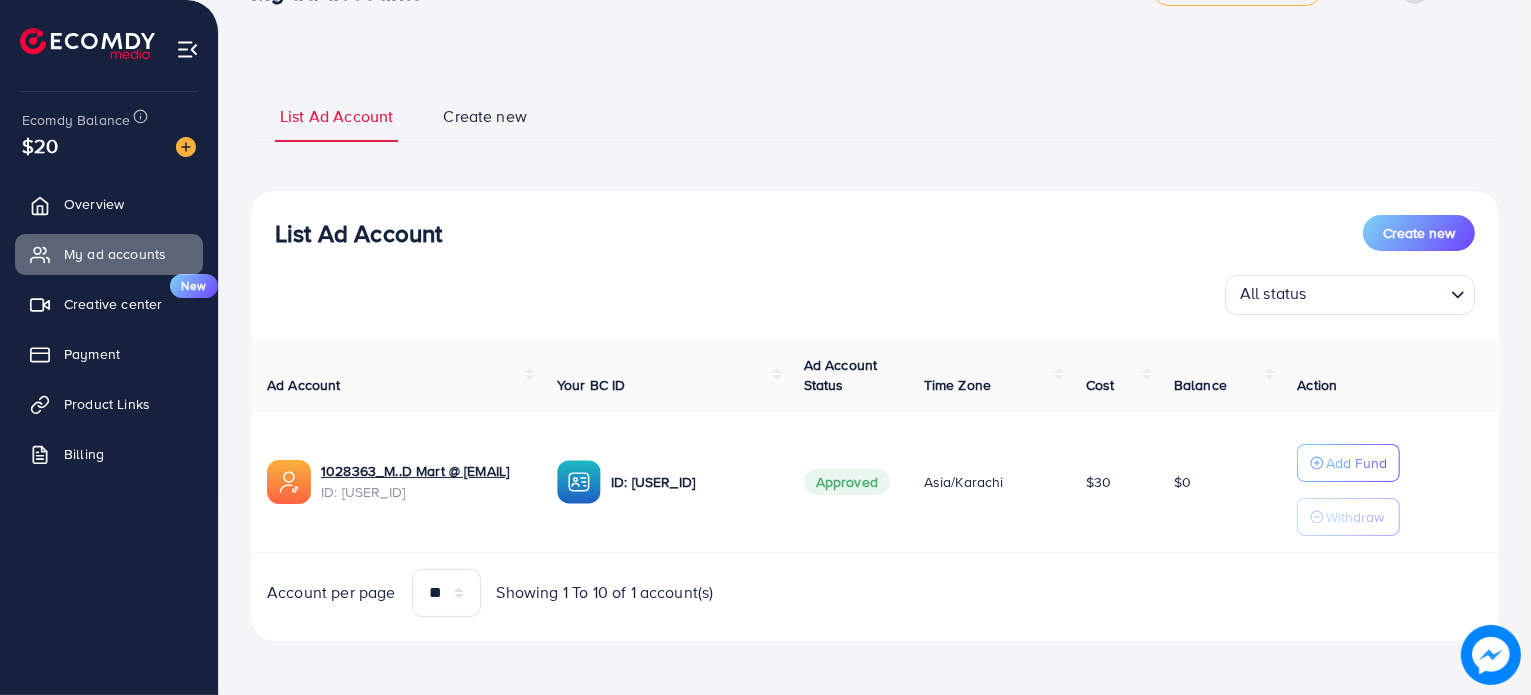click on "Account per page  ** ** ** ***  Showing 1 To 10 of 1 account(s)" at bounding box center (875, 593) 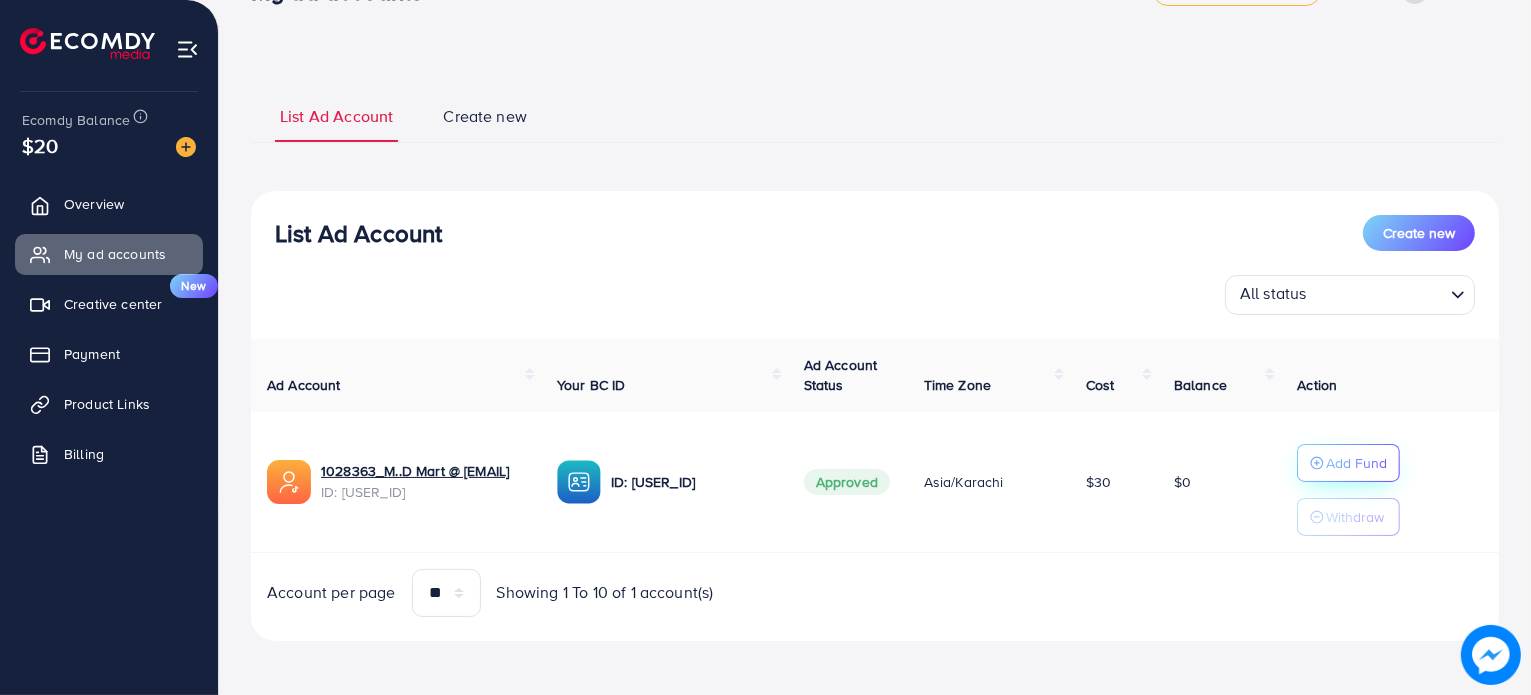click on "Add Fund" at bounding box center (1348, 463) 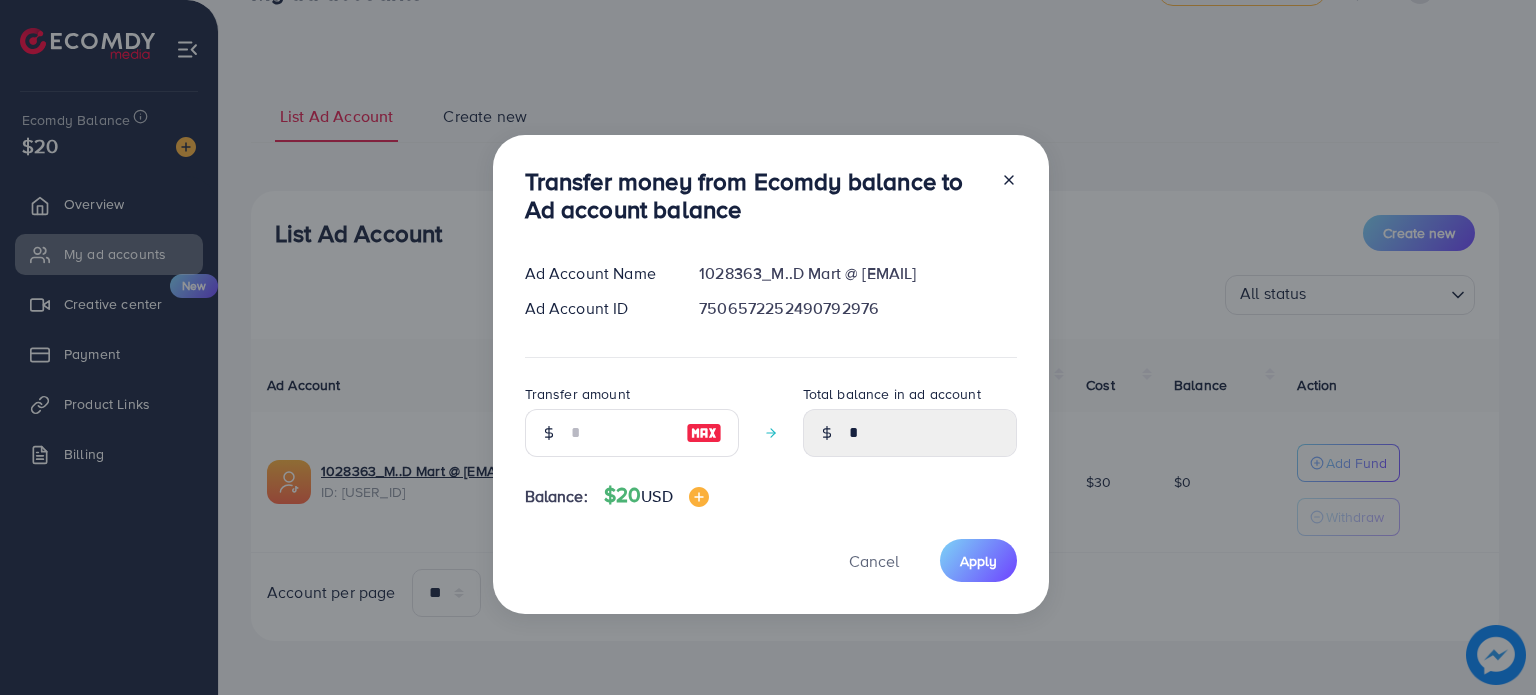 click 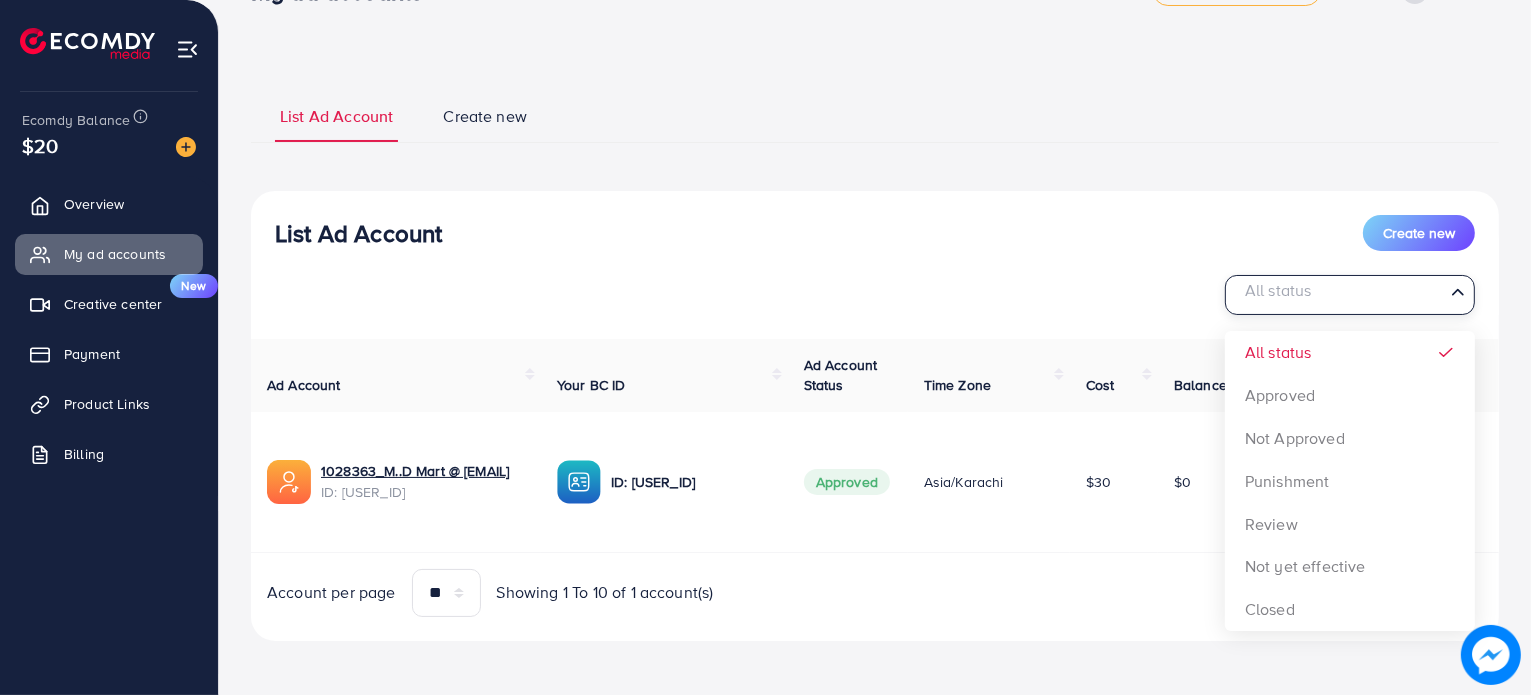 click 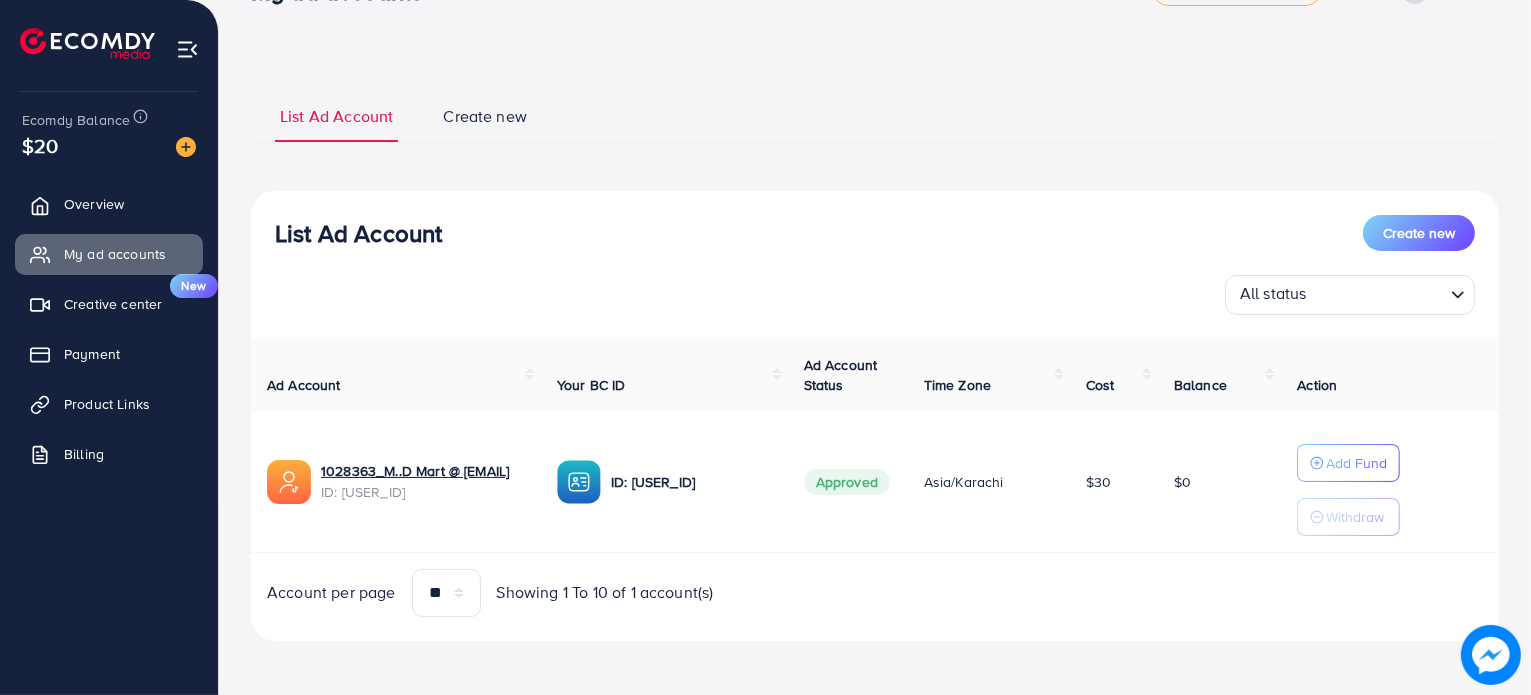 click on "All status
Loading...
All status
Approved
Not Approved
Punishment
Review
Not yet effective
Closed" at bounding box center (875, 295) 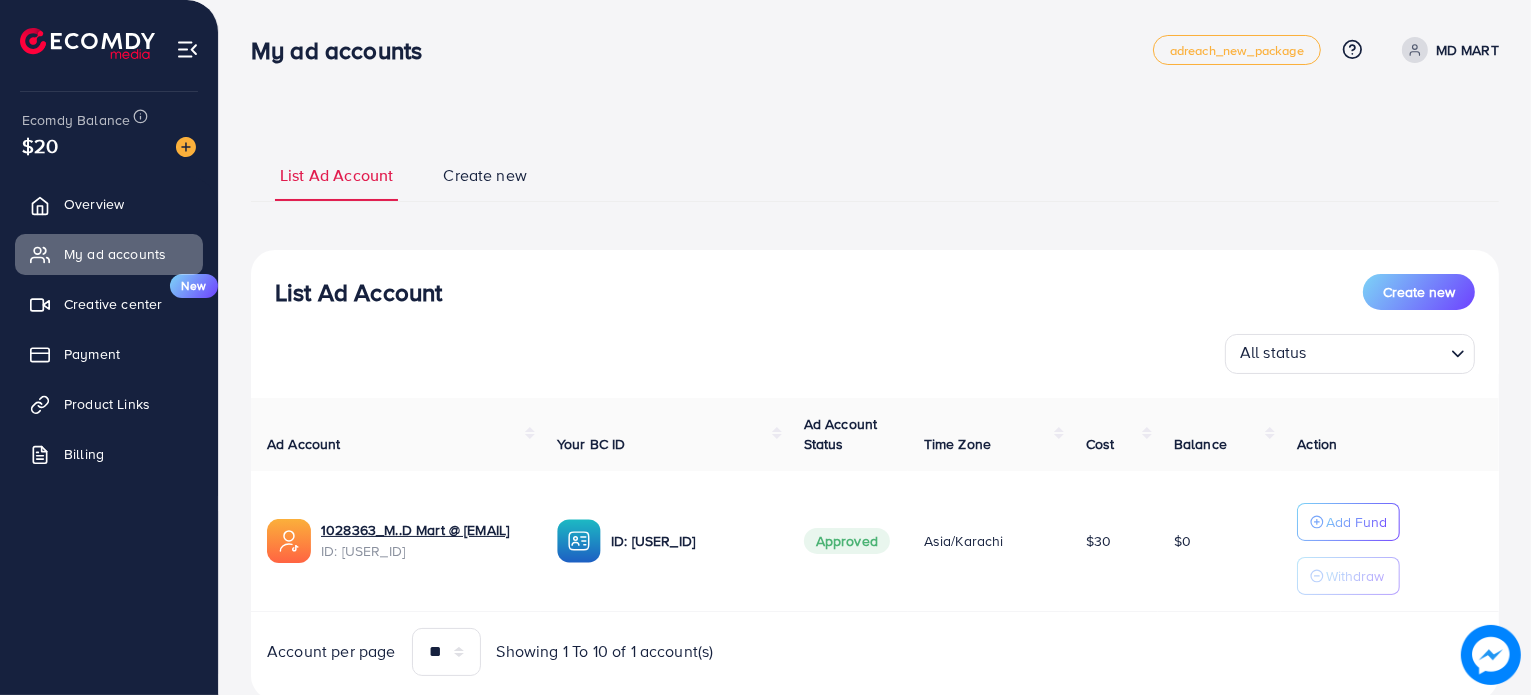 scroll, scrollTop: 0, scrollLeft: 0, axis: both 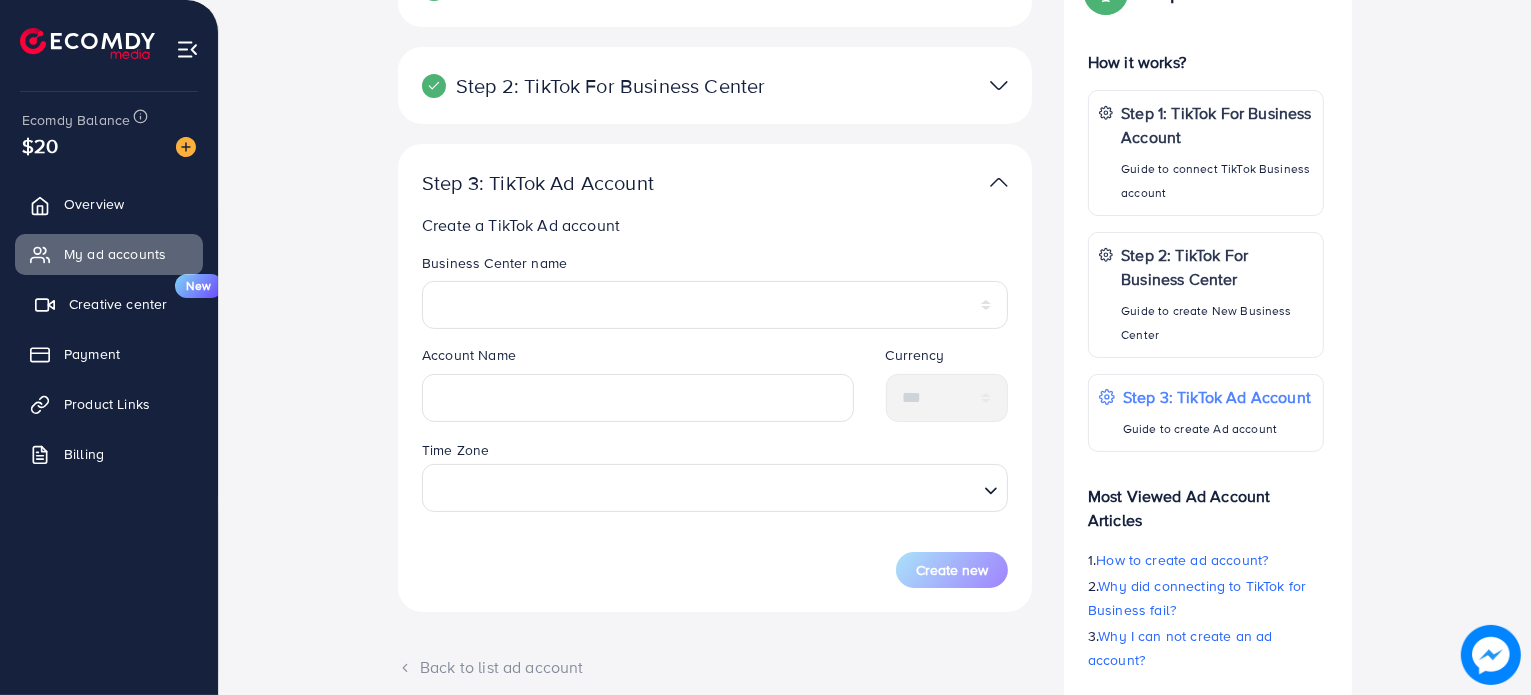 click on "Creative center" at bounding box center [118, 304] 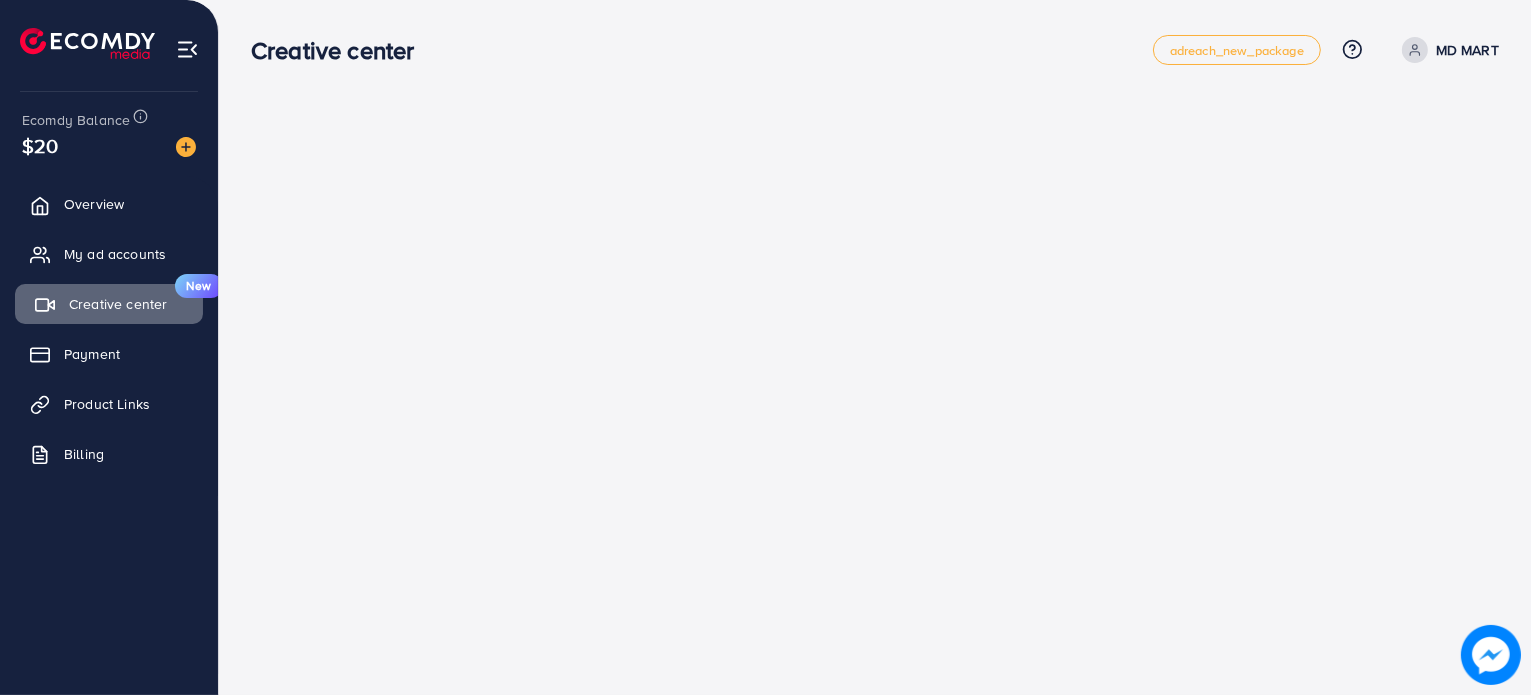 scroll, scrollTop: 0, scrollLeft: 0, axis: both 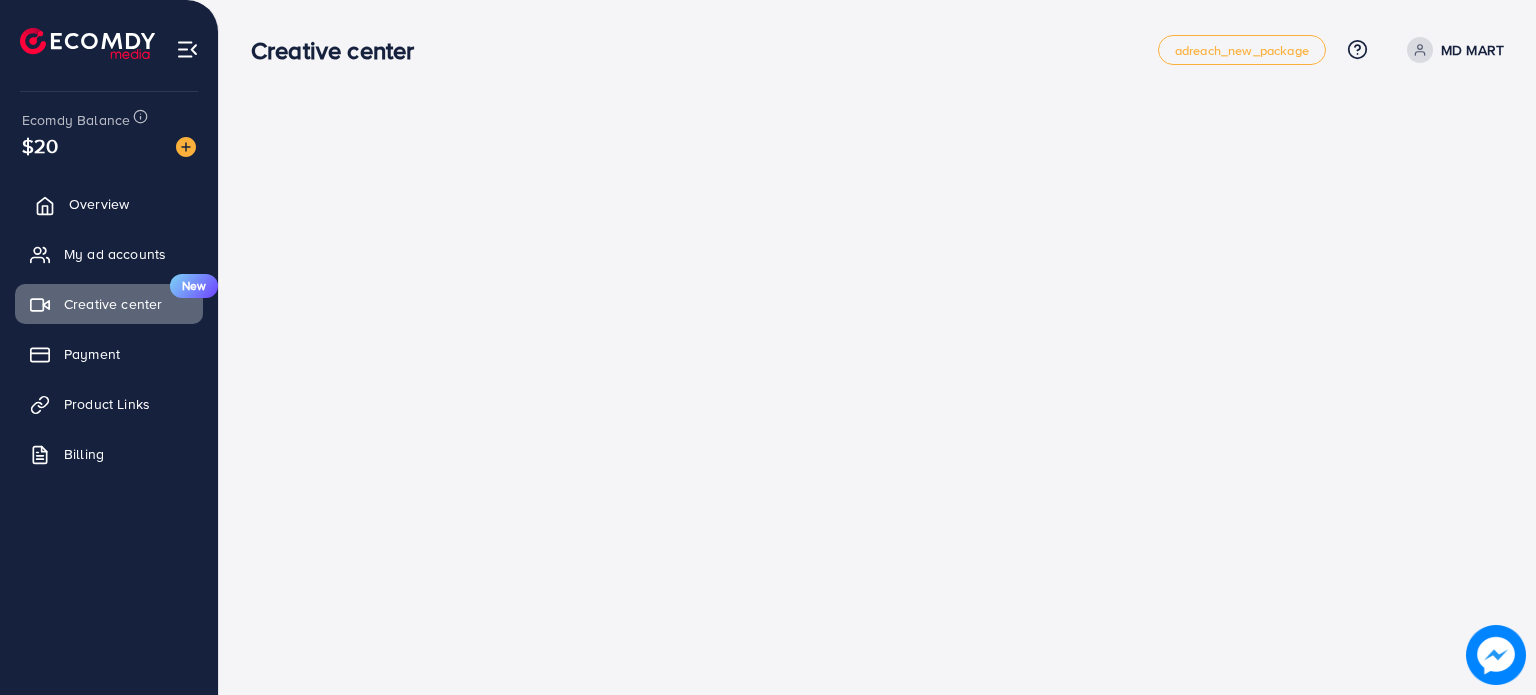 click on "Overview" at bounding box center (109, 204) 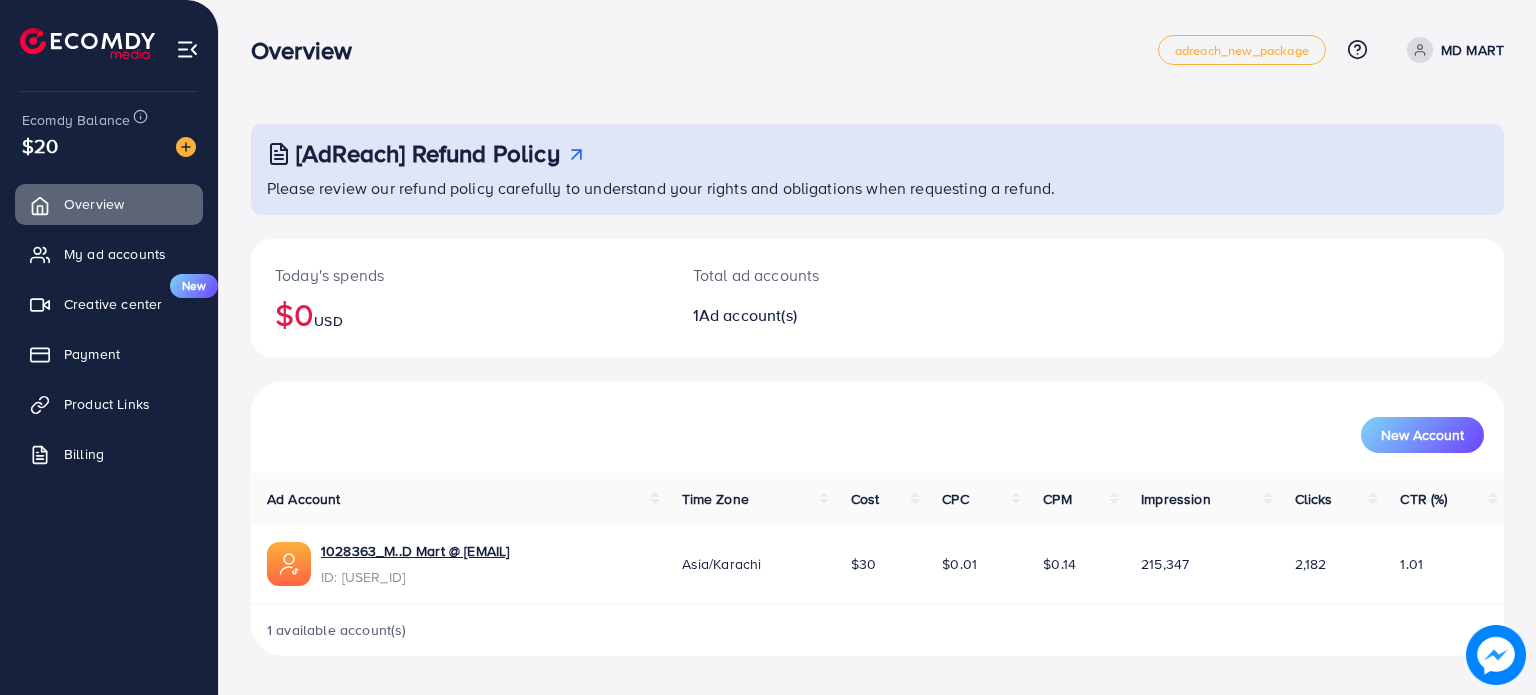 click on "New Account" at bounding box center [877, 427] 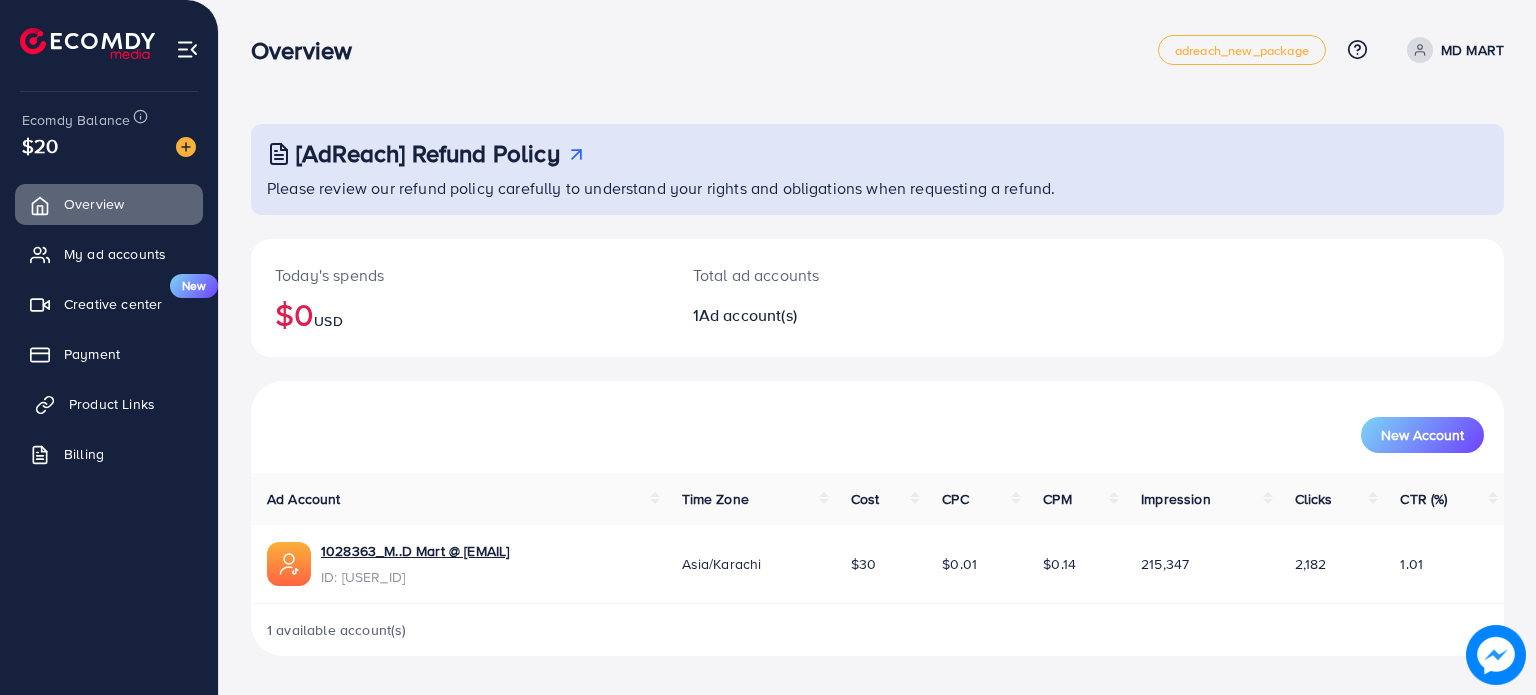 click on "Product Links" at bounding box center [109, 404] 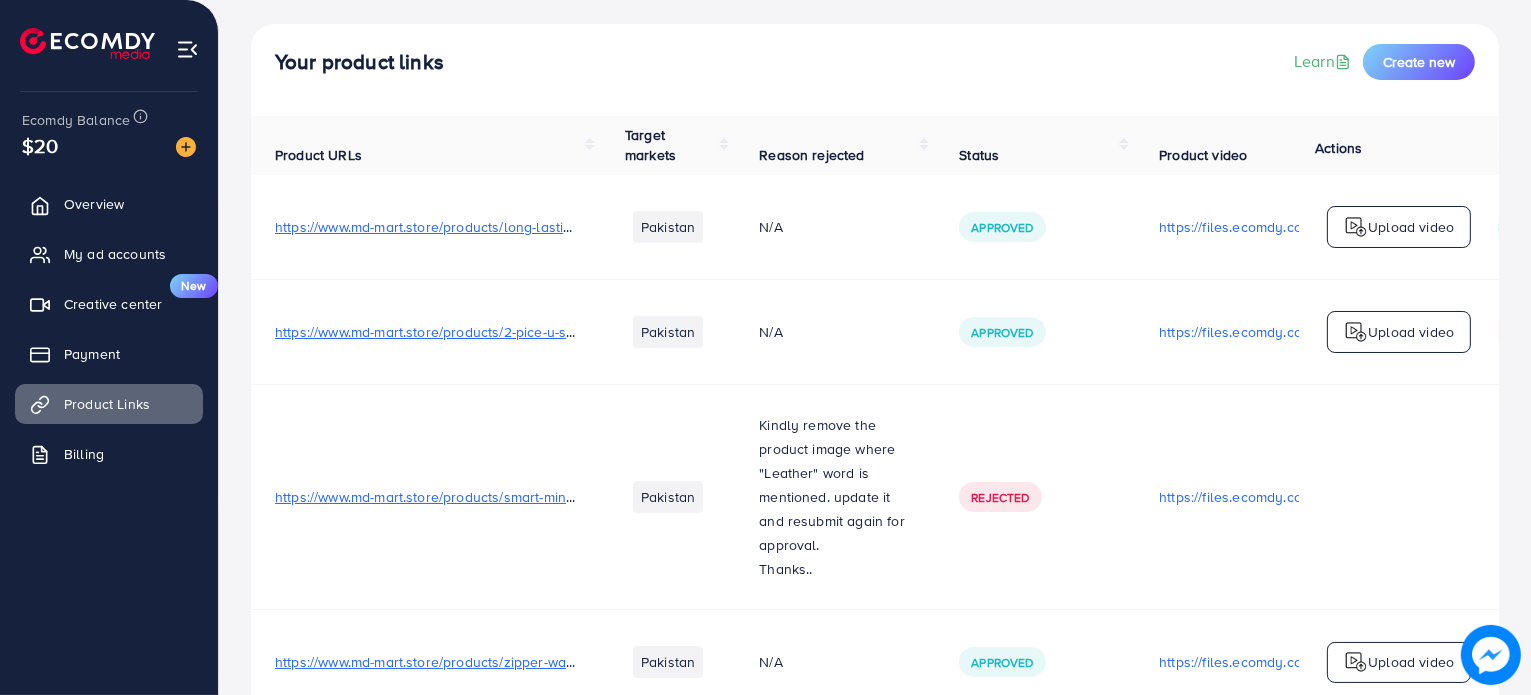 scroll, scrollTop: 0, scrollLeft: 0, axis: both 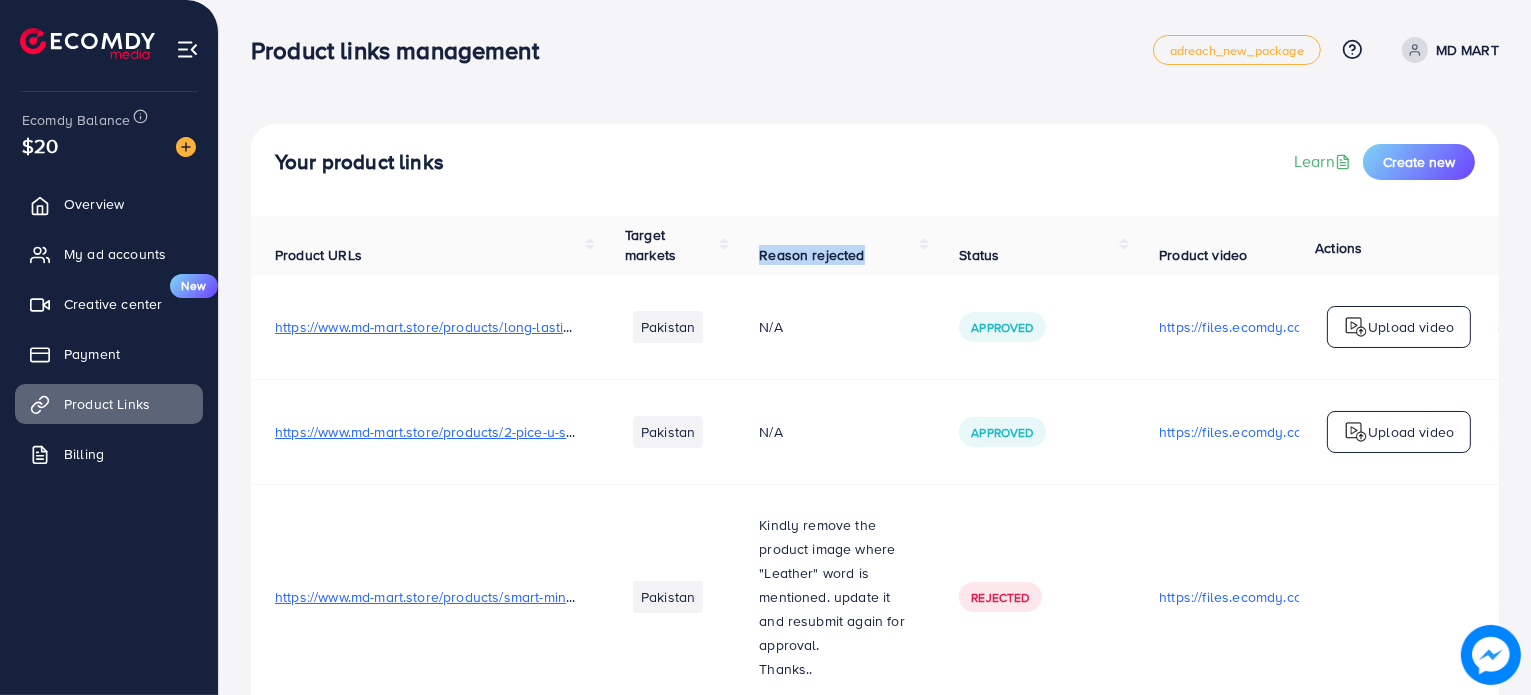 drag, startPoint x: 760, startPoint y: 258, endPoint x: 995, endPoint y: 252, distance: 235.07658 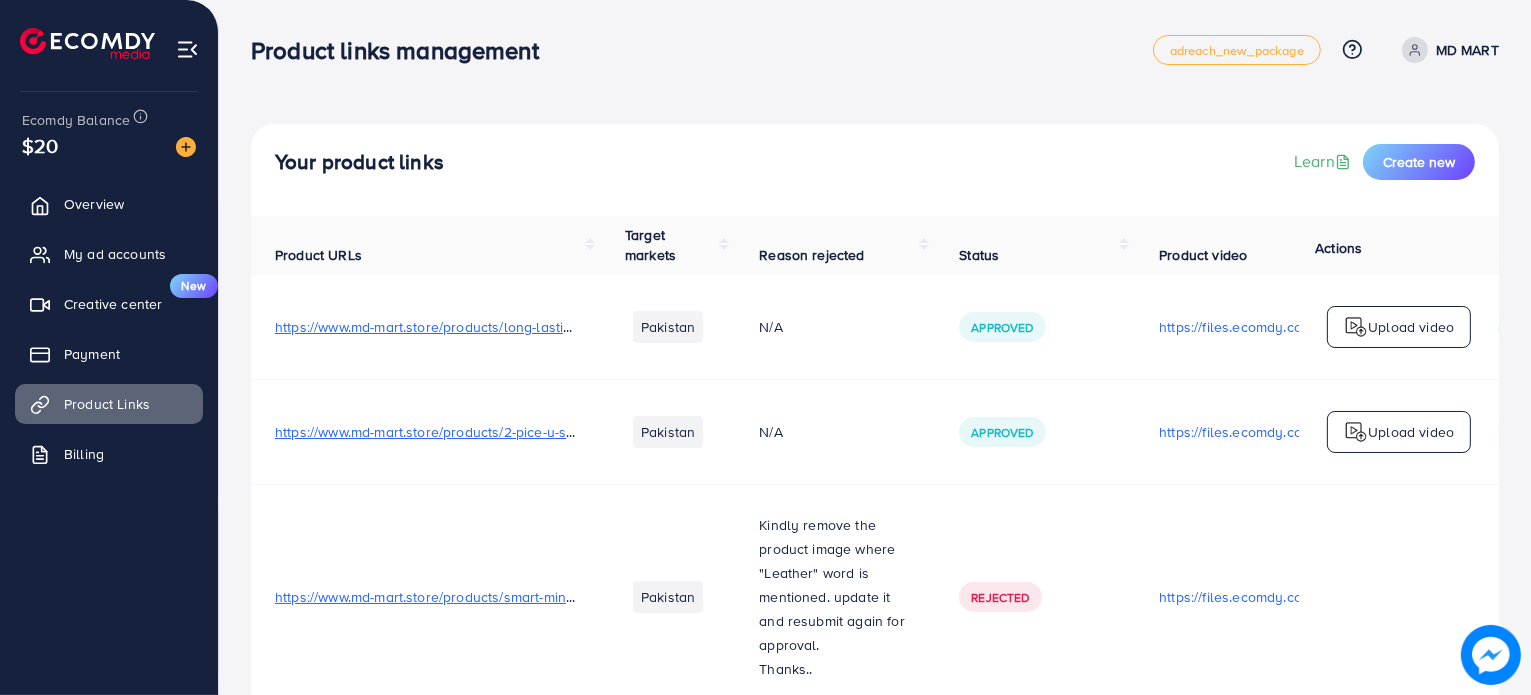 click on "Status" at bounding box center [1035, 245] 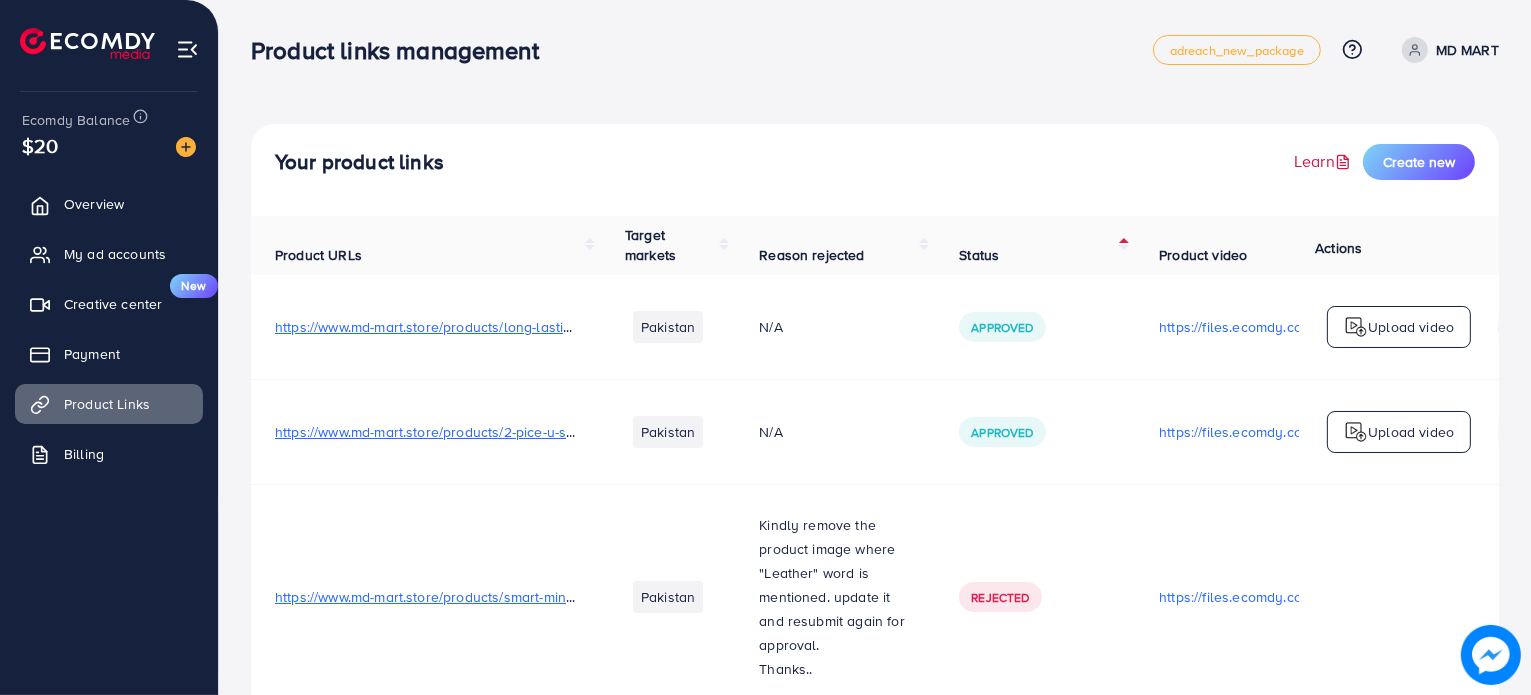 click 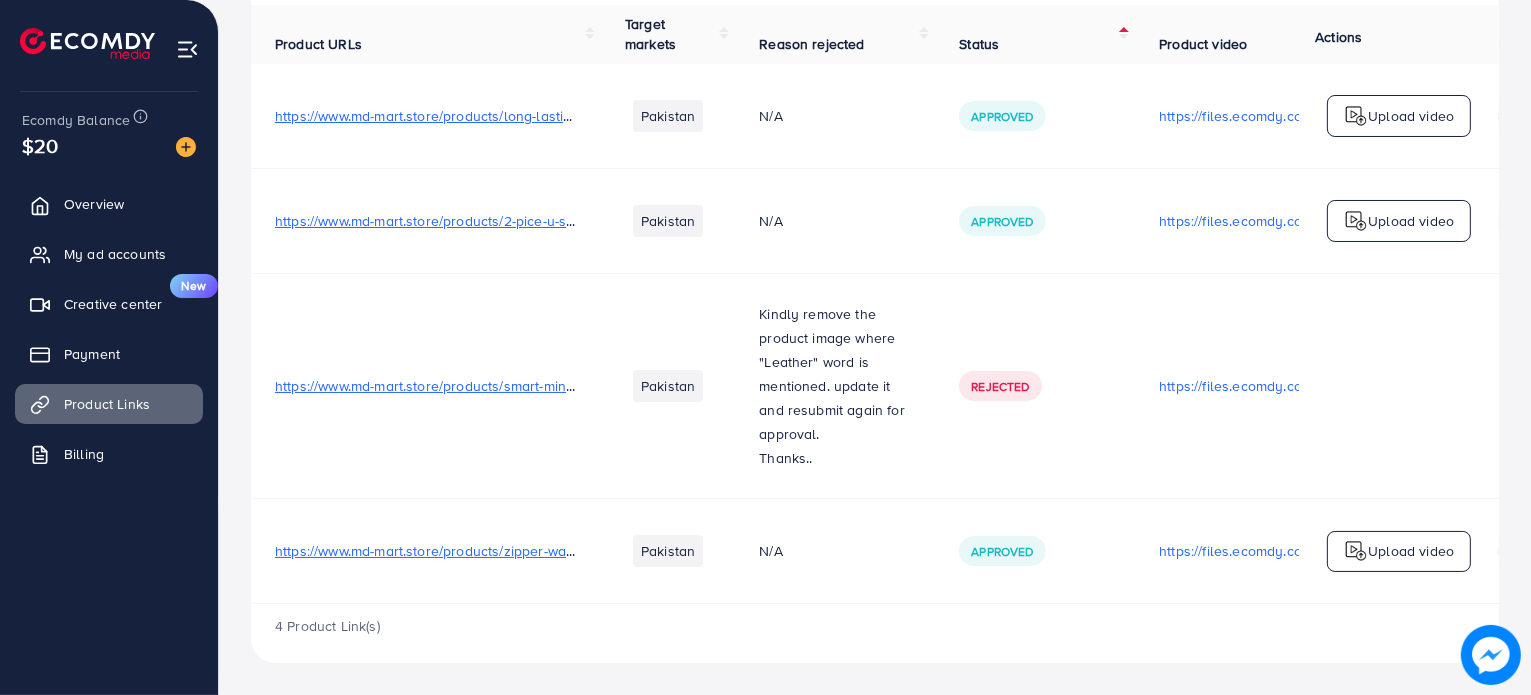 scroll, scrollTop: 0, scrollLeft: 0, axis: both 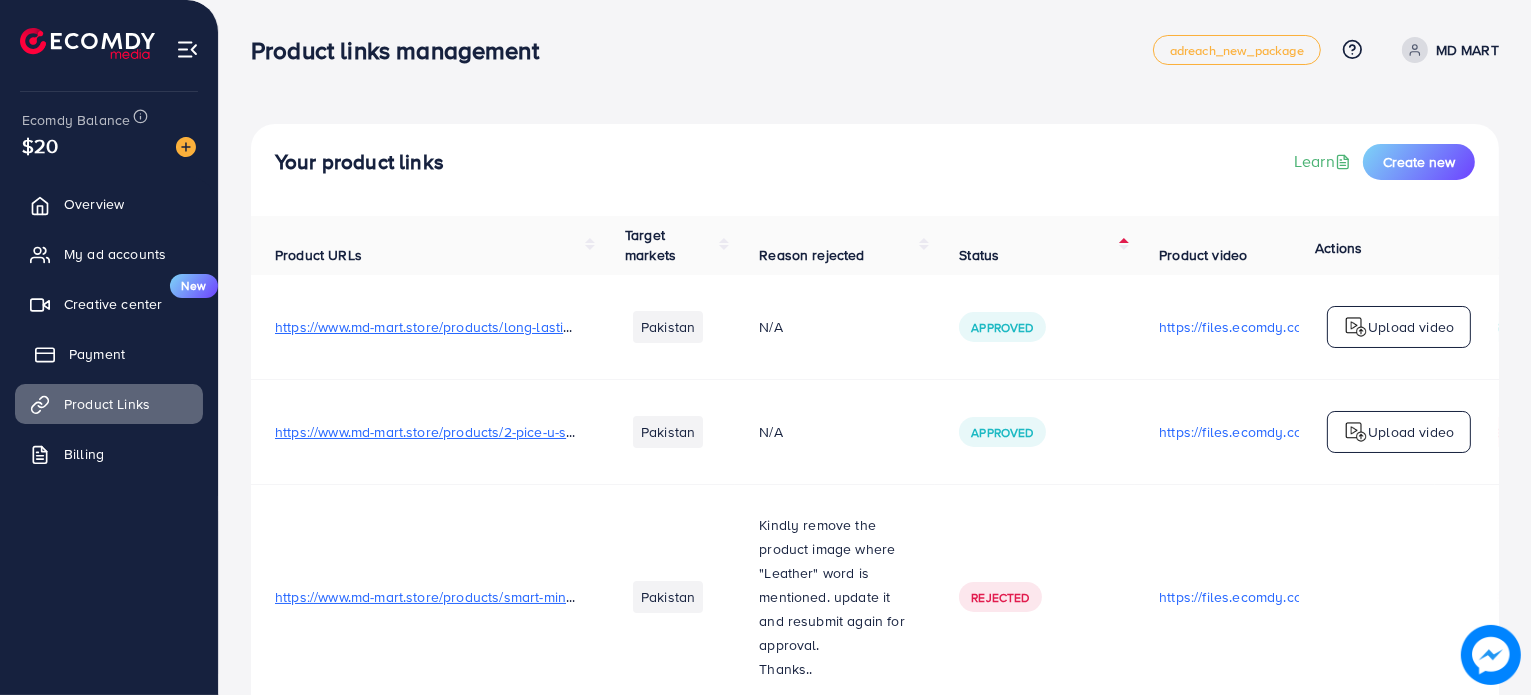 click on "Payment" at bounding box center (109, 354) 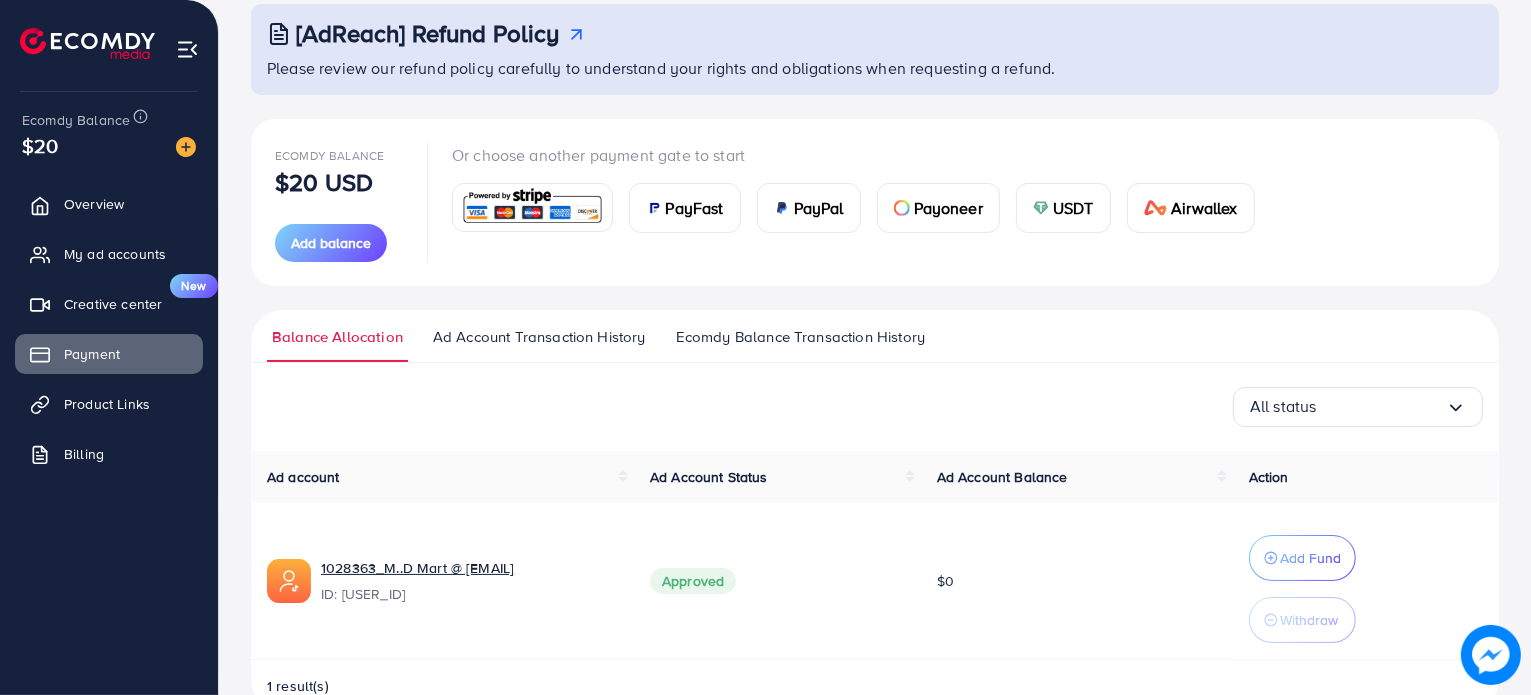 scroll, scrollTop: 0, scrollLeft: 0, axis: both 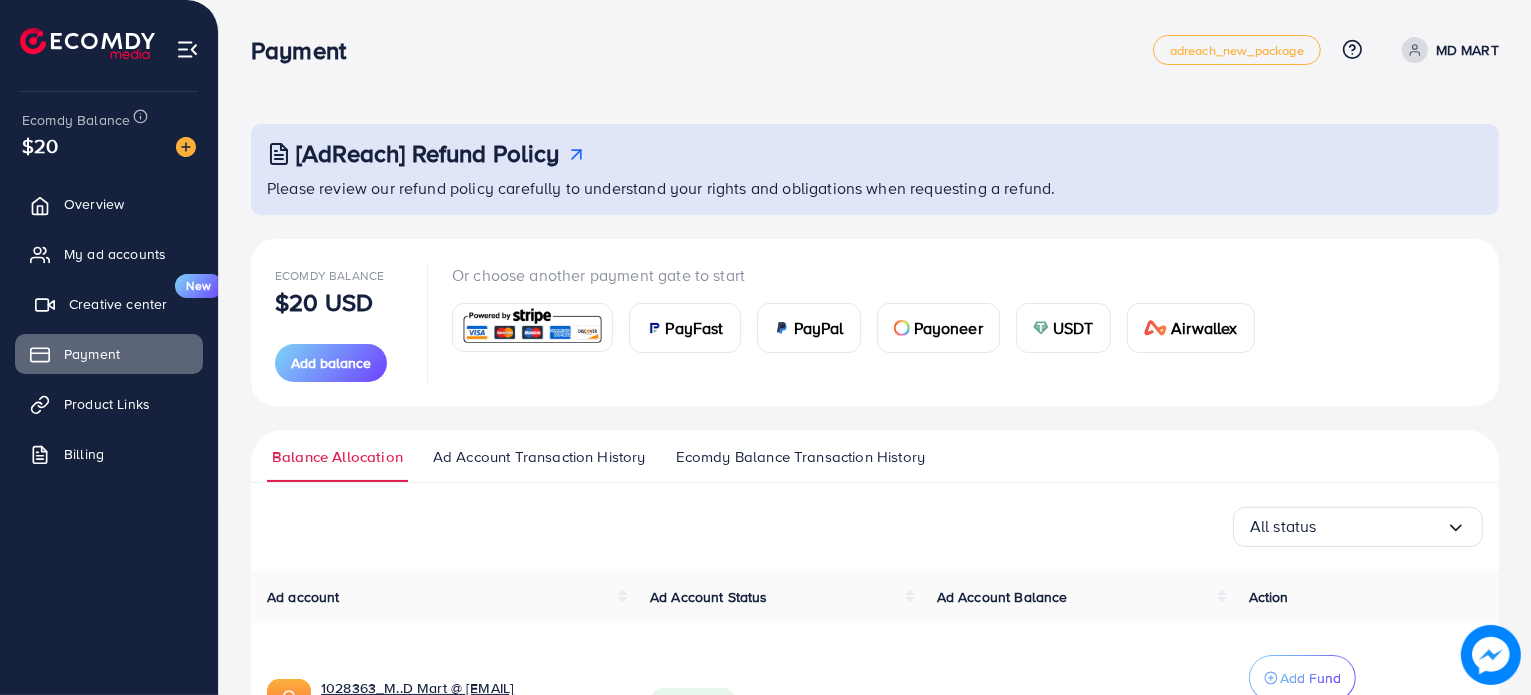 click on "Creative center" at bounding box center (118, 304) 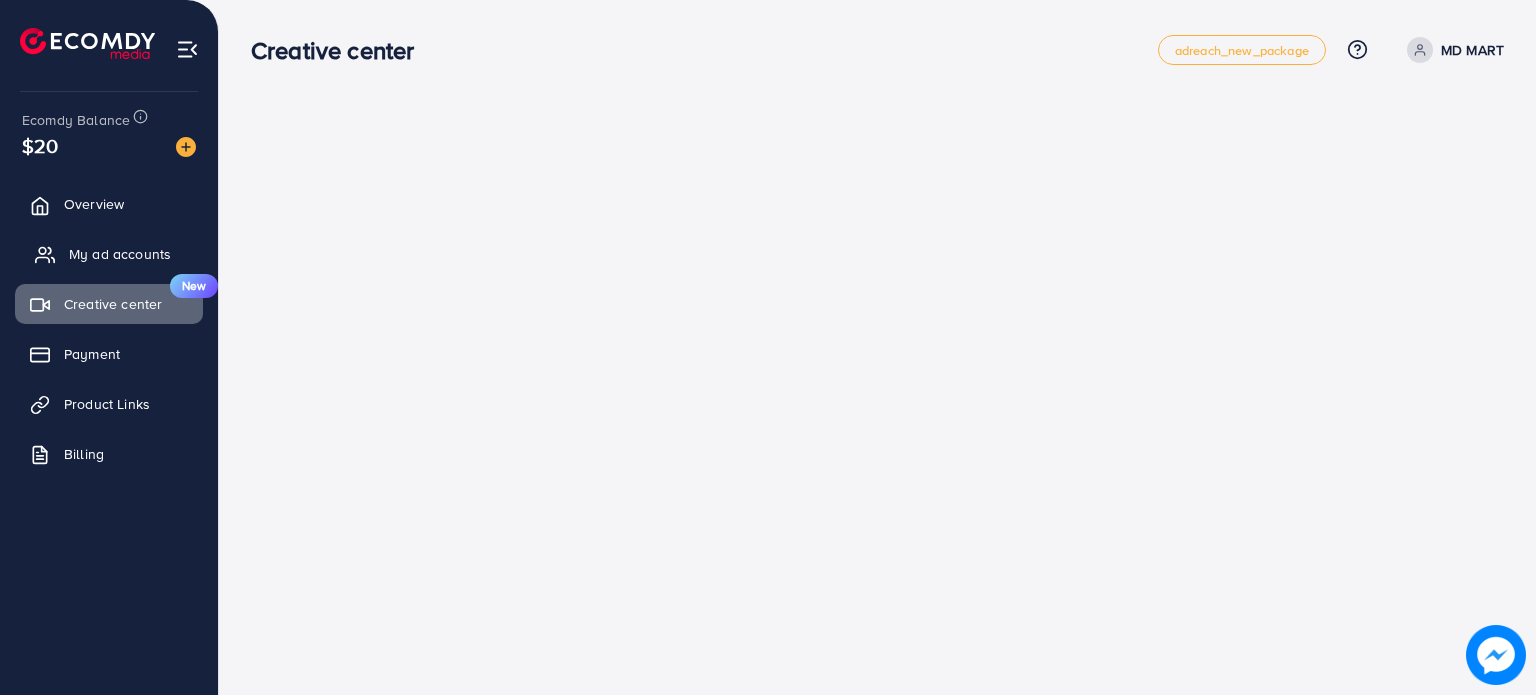 click on "My ad accounts" at bounding box center (120, 254) 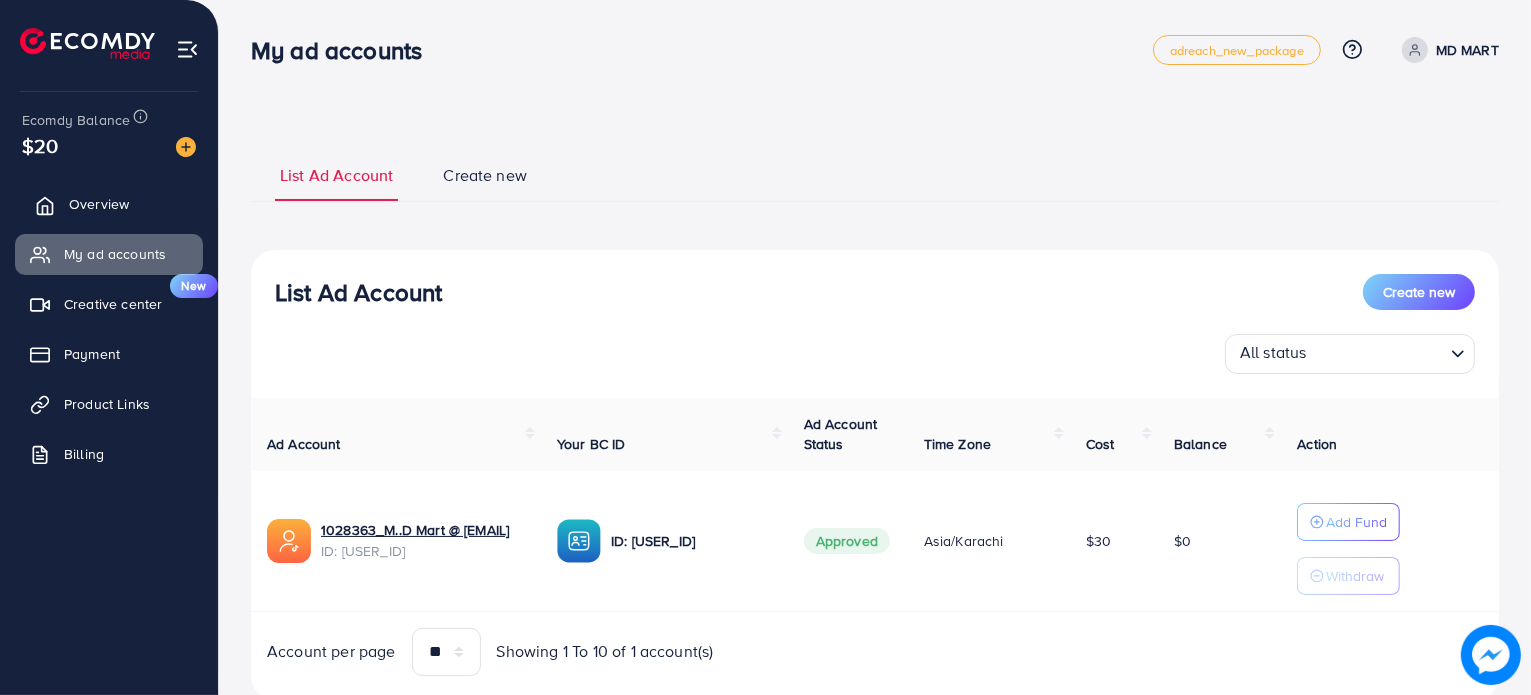 click on "Overview" at bounding box center [109, 204] 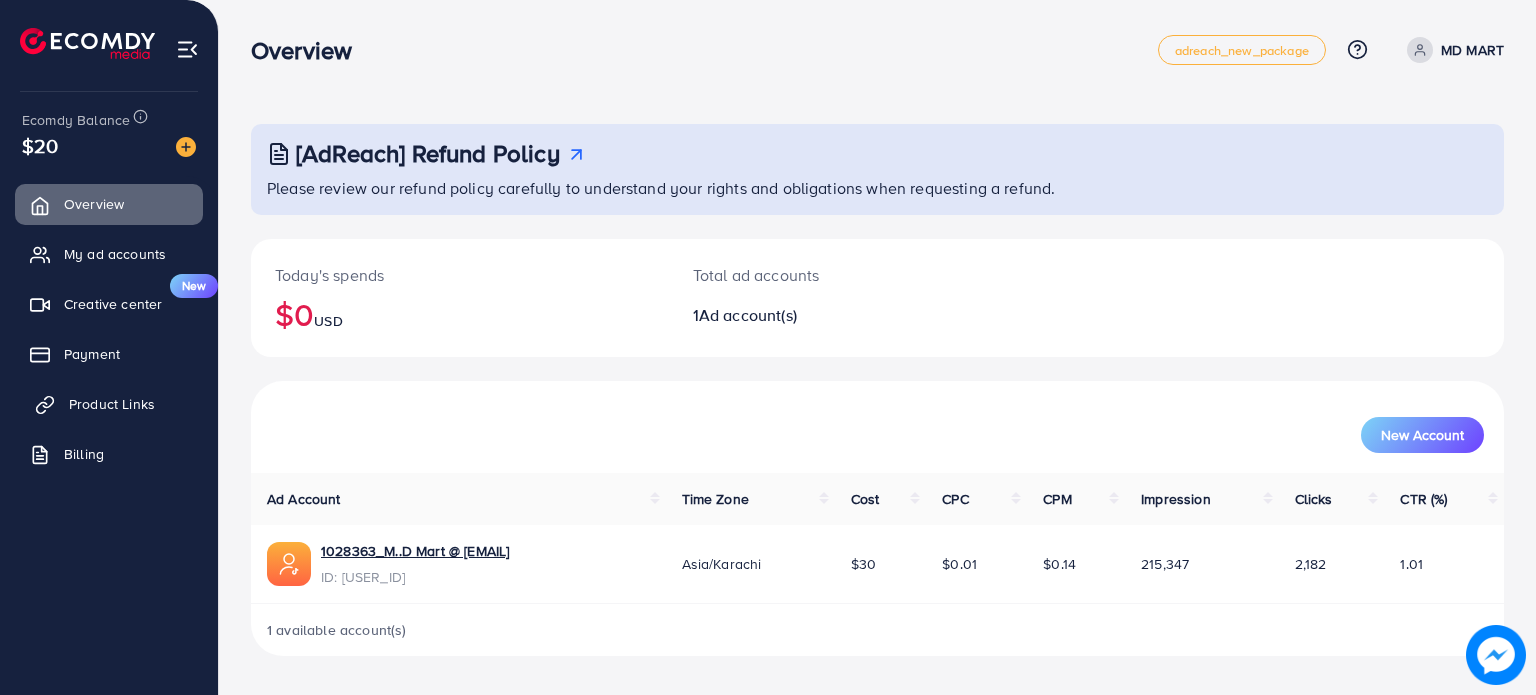 click on "Product Links" at bounding box center (112, 404) 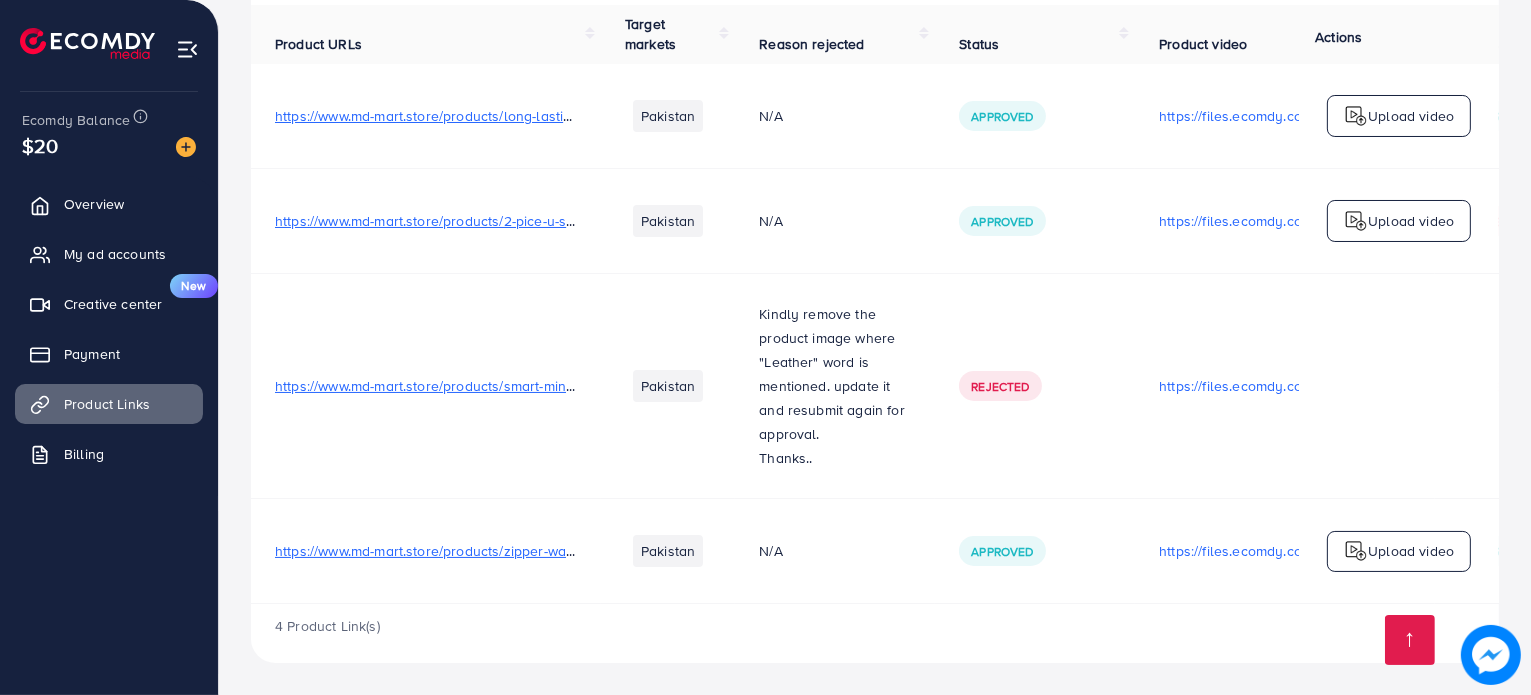 scroll, scrollTop: 0, scrollLeft: 0, axis: both 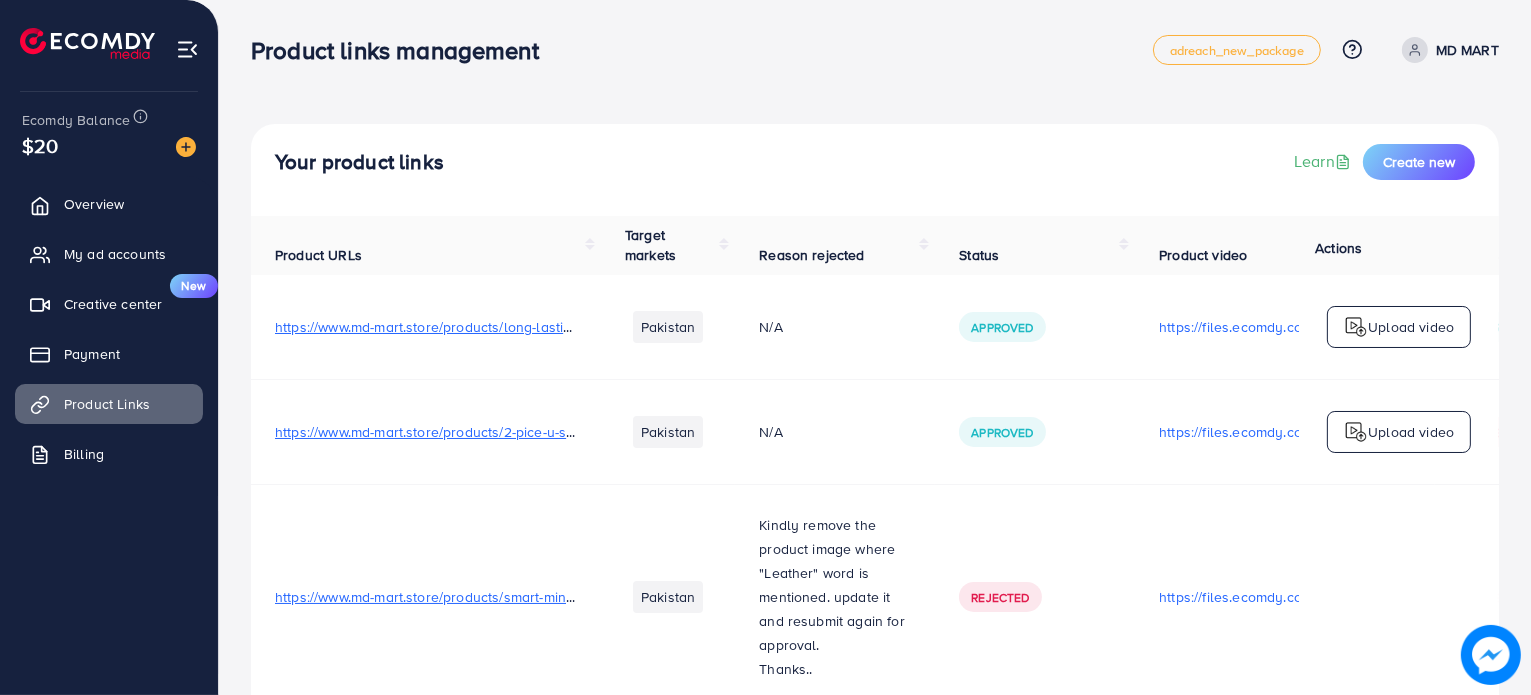 drag, startPoint x: 296, startPoint y: 156, endPoint x: 533, endPoint y: 161, distance: 237.05273 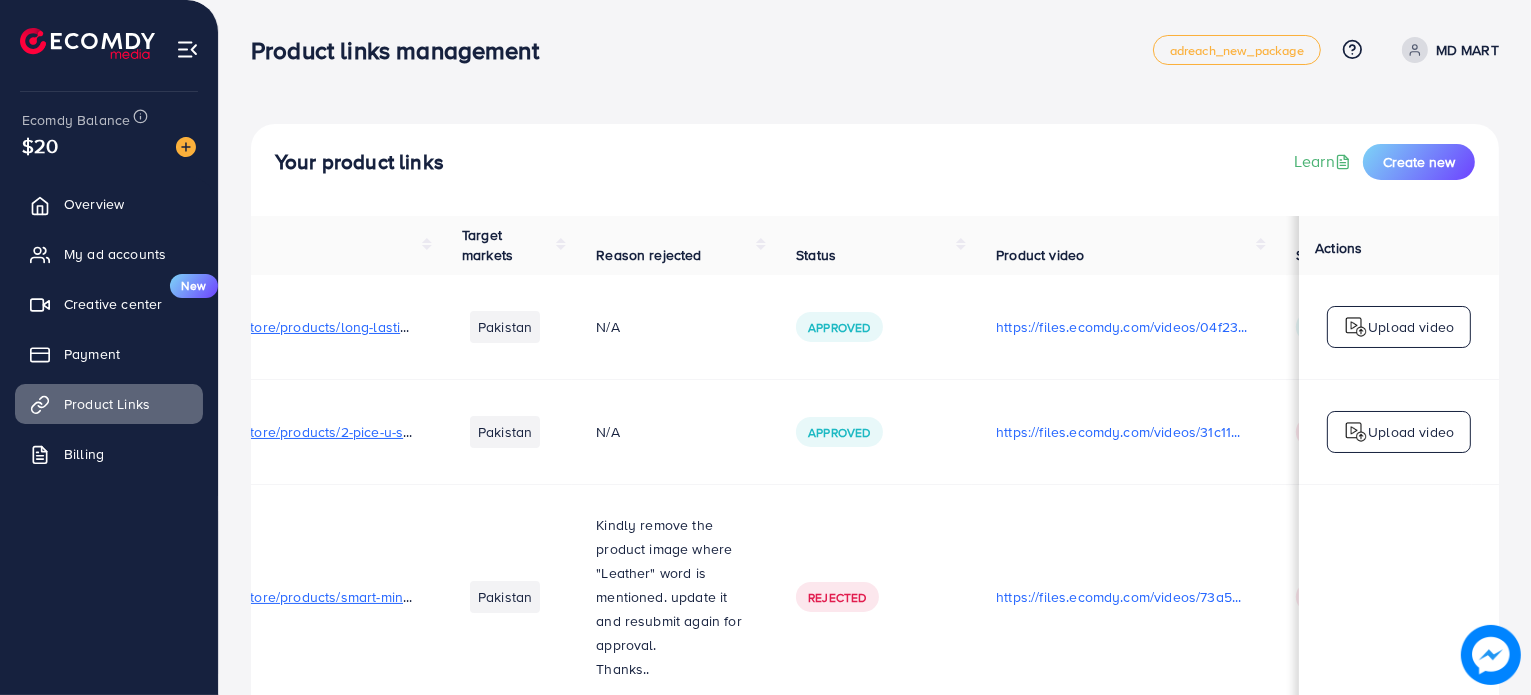 scroll, scrollTop: 0, scrollLeft: 340, axis: horizontal 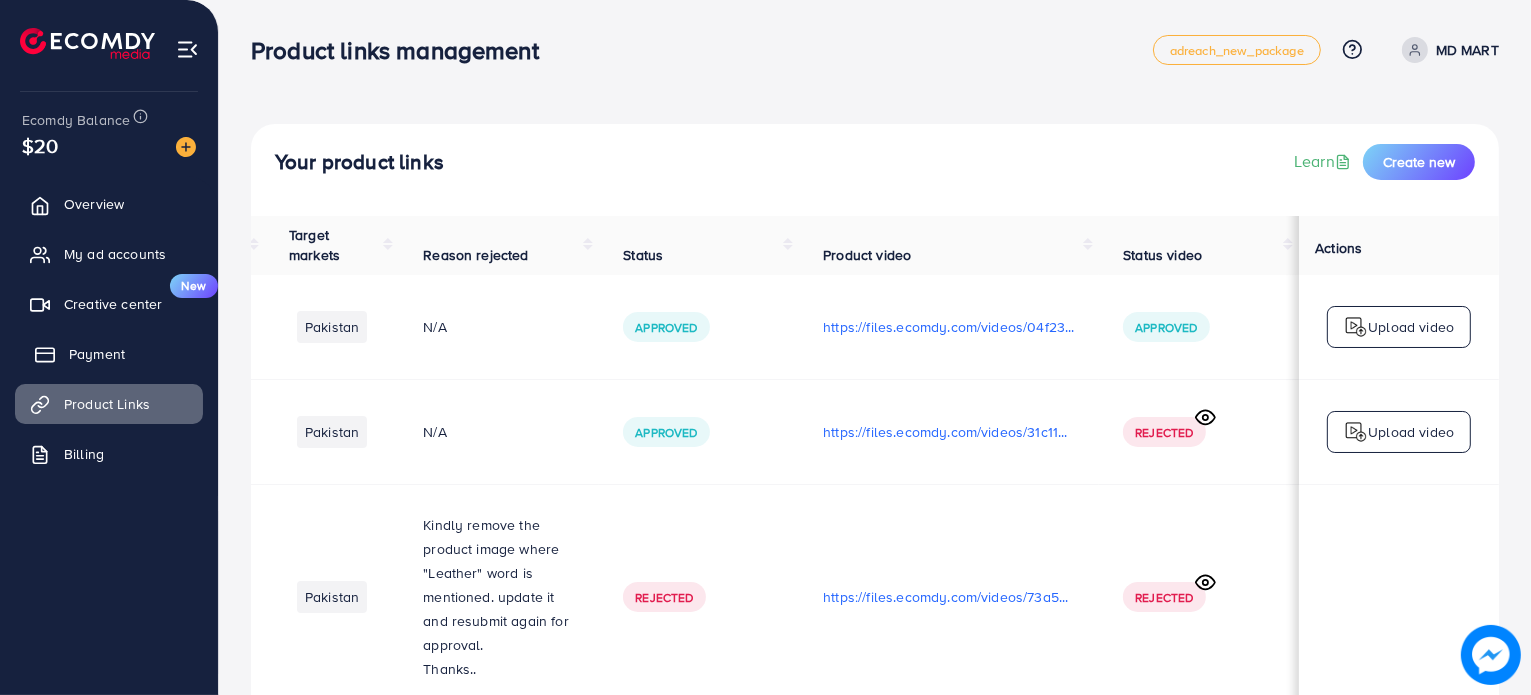 click on "Payment" at bounding box center (97, 354) 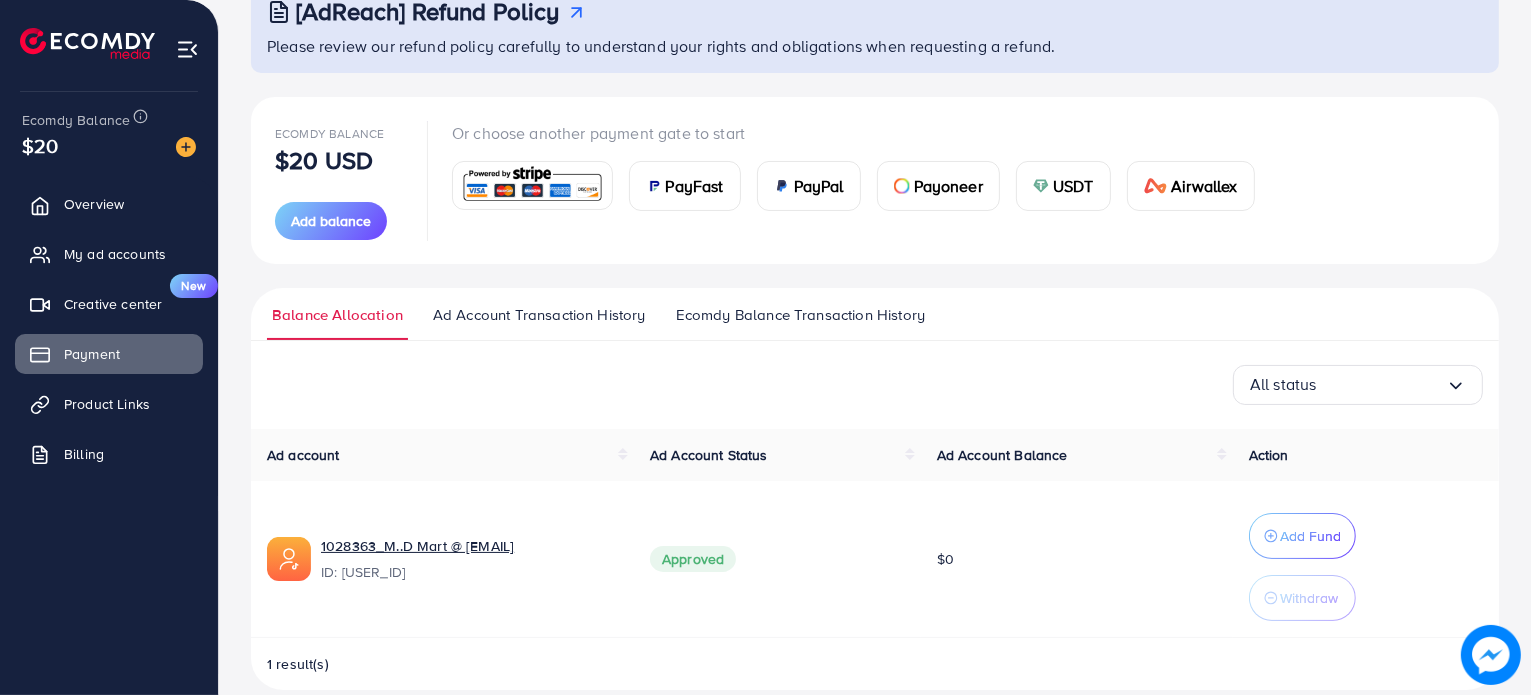 scroll, scrollTop: 168, scrollLeft: 0, axis: vertical 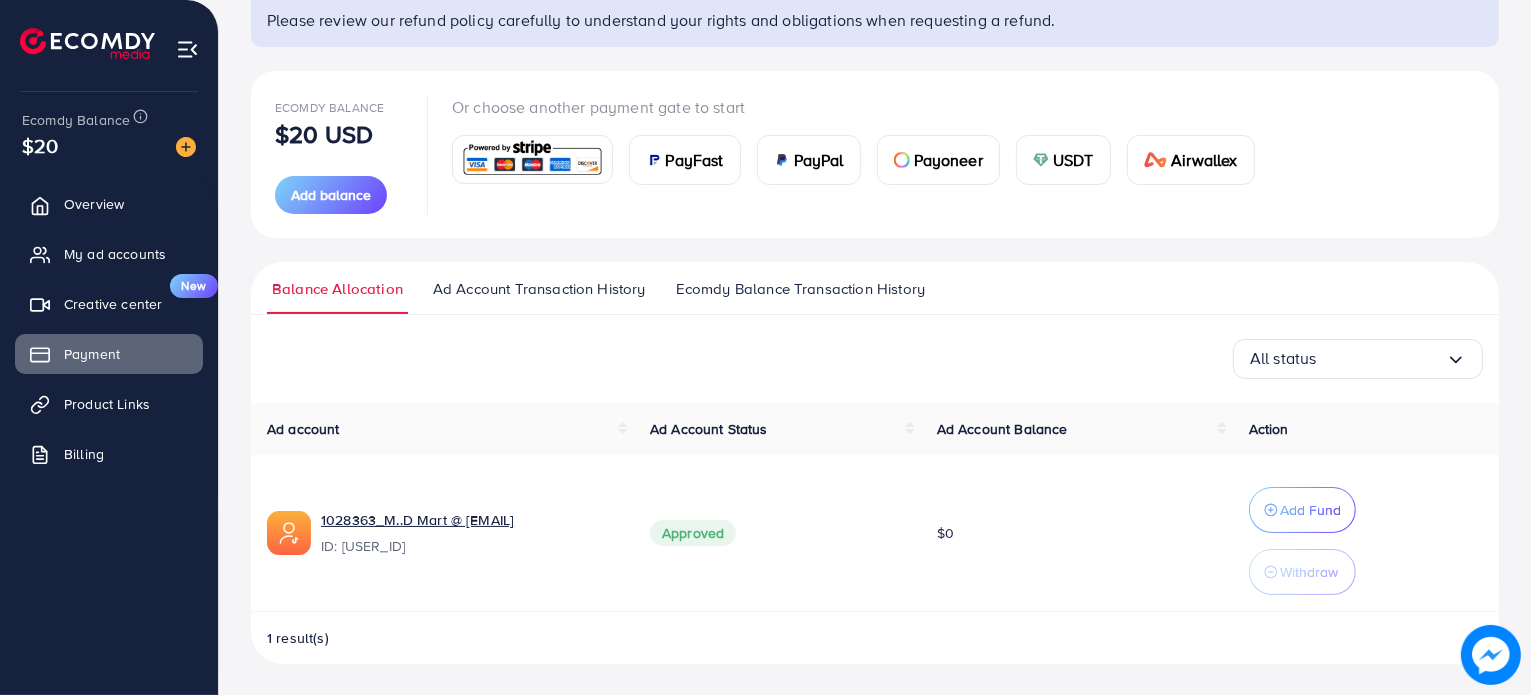 click on "Action" at bounding box center (1366, 429) 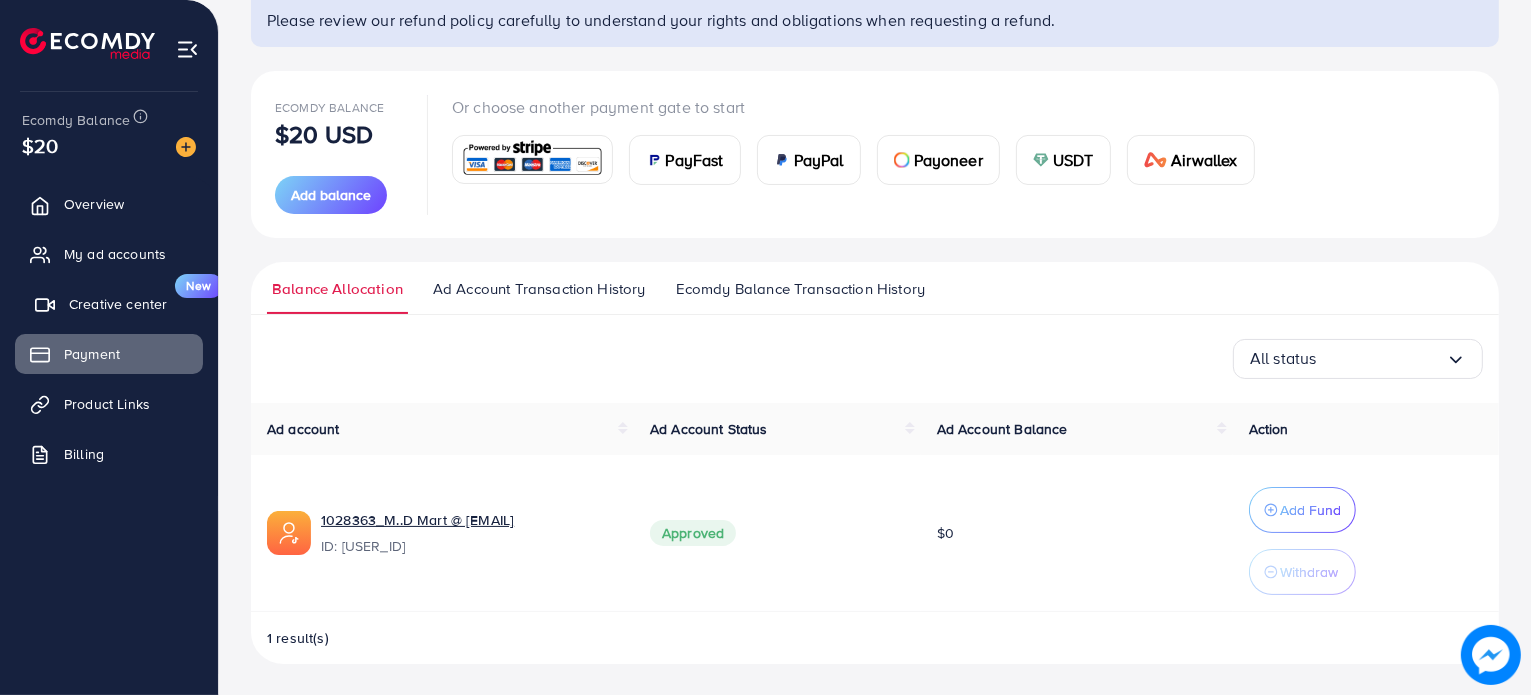 click on "Creative center" at bounding box center (118, 304) 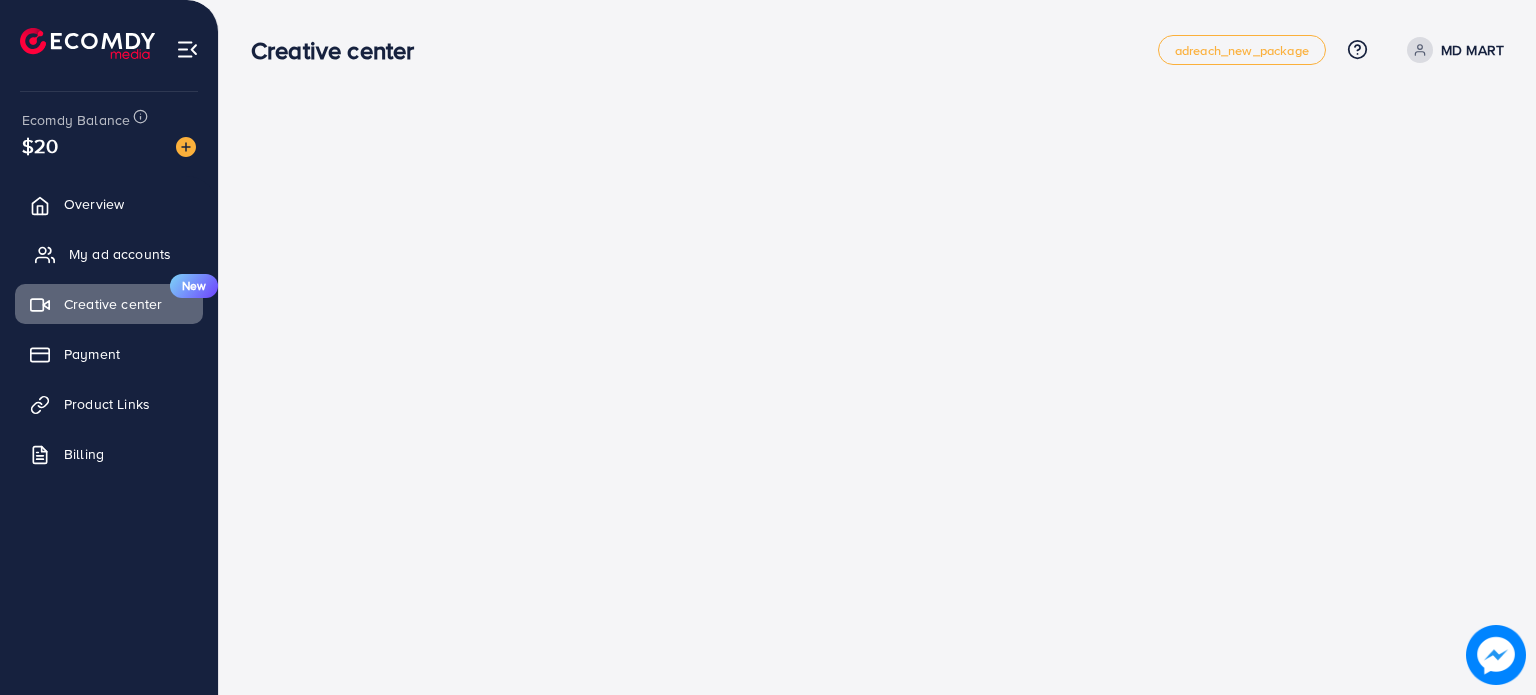 click on "My ad accounts" at bounding box center [120, 254] 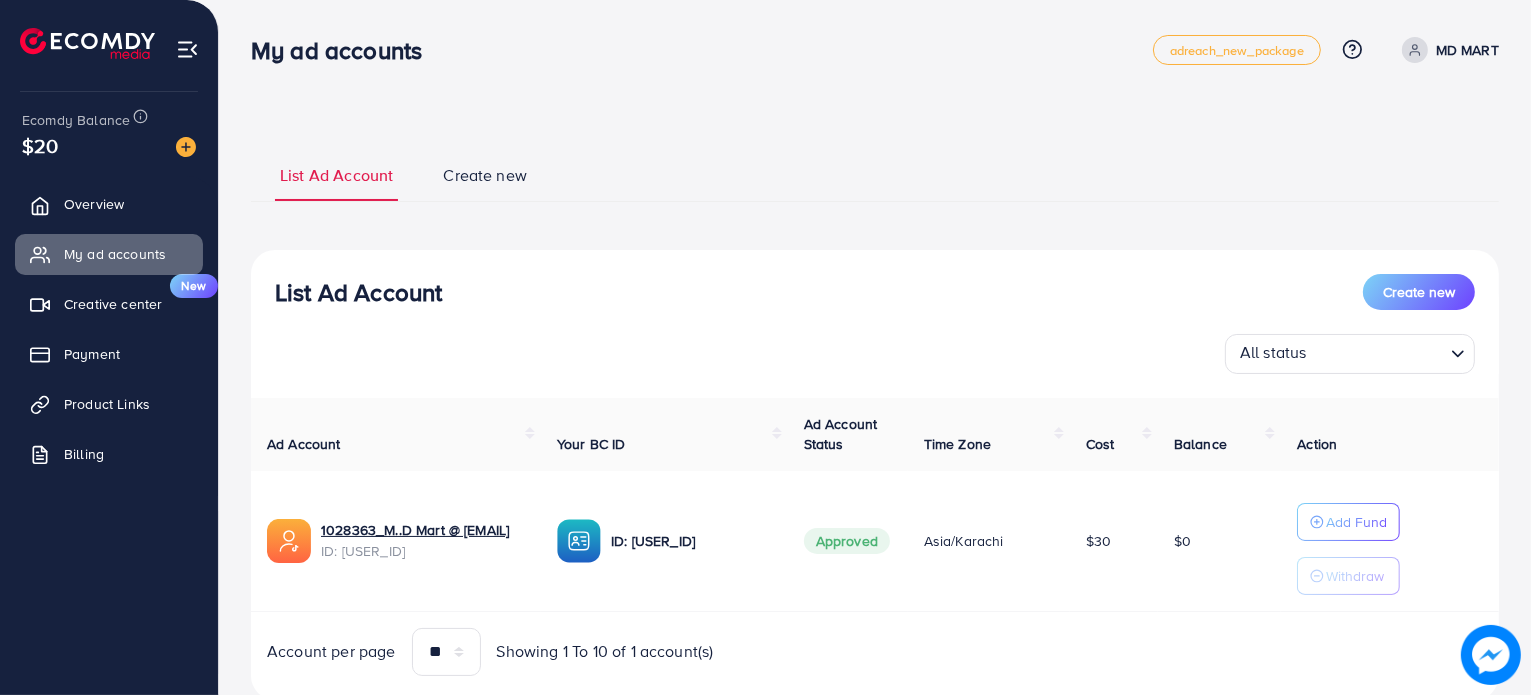 scroll, scrollTop: 59, scrollLeft: 0, axis: vertical 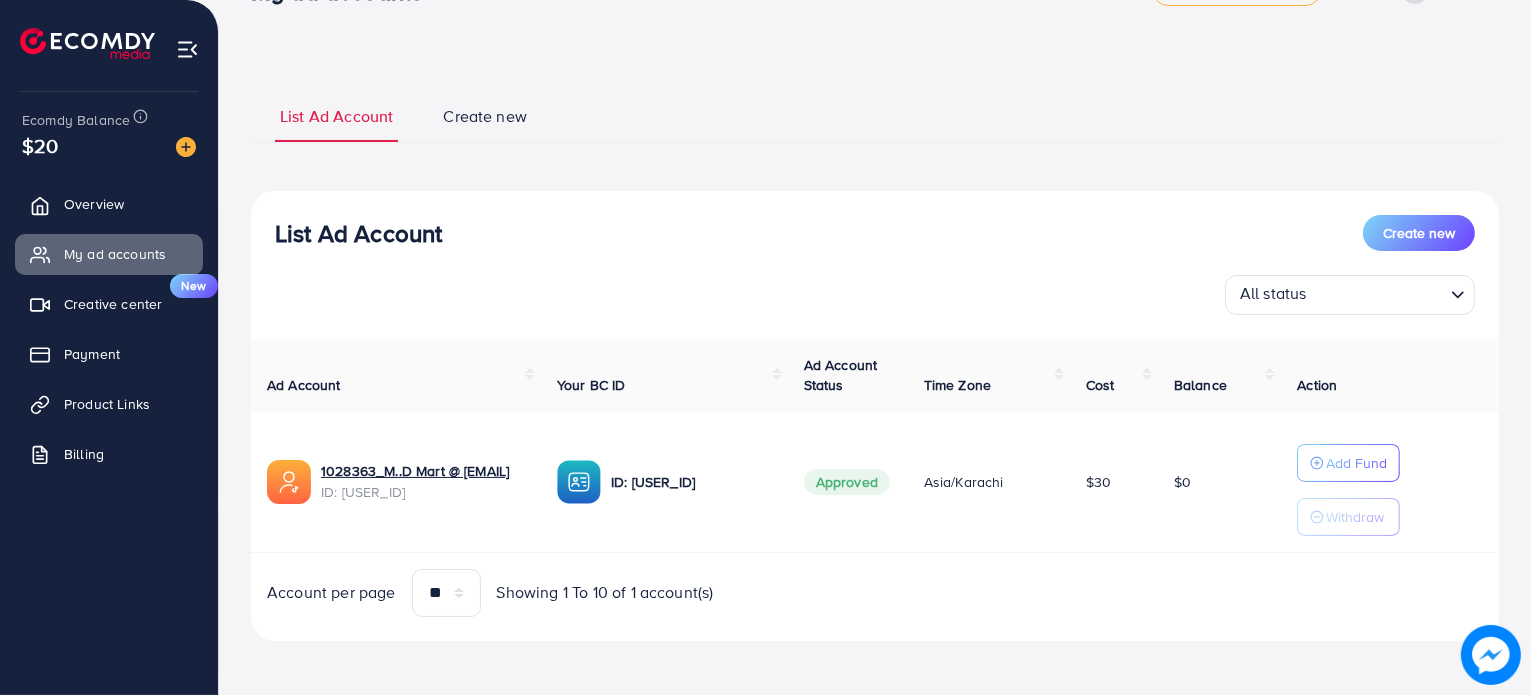 click on "Create new" at bounding box center (485, 116) 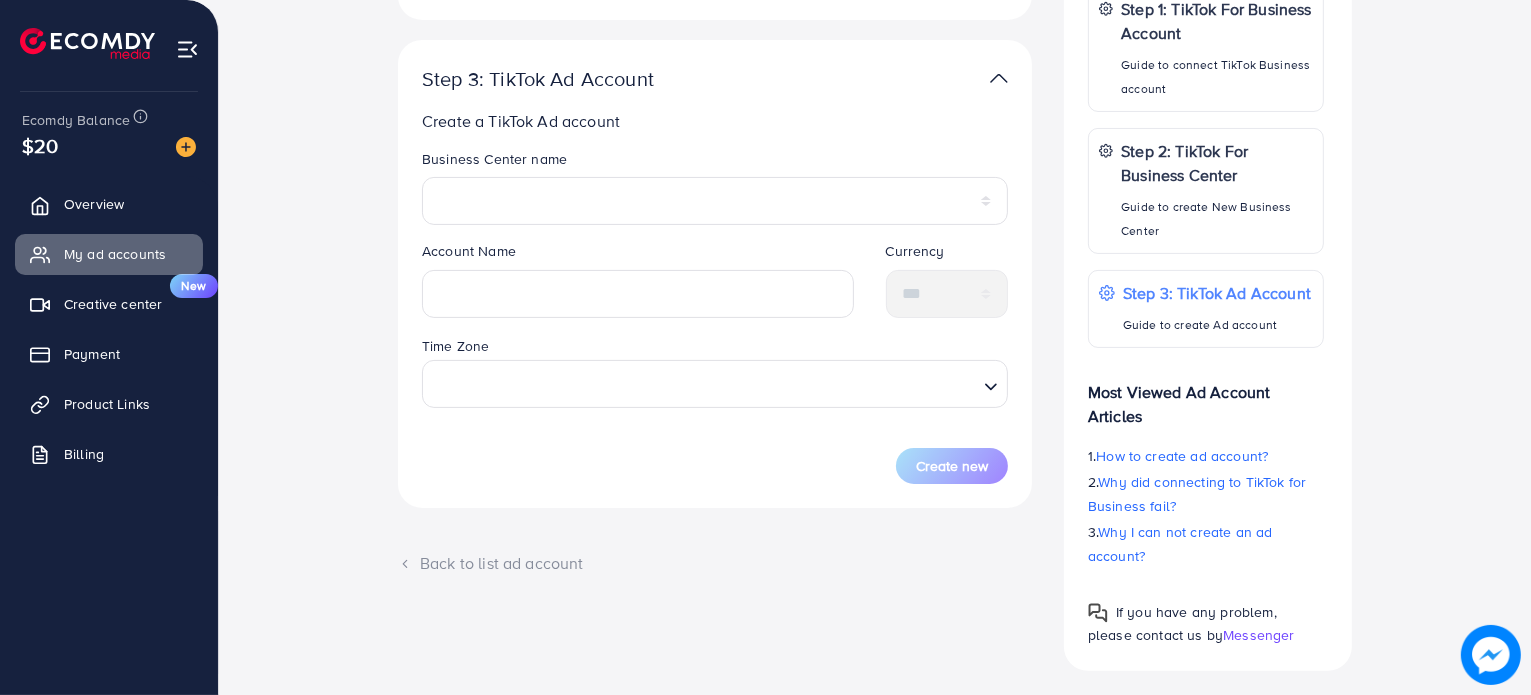 scroll, scrollTop: 434, scrollLeft: 0, axis: vertical 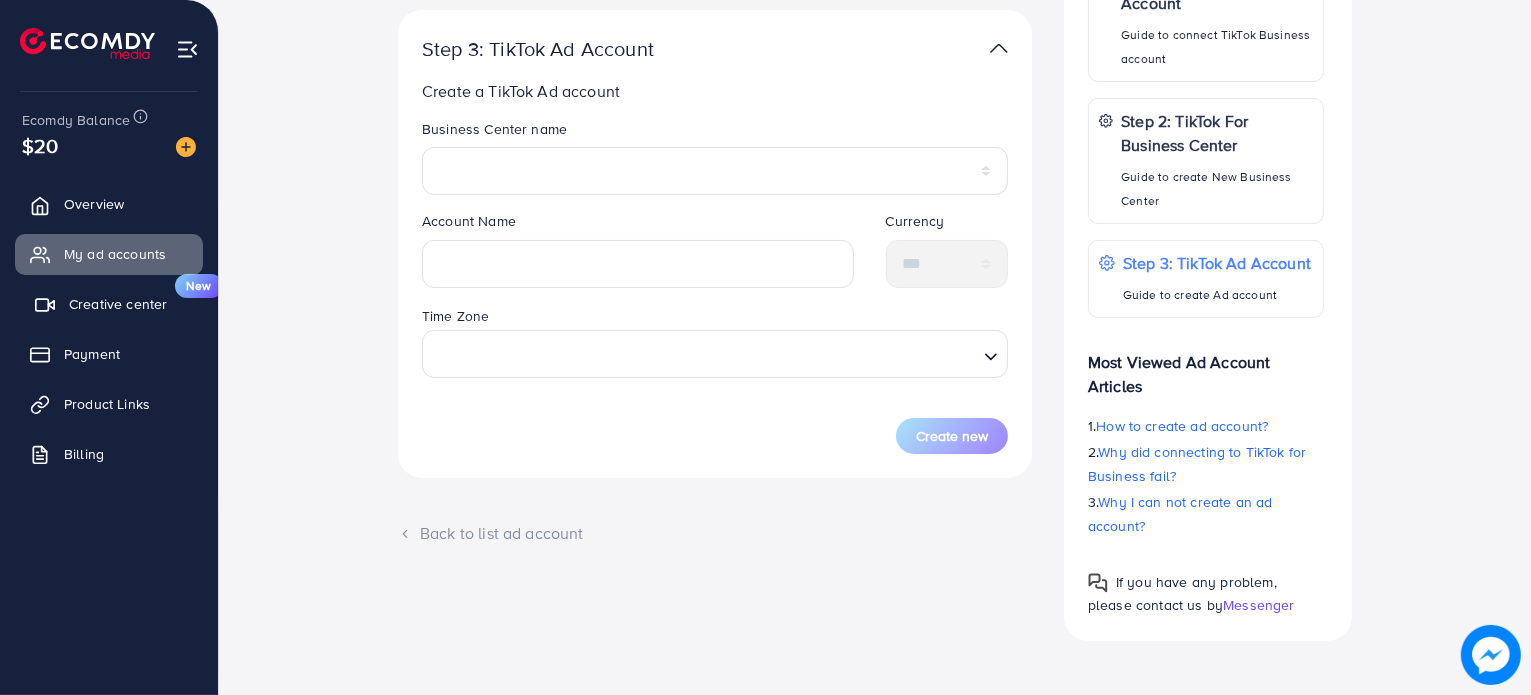 click on "Creative center" at bounding box center (118, 304) 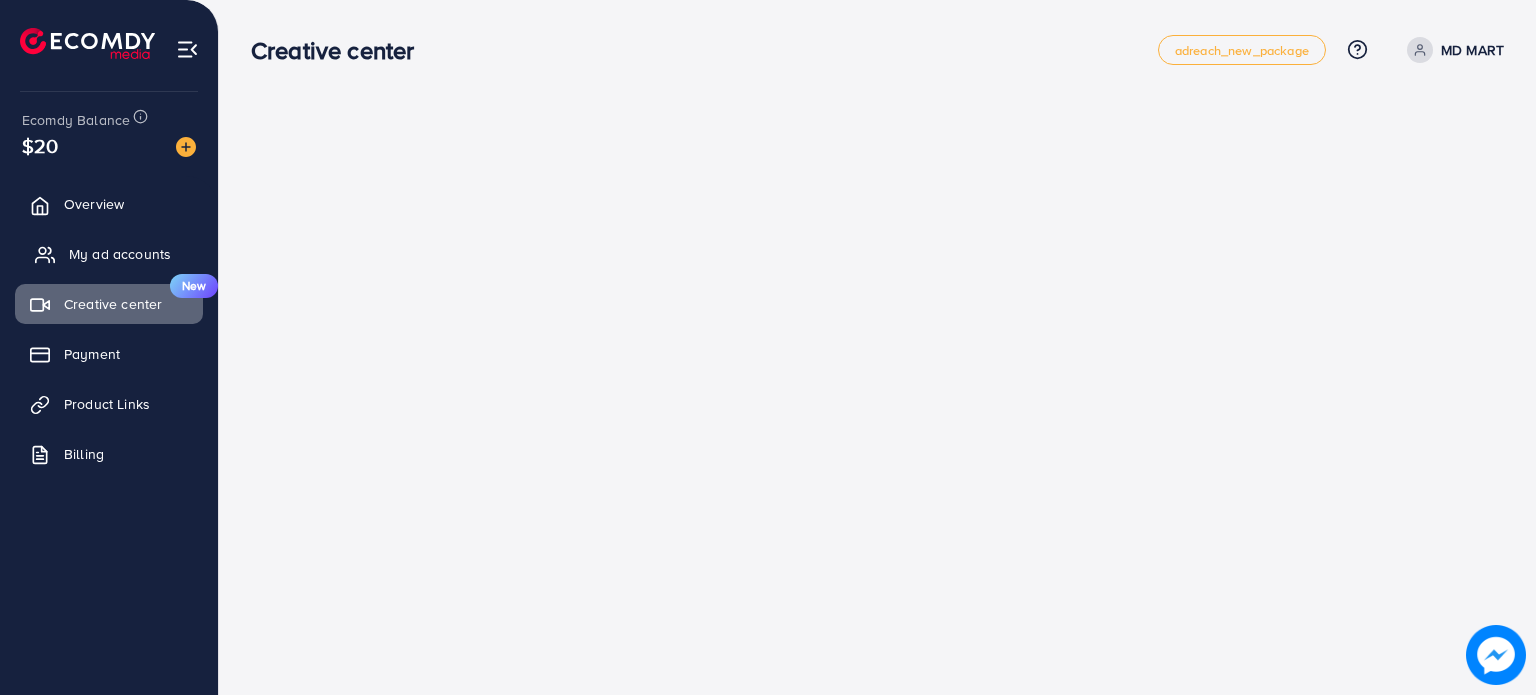 click on "My ad accounts" at bounding box center [109, 254] 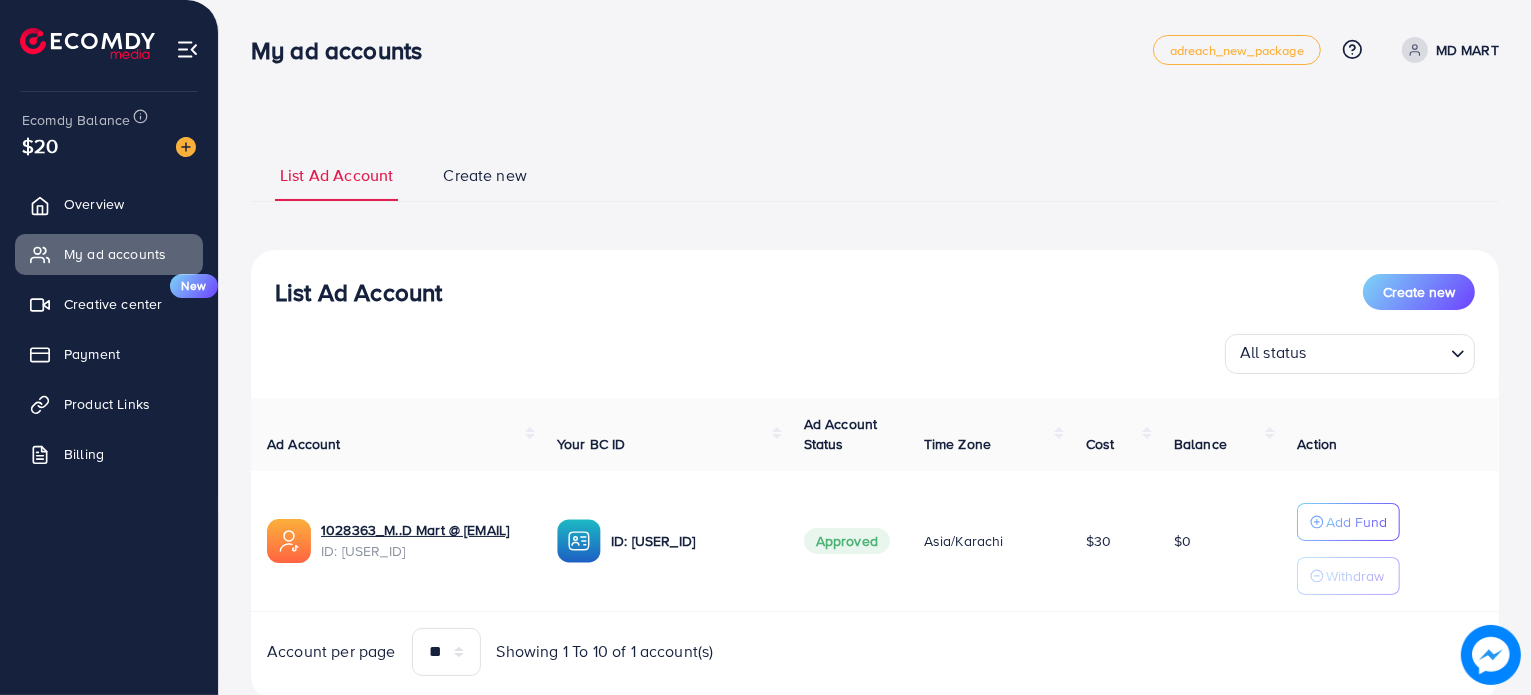 scroll, scrollTop: 59, scrollLeft: 0, axis: vertical 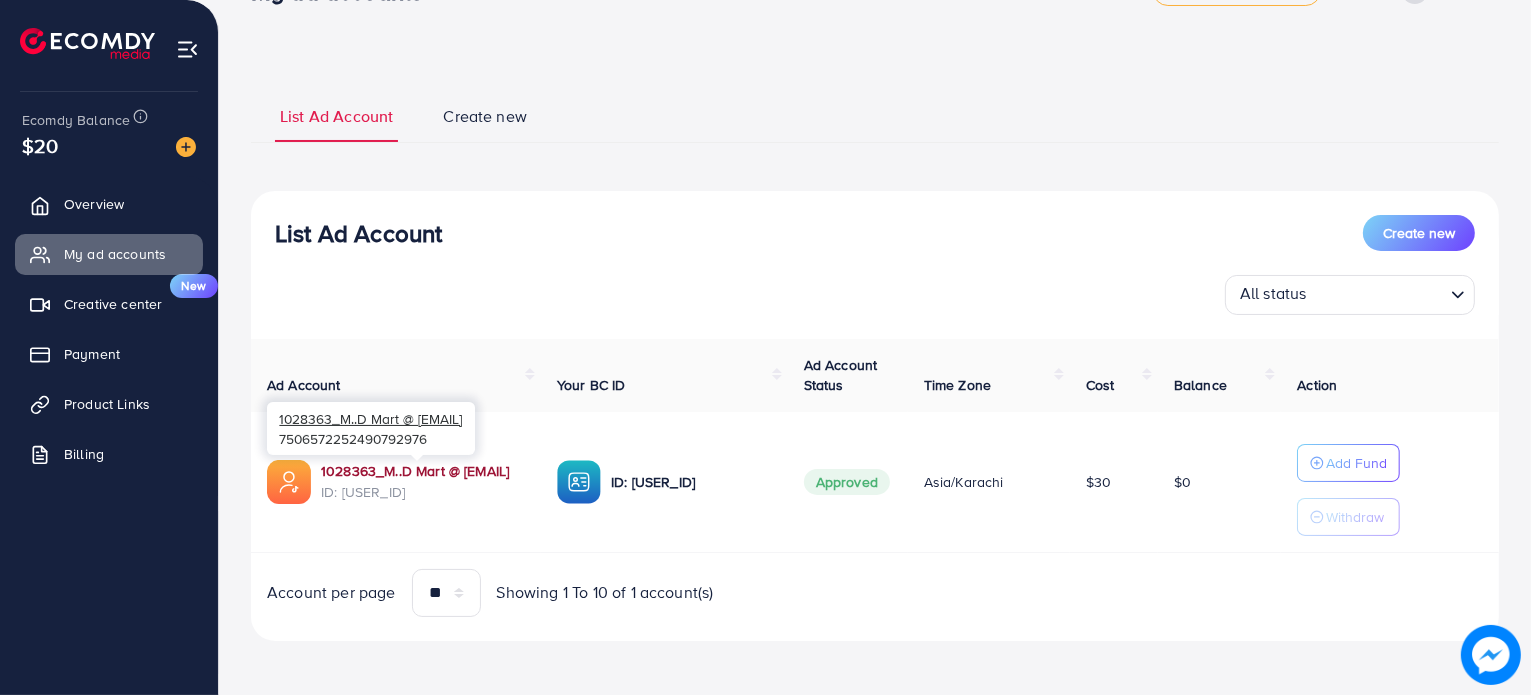 click on "1028363_M..D Mart @ [EMAIL]" at bounding box center (423, 471) 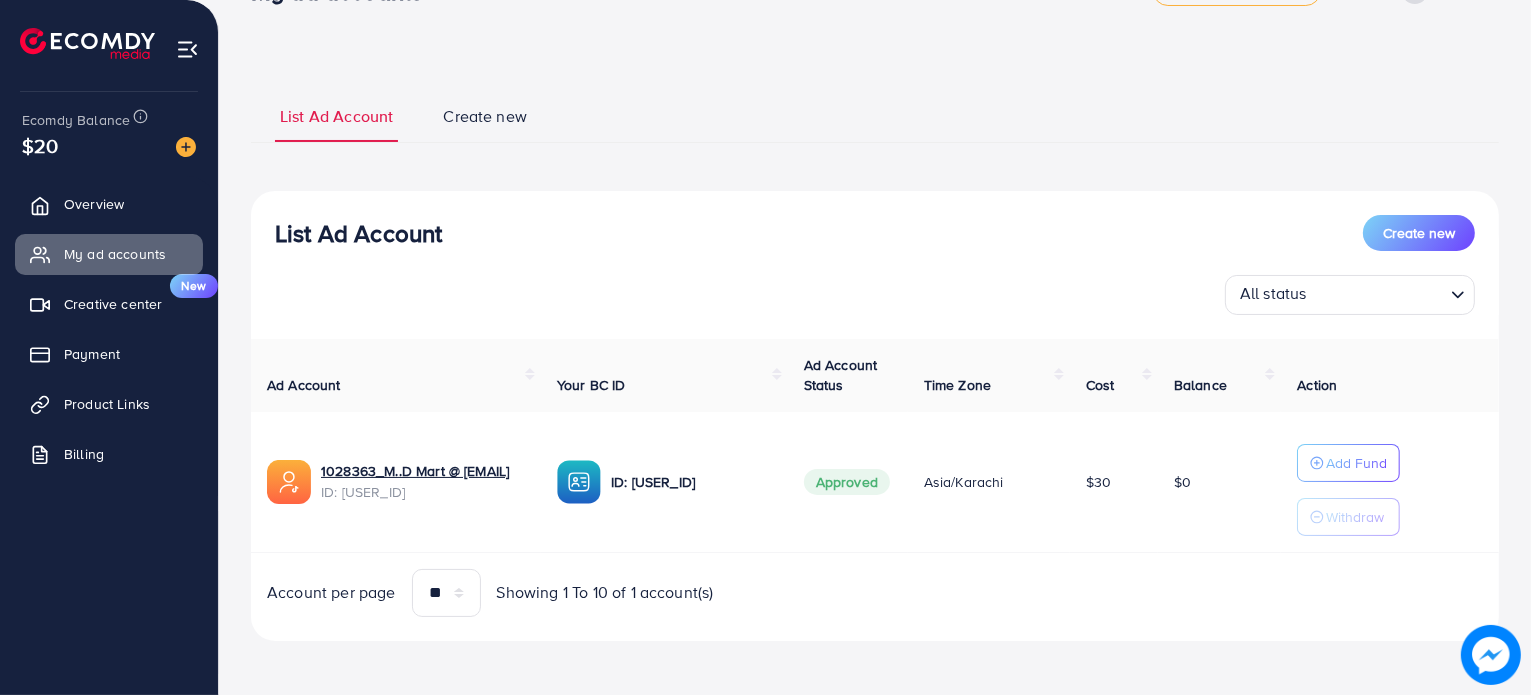 click on "List Ad Account   Create new
All status
Loading...                   Ad Account Your BC ID Ad Account Status Time Zone Cost Balance Action            1028363_M..D Mart @ [EMAIL]  ID: [USER_ID] ID: [USER_ID]  Approved   Asia/Karachi   $30   $0   Add Fund   Withdraw           Account per page  ** ** ** ***  Showing 1 To 10 of 1 account(s)" at bounding box center [875, 416] 